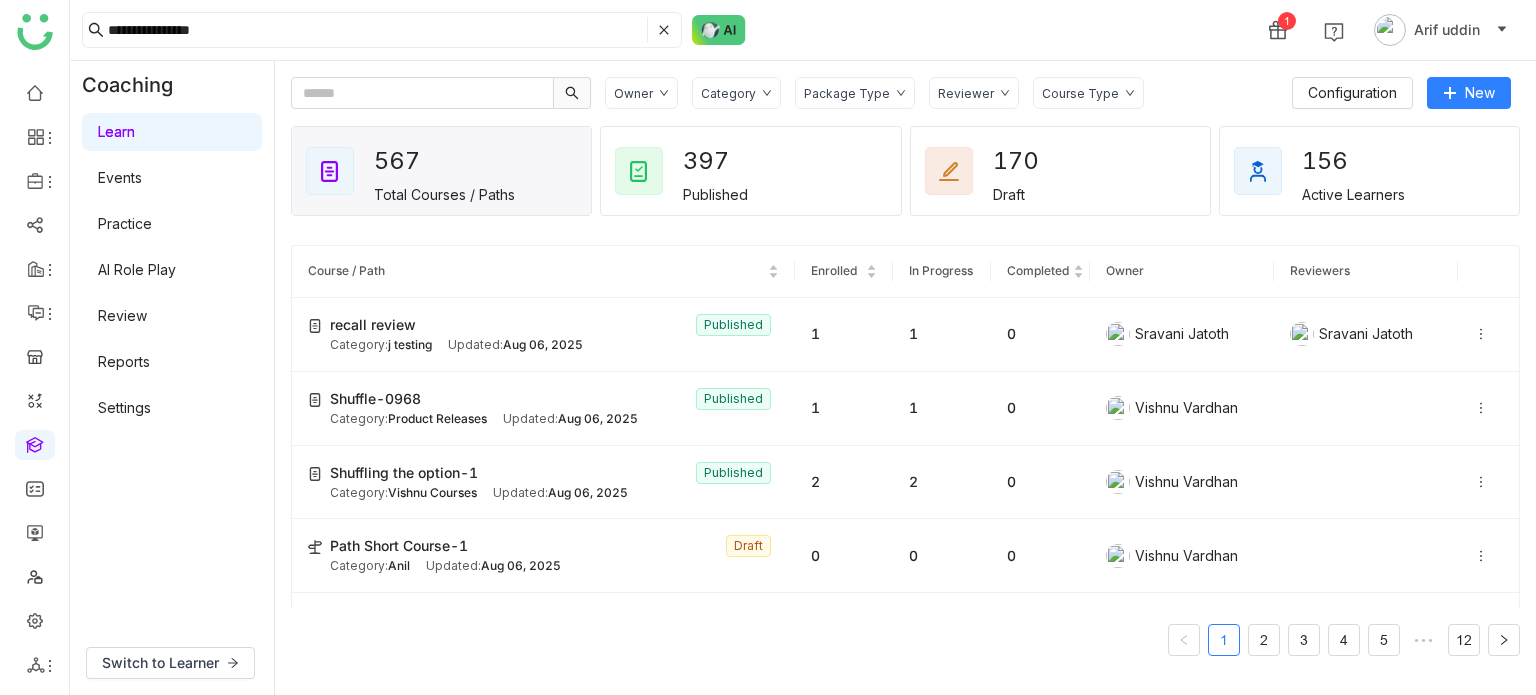scroll, scrollTop: 0, scrollLeft: 0, axis: both 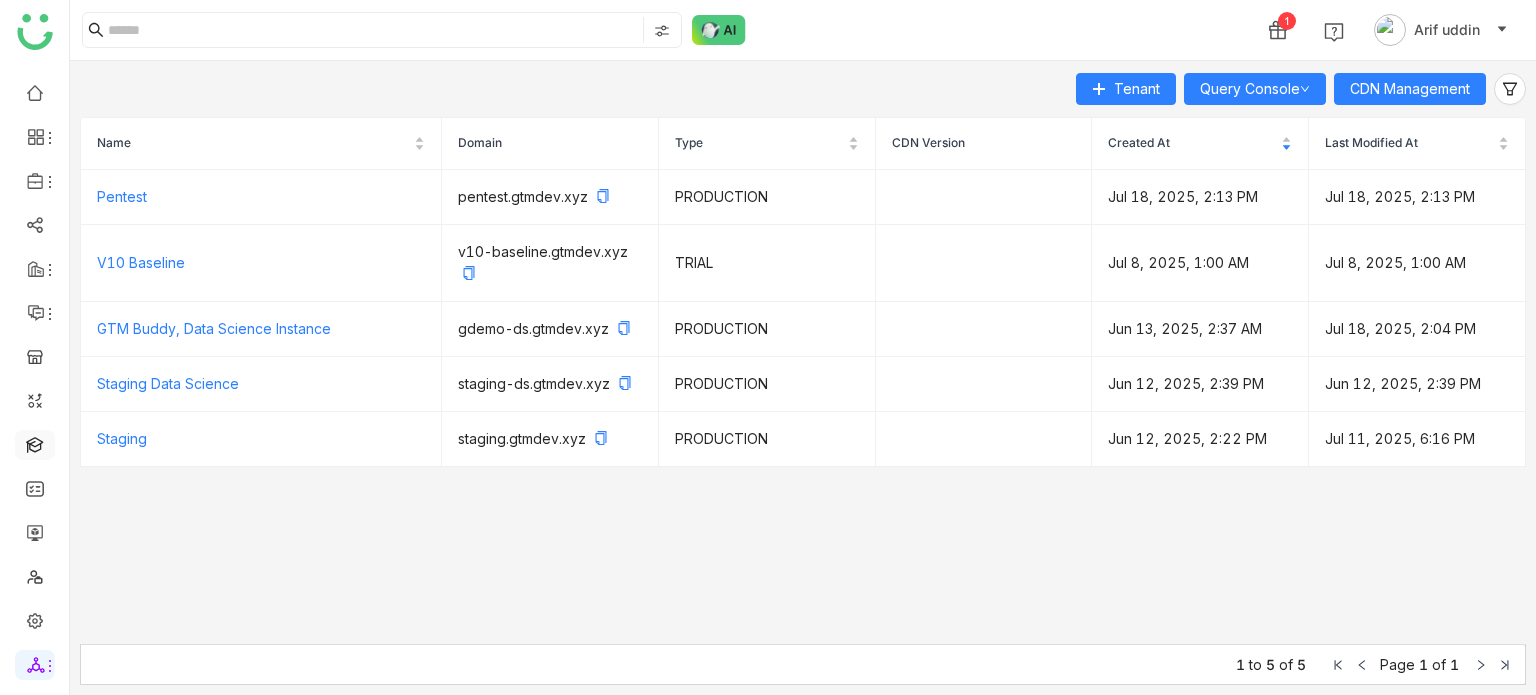 click at bounding box center [35, 443] 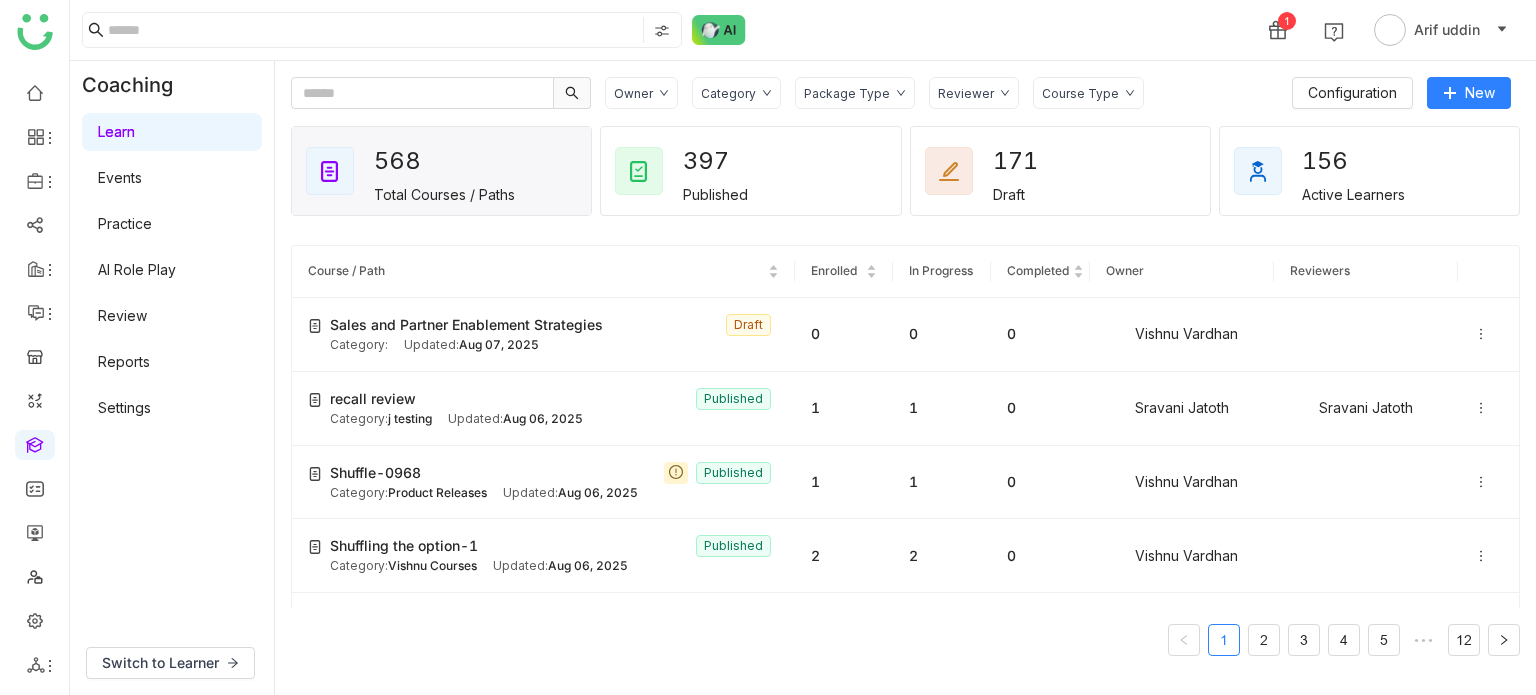 scroll, scrollTop: 0, scrollLeft: 0, axis: both 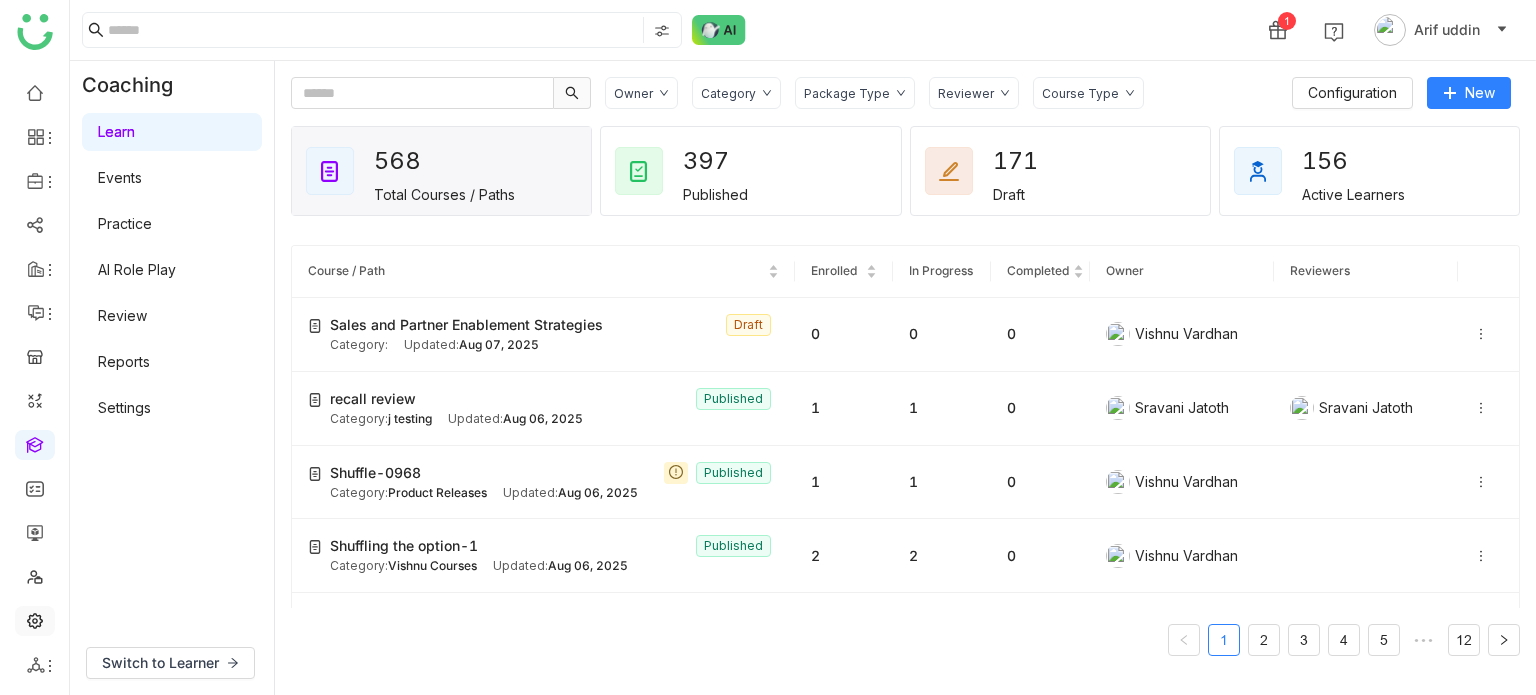 click at bounding box center [35, 619] 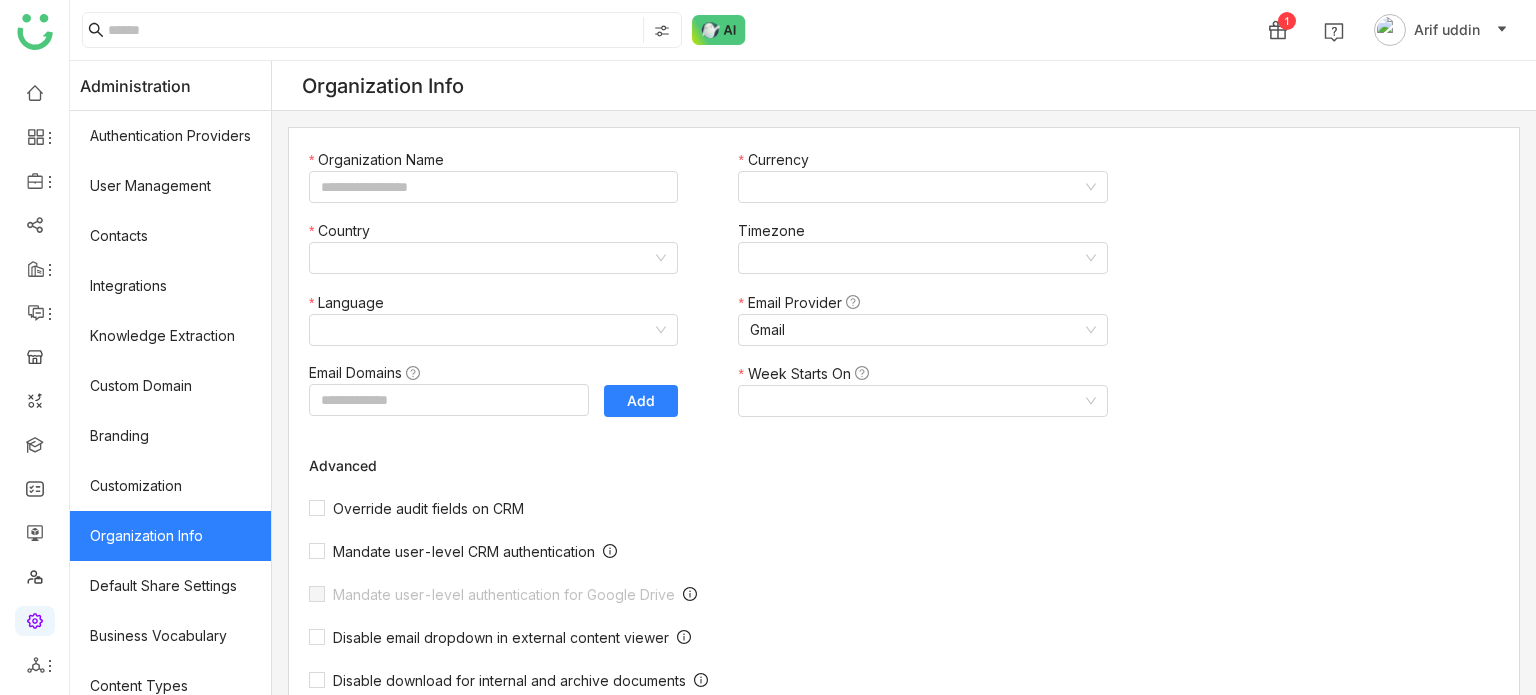 type on "*******" 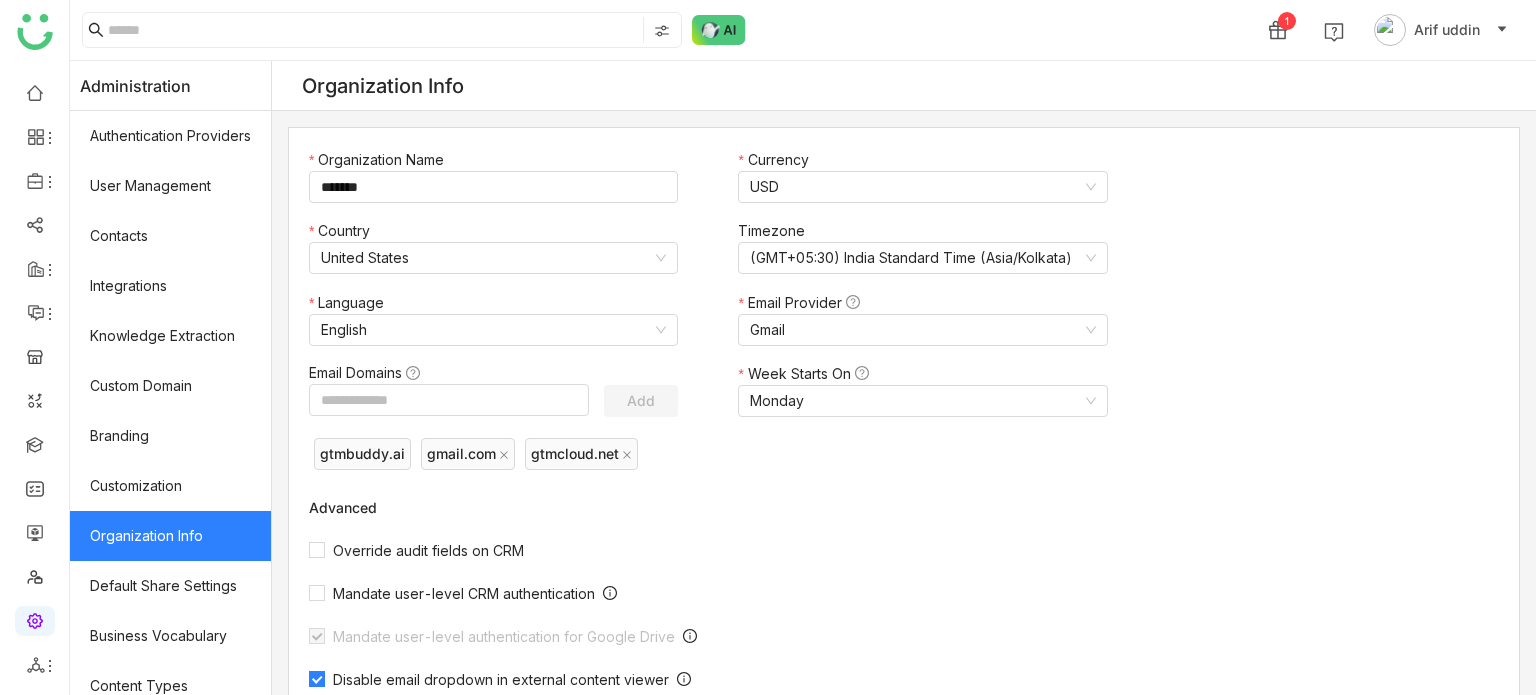 scroll, scrollTop: 572, scrollLeft: 0, axis: vertical 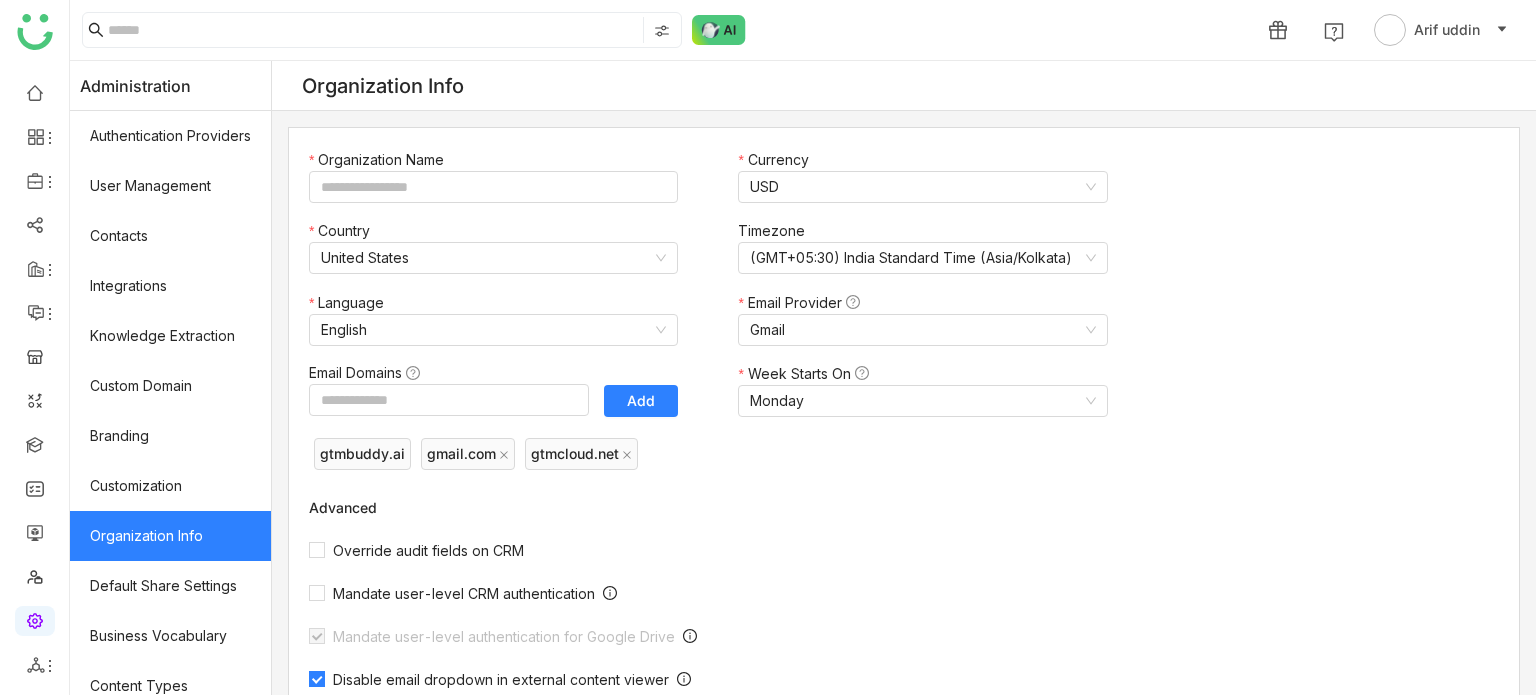 type on "*******" 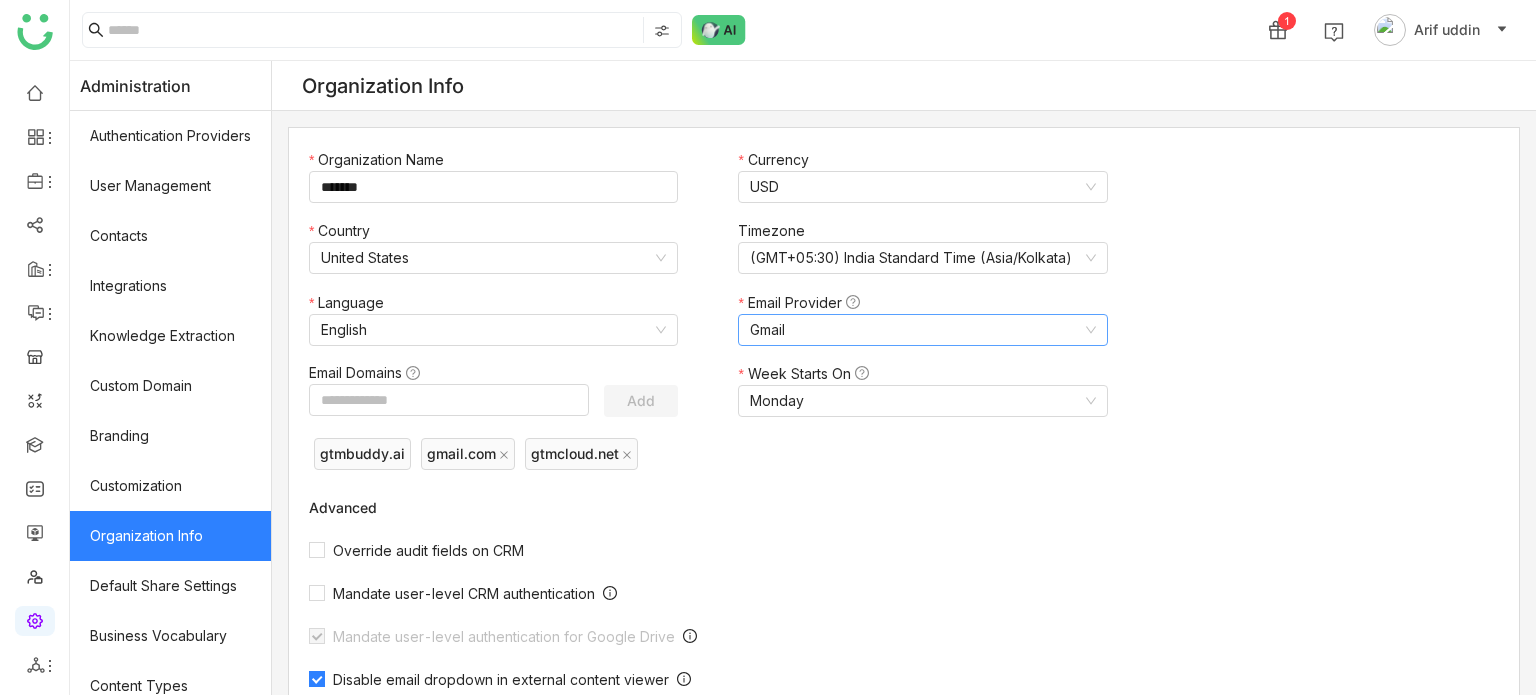 scroll, scrollTop: 572, scrollLeft: 0, axis: vertical 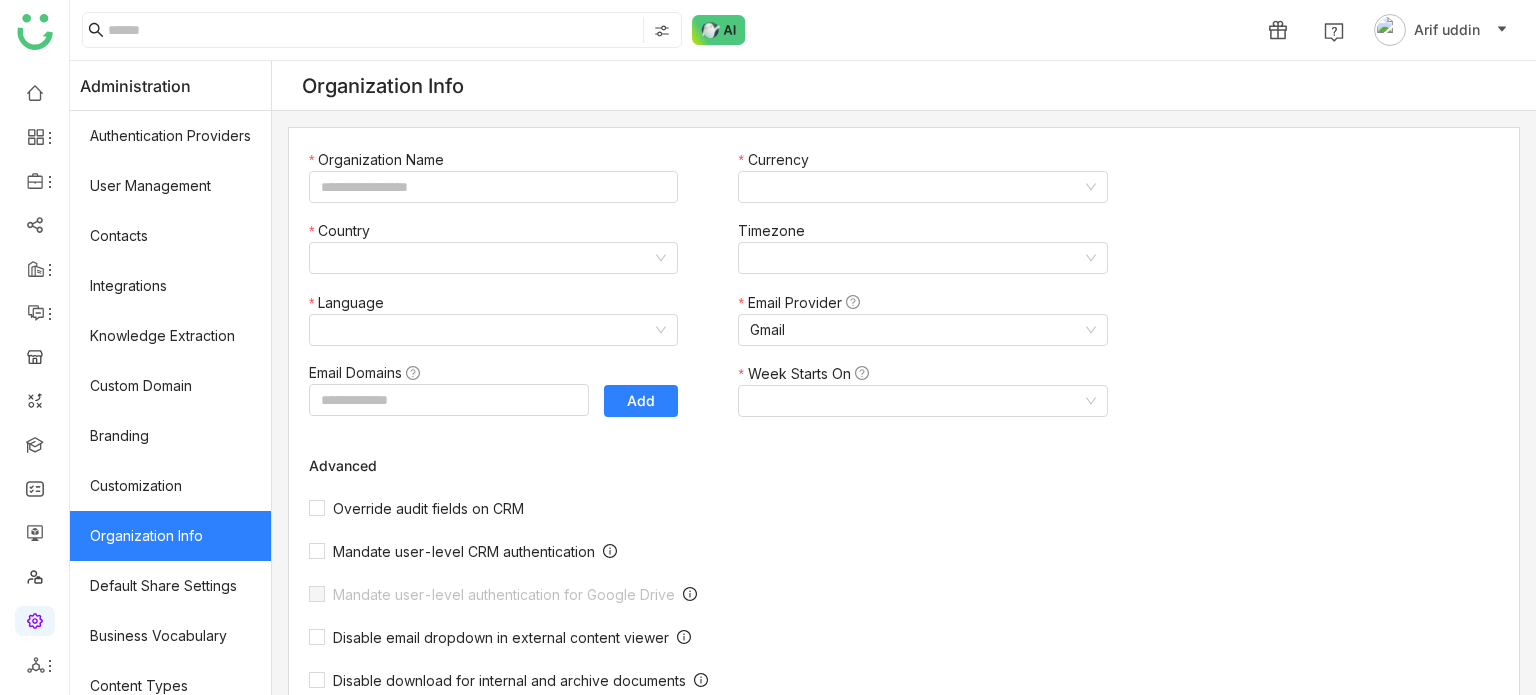 type on "*******" 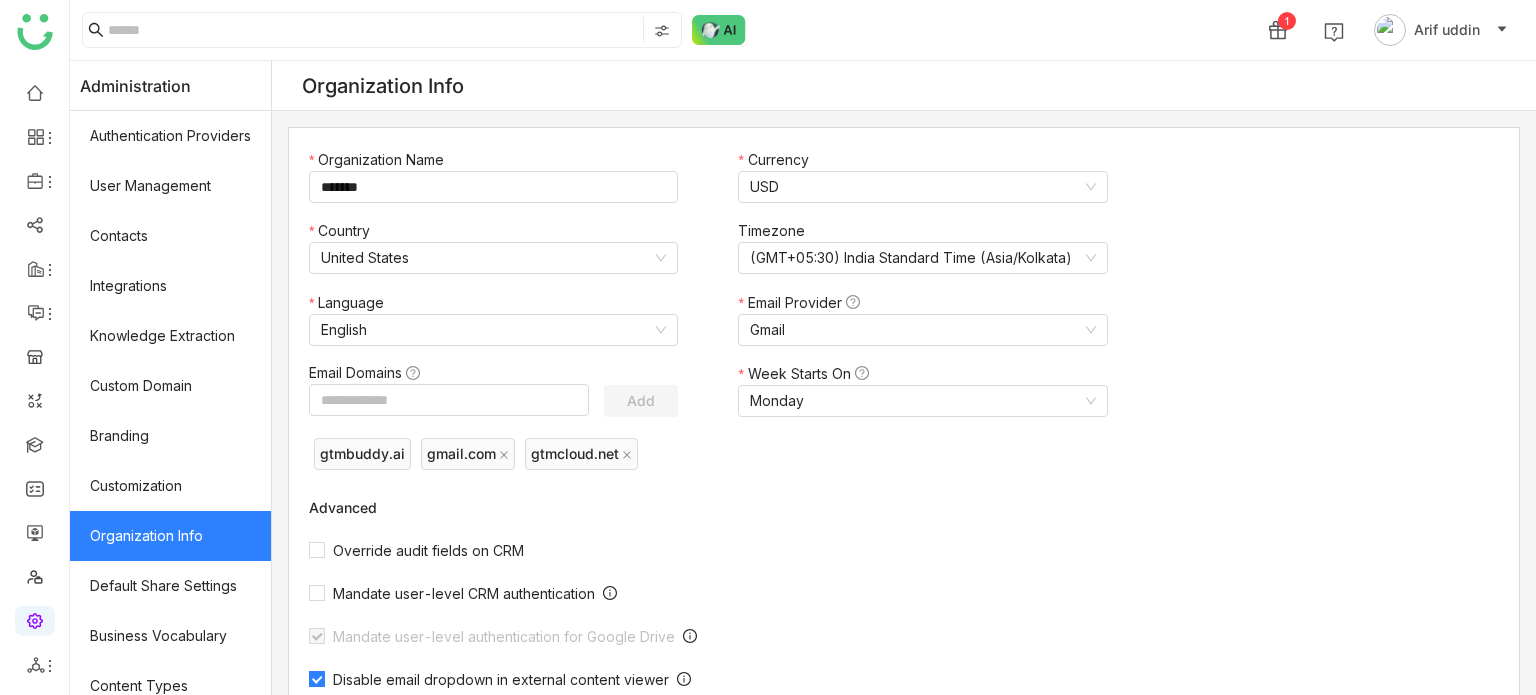 scroll, scrollTop: 572, scrollLeft: 0, axis: vertical 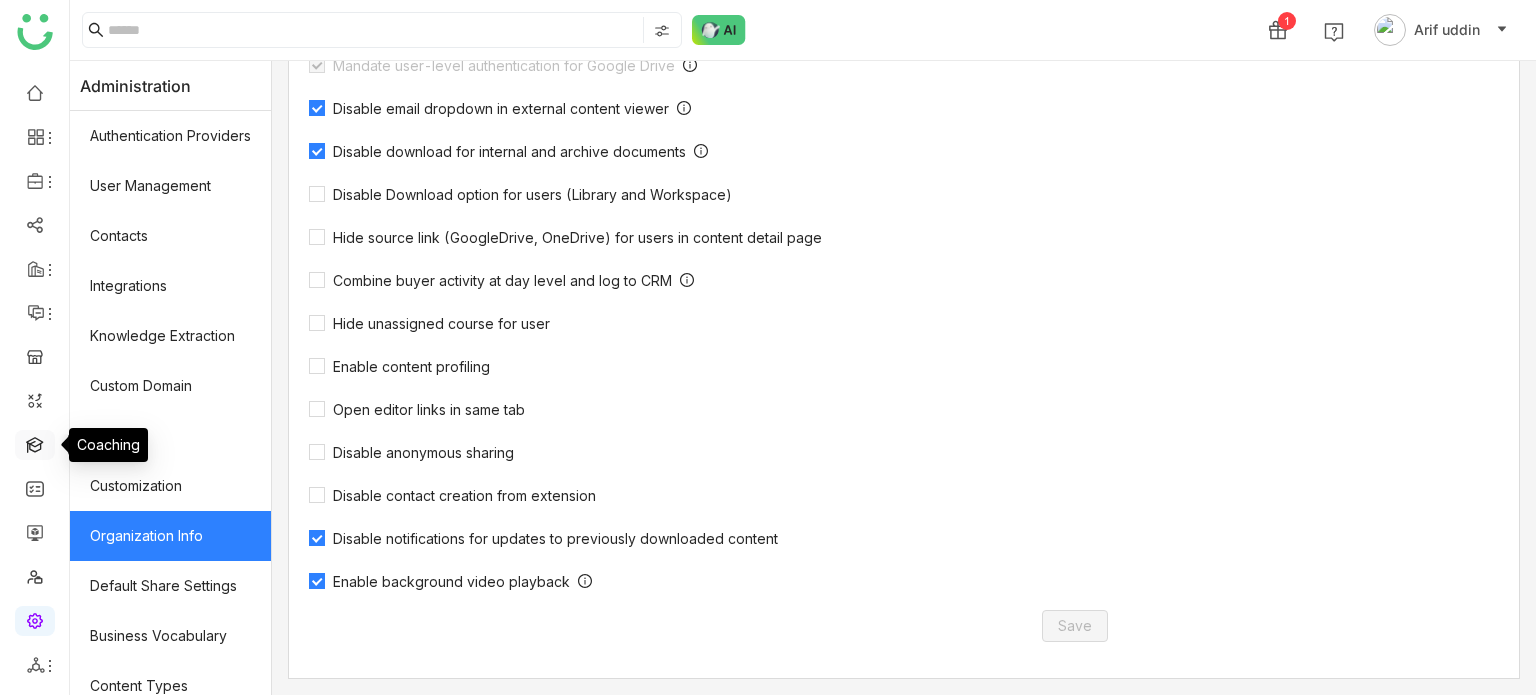 click at bounding box center [35, 443] 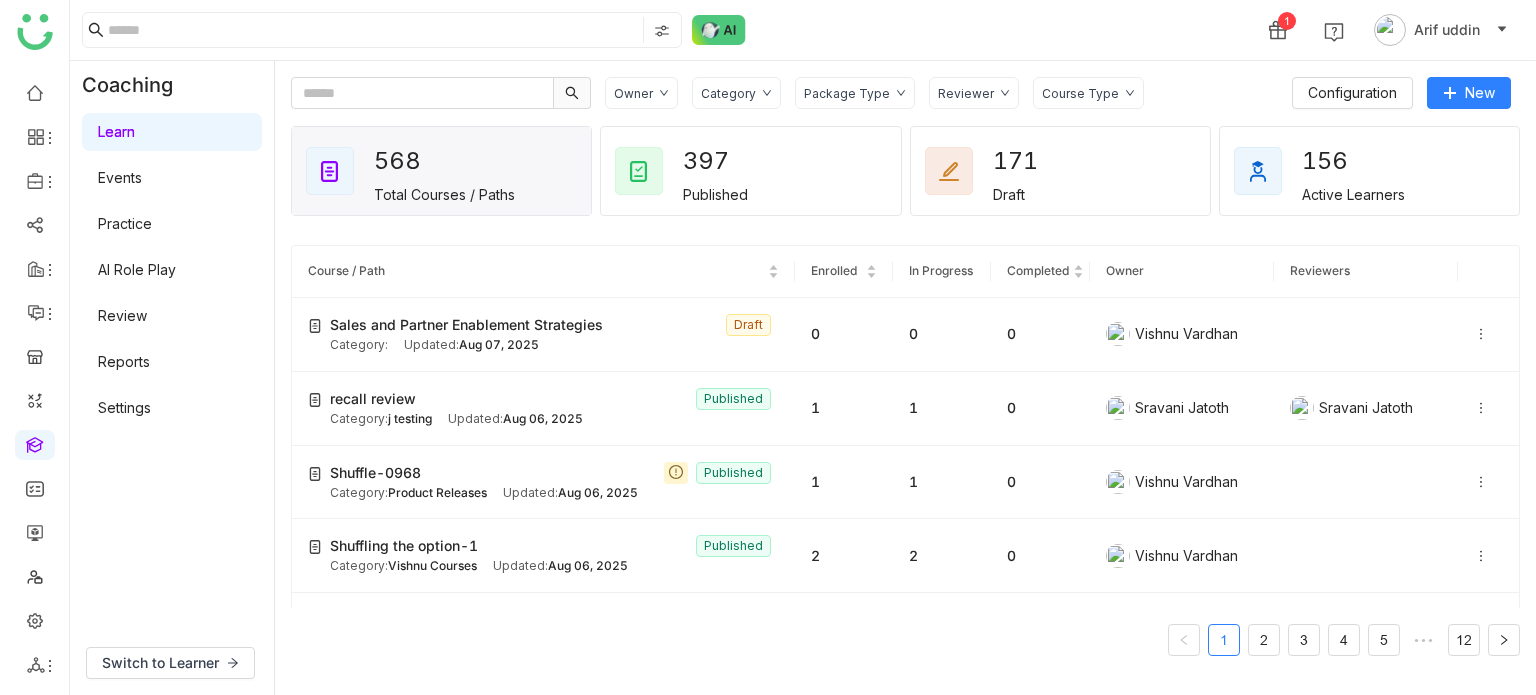 click on "Course Type" 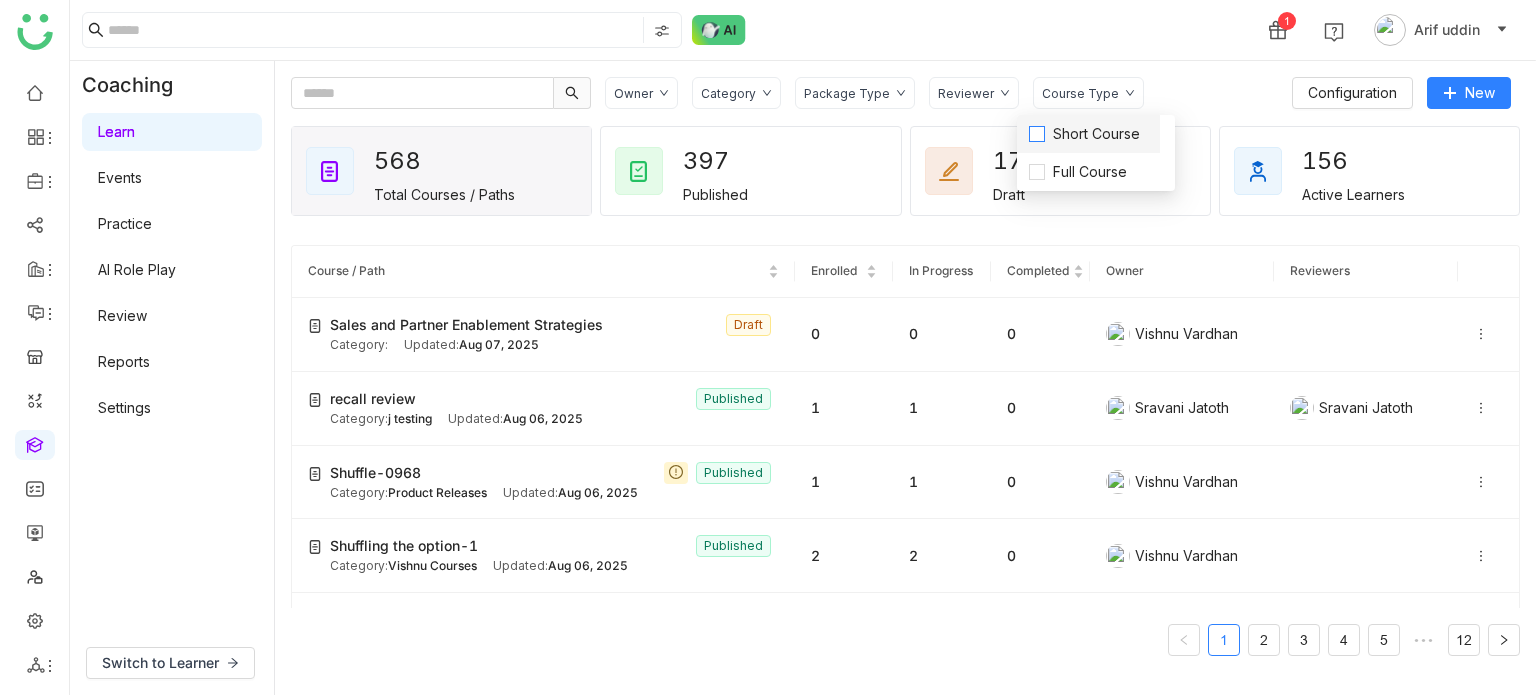 click on "Short Course" at bounding box center [1096, 134] 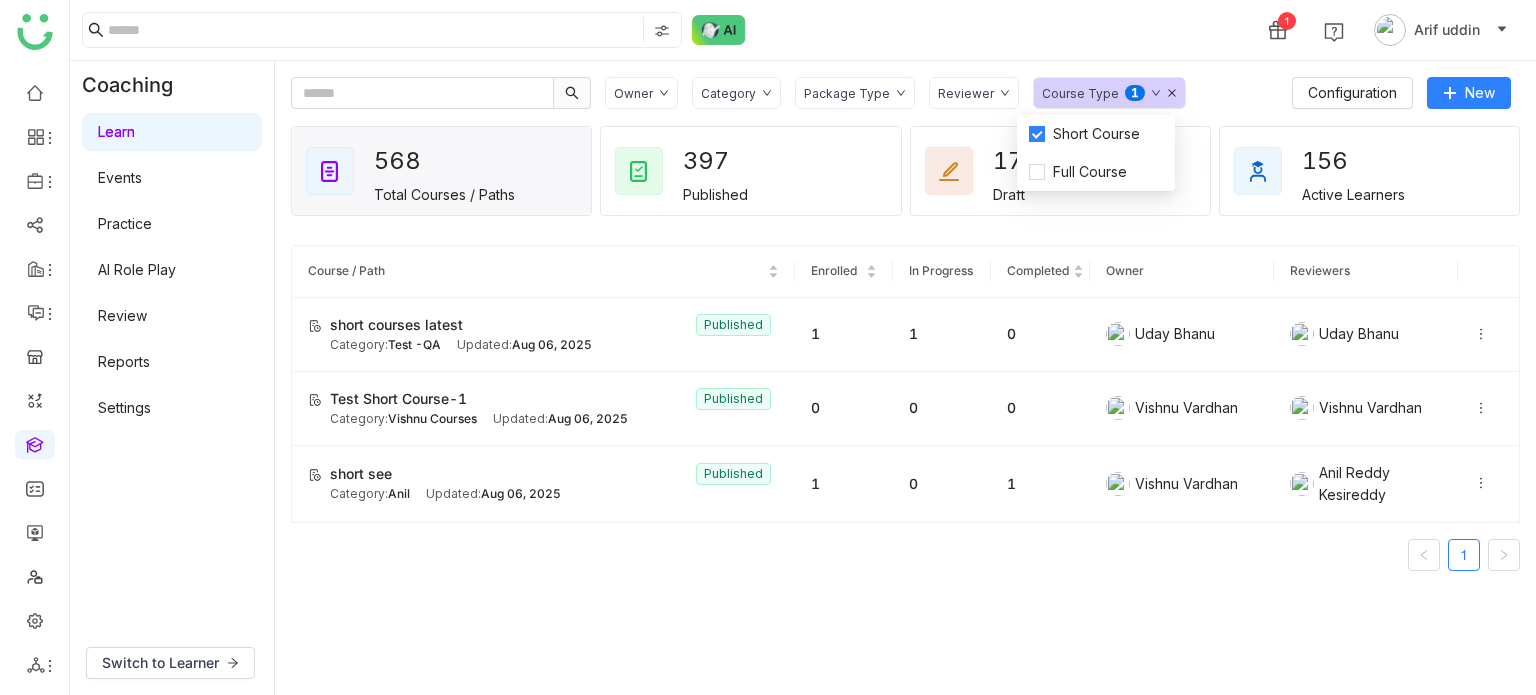 click on "1 Arif uddin" 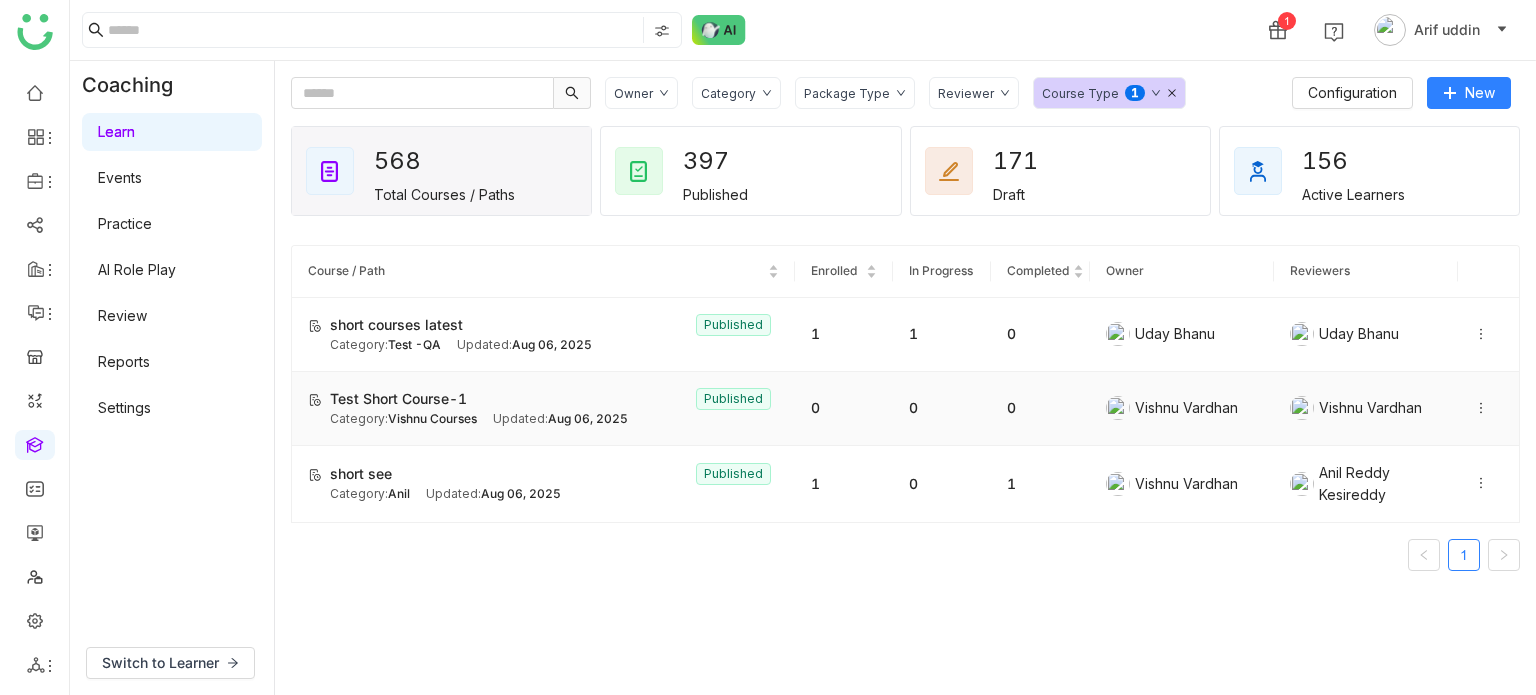 click 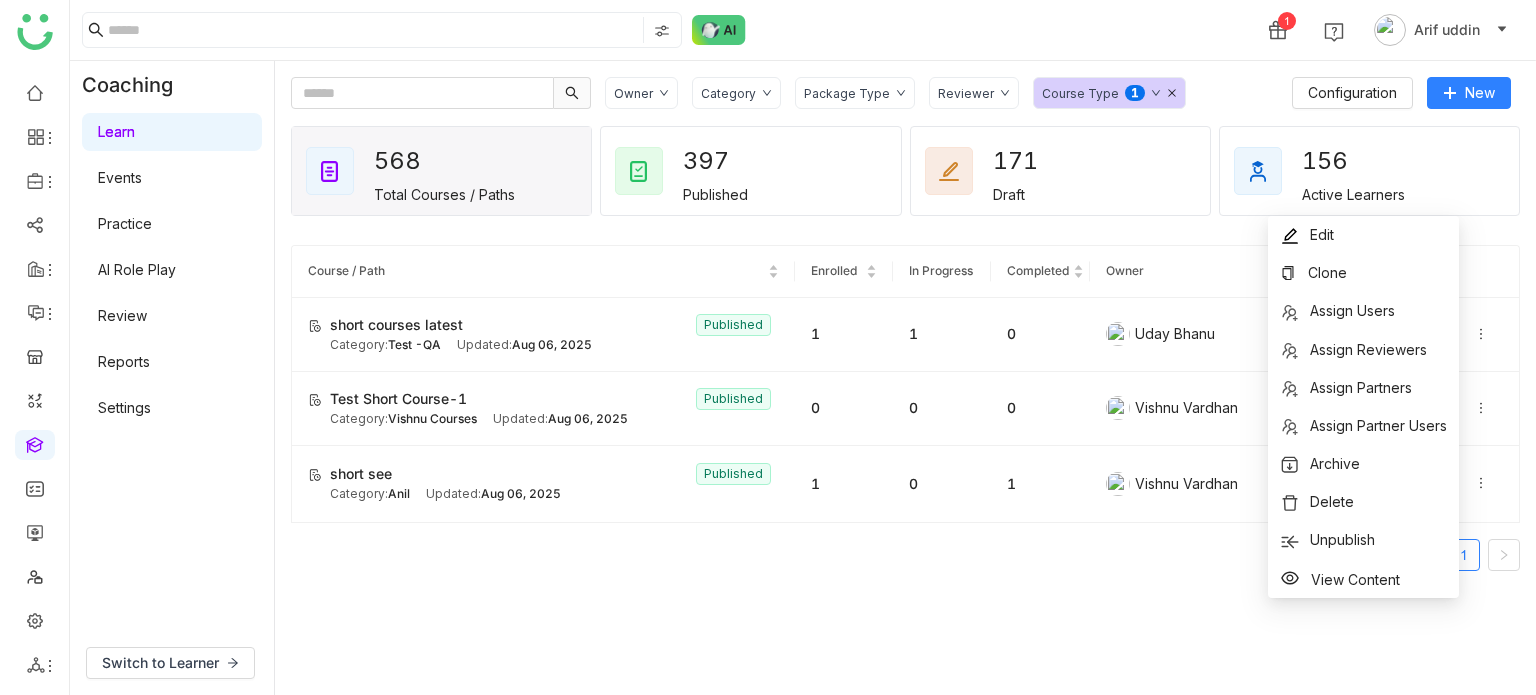 click 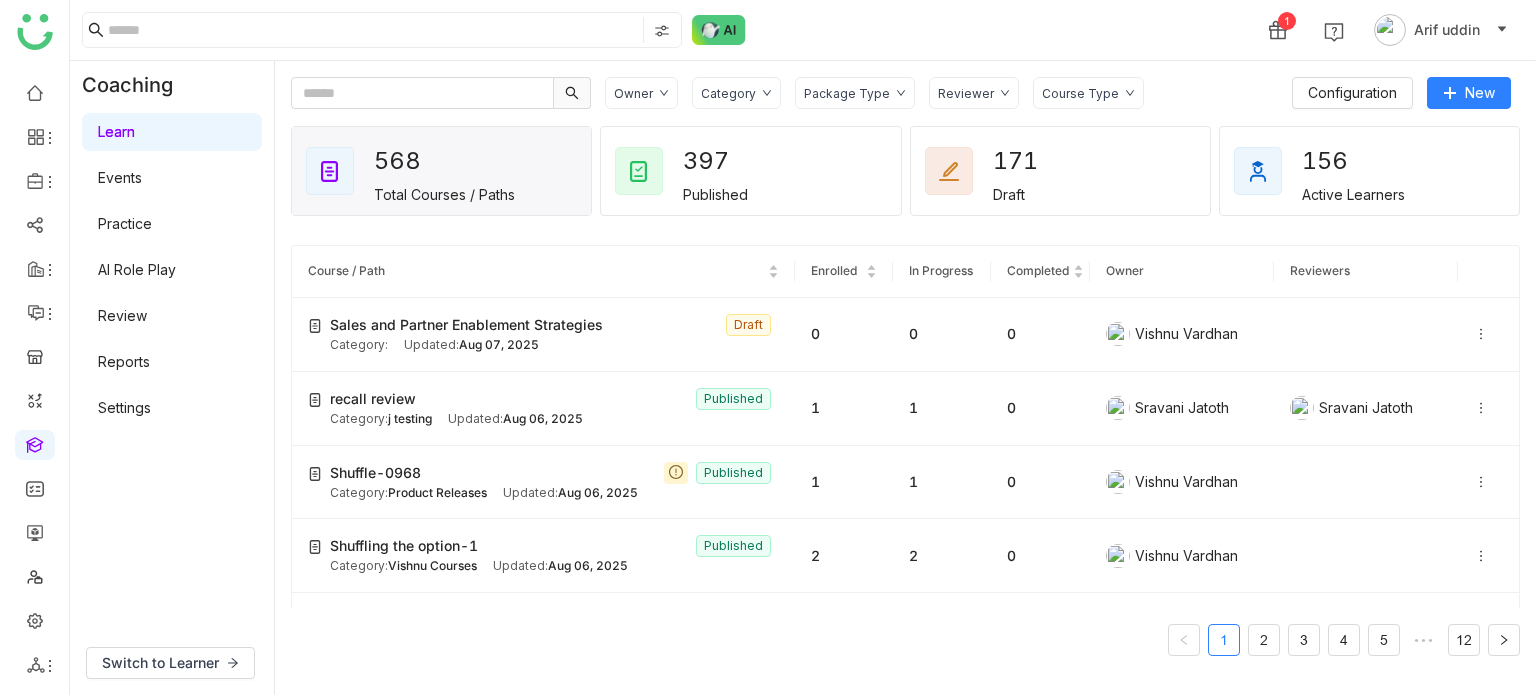 click on "Course Type" 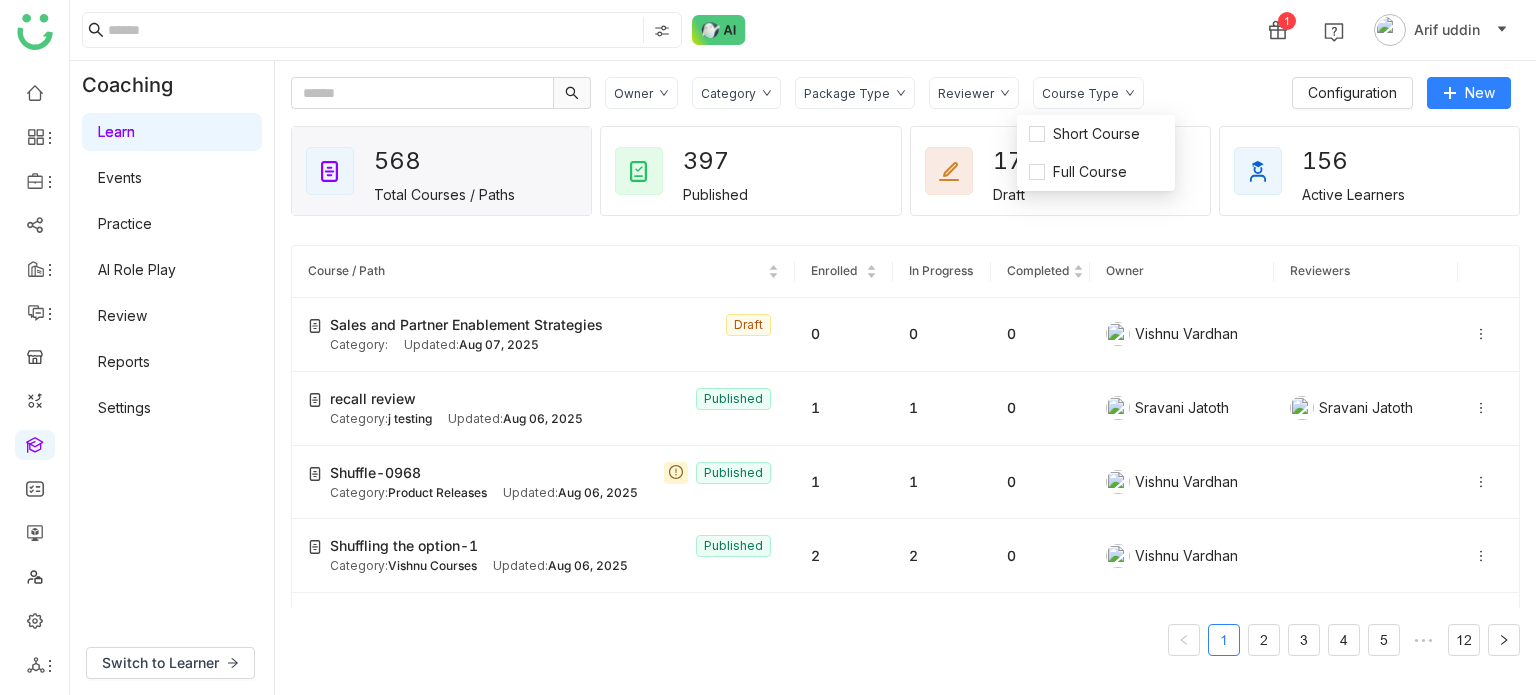 click on "1 Arif uddin" 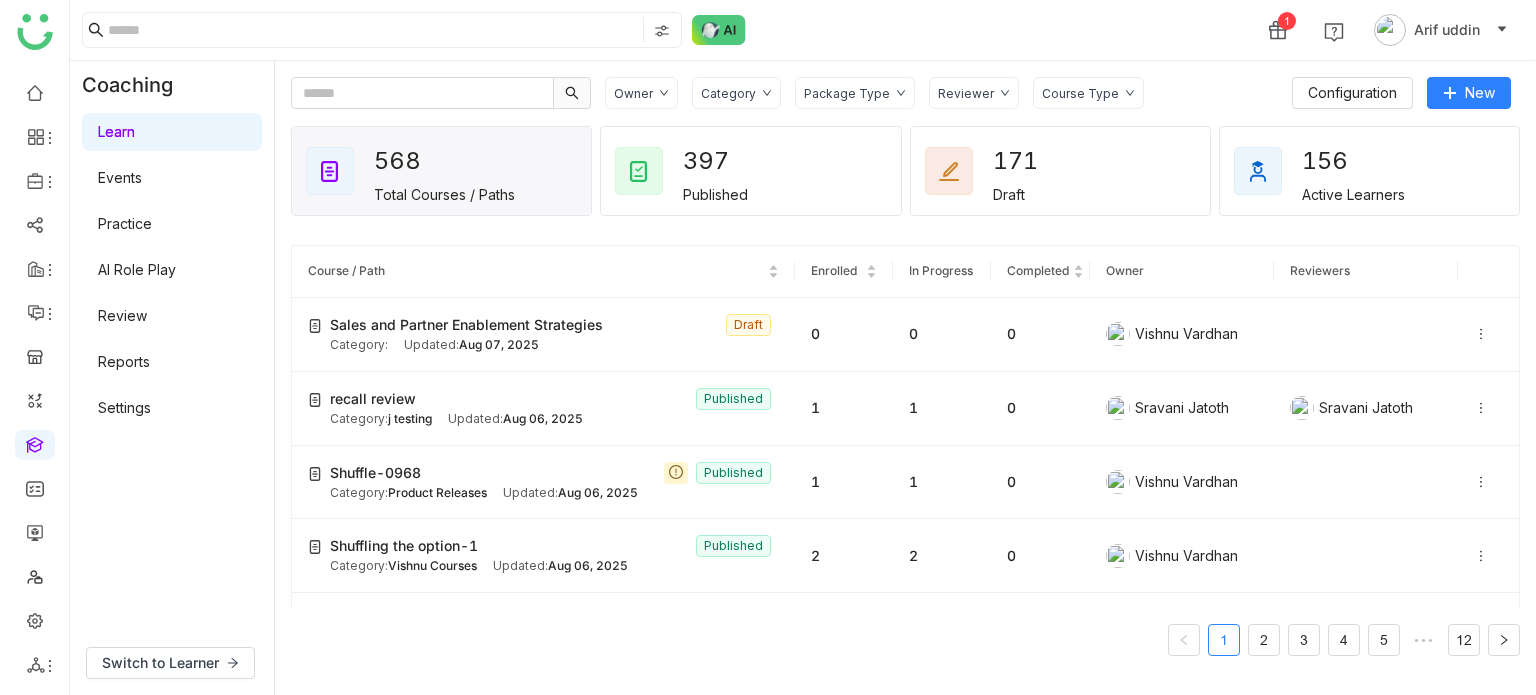 click on "Course Type" 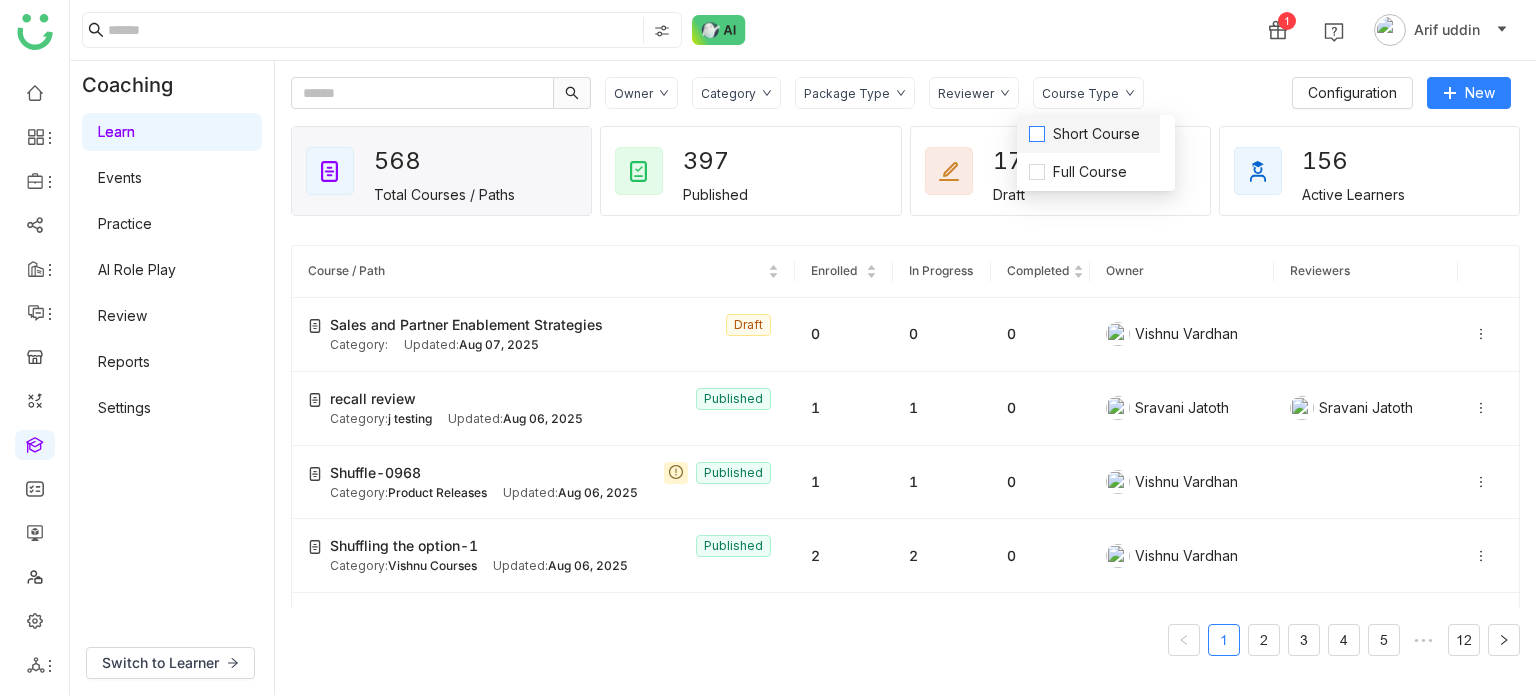 click on "Short Course" at bounding box center [1096, 134] 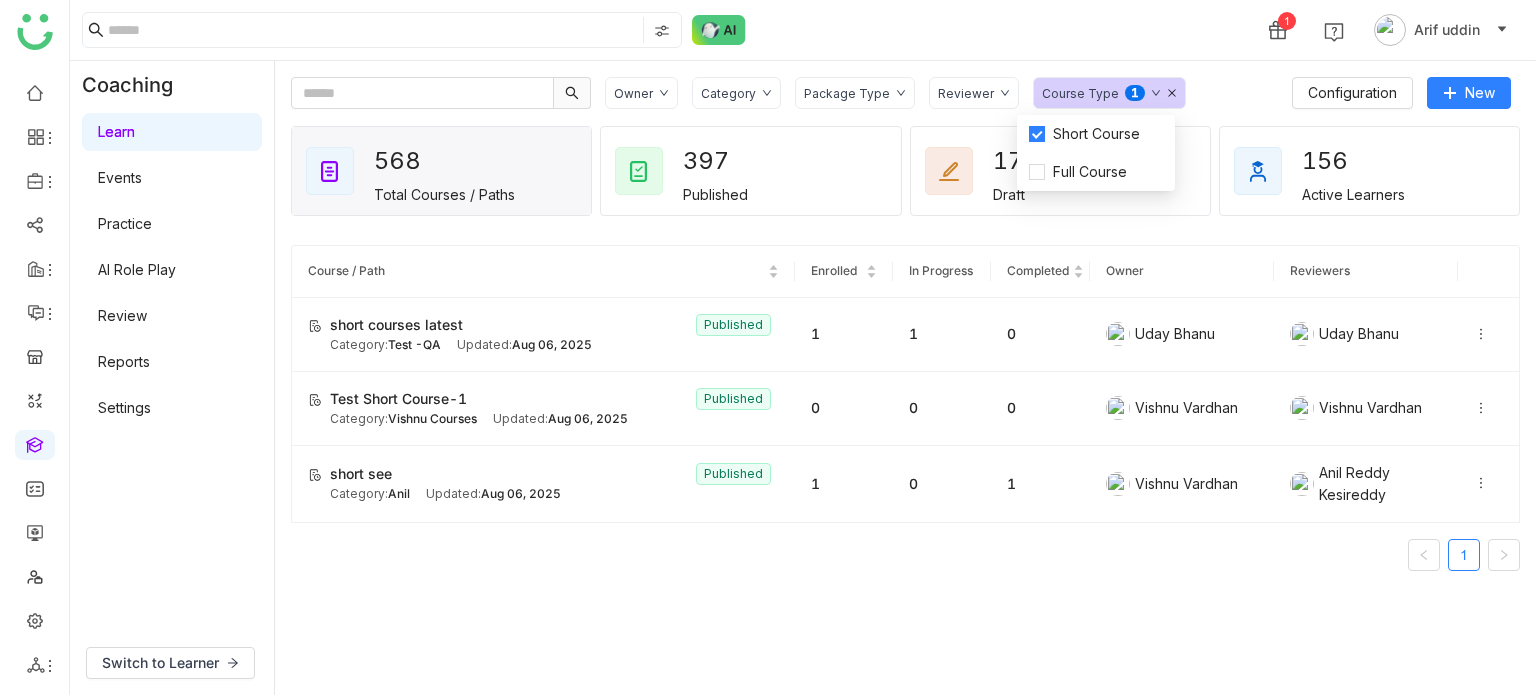 click on "Reviewer" 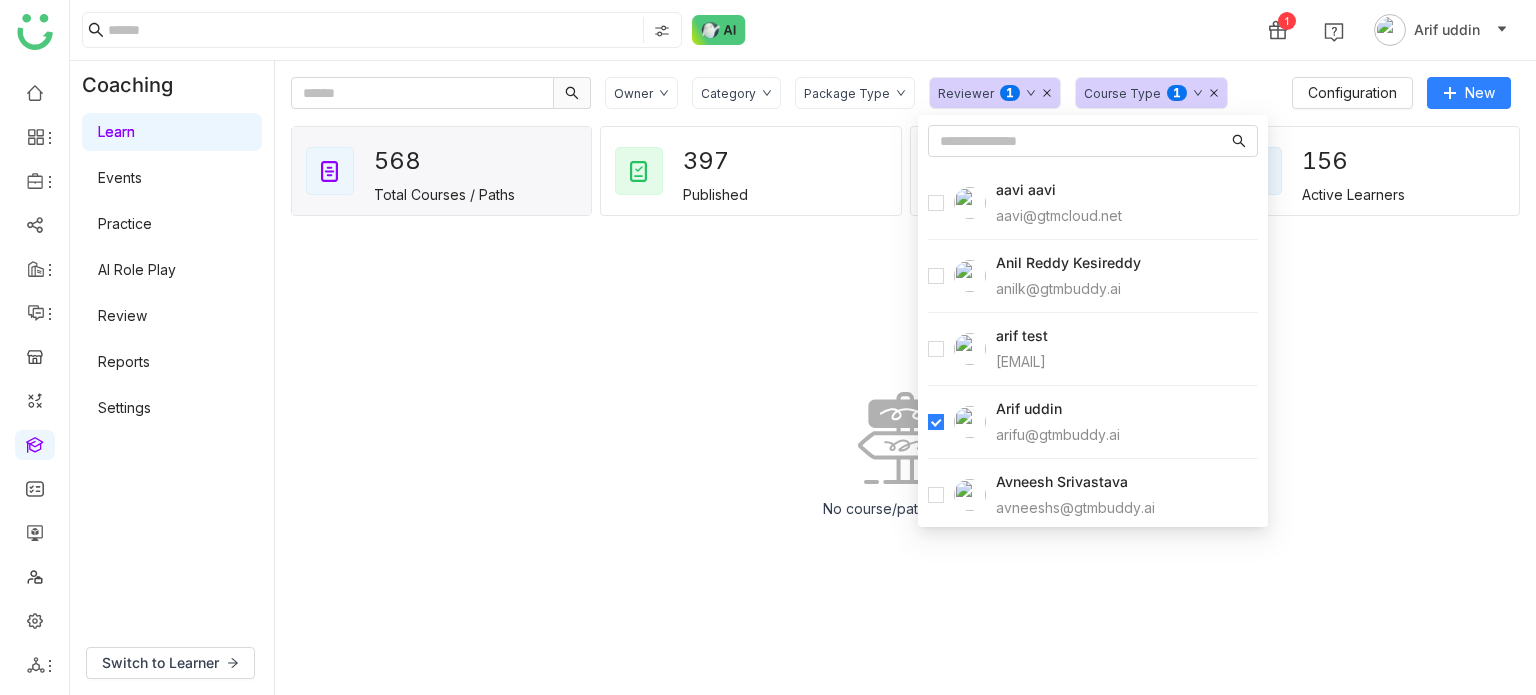 click 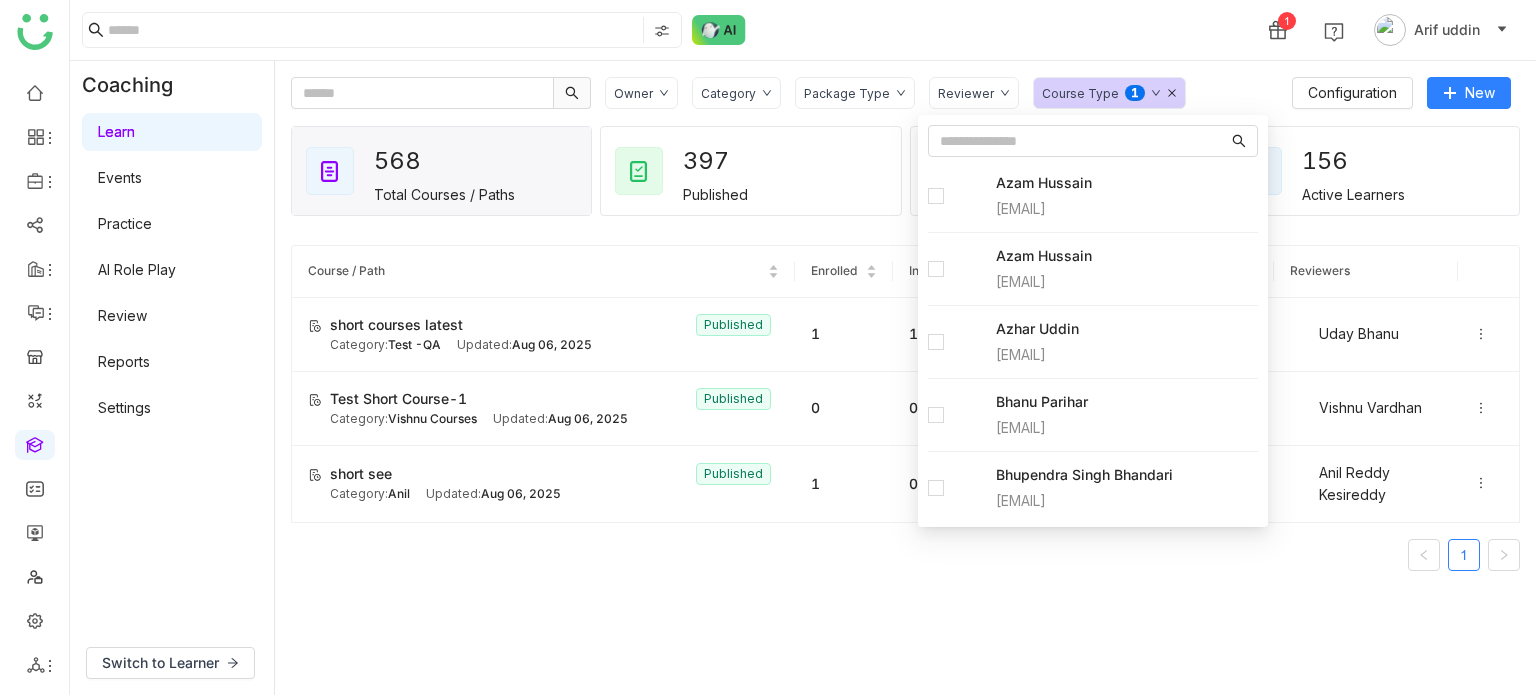scroll, scrollTop: 378, scrollLeft: 0, axis: vertical 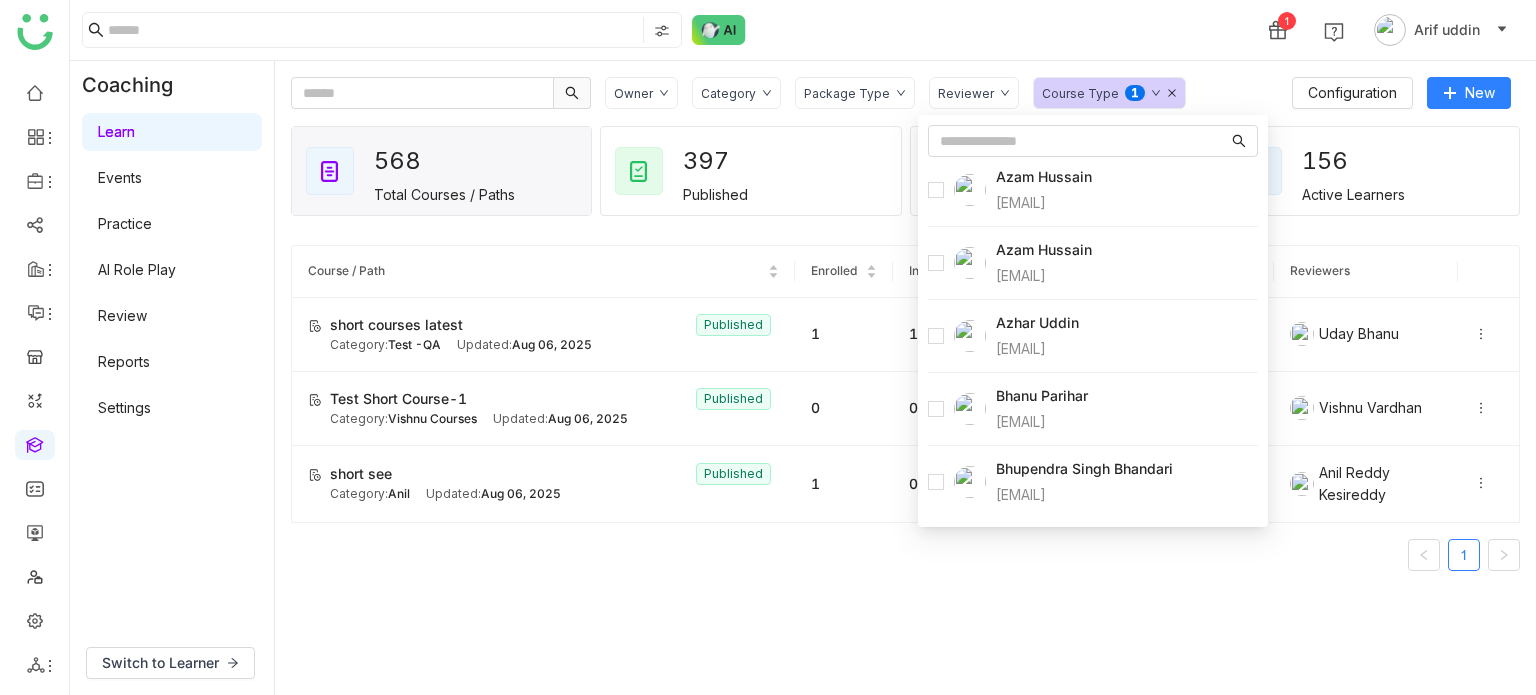 click on "Category" 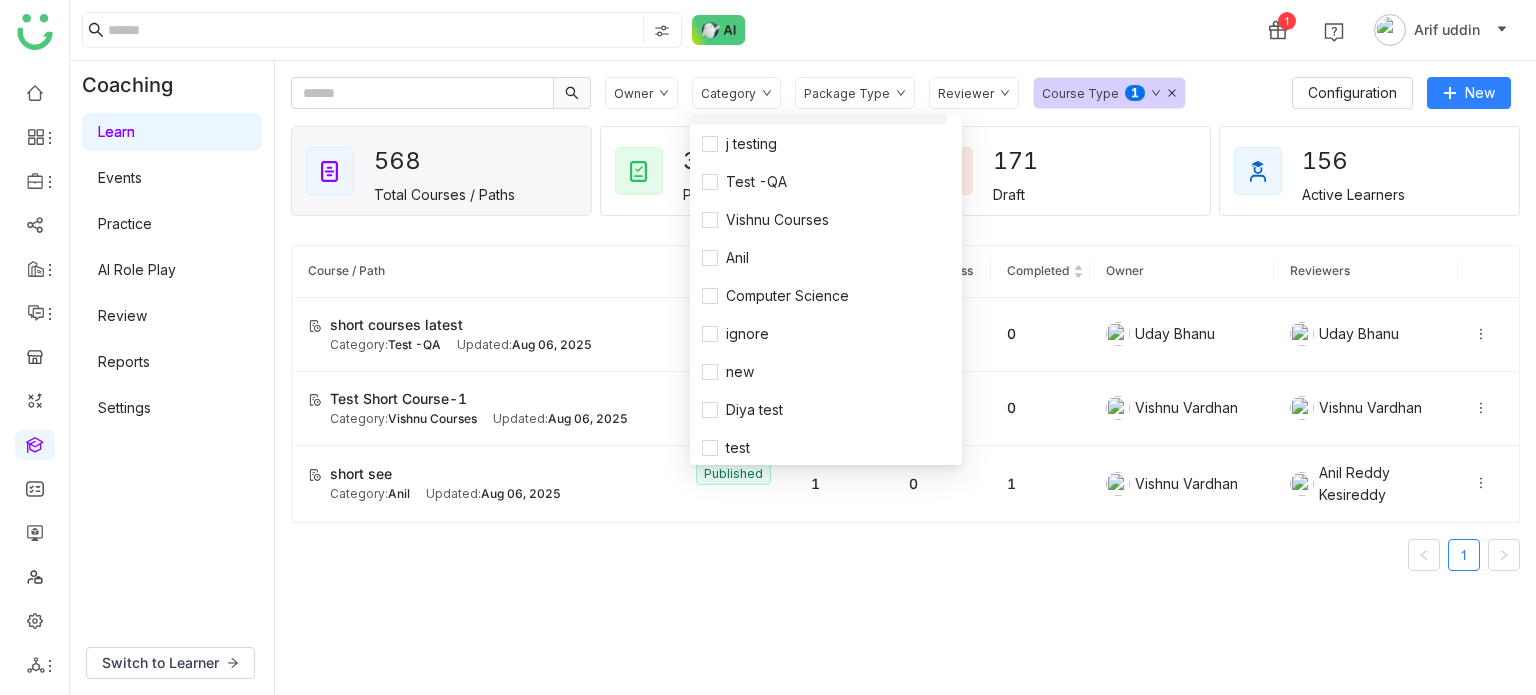 scroll, scrollTop: 228, scrollLeft: 0, axis: vertical 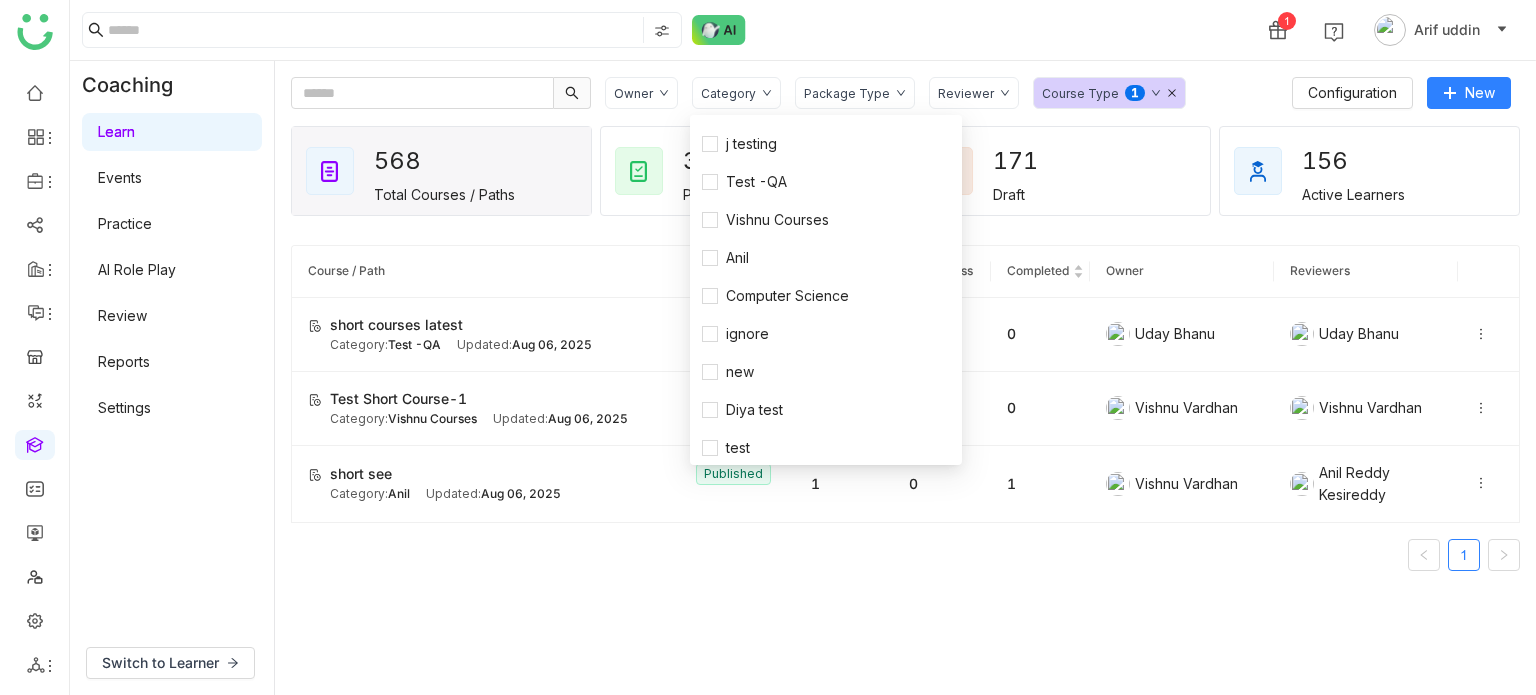 click on "1 Arif uddin" 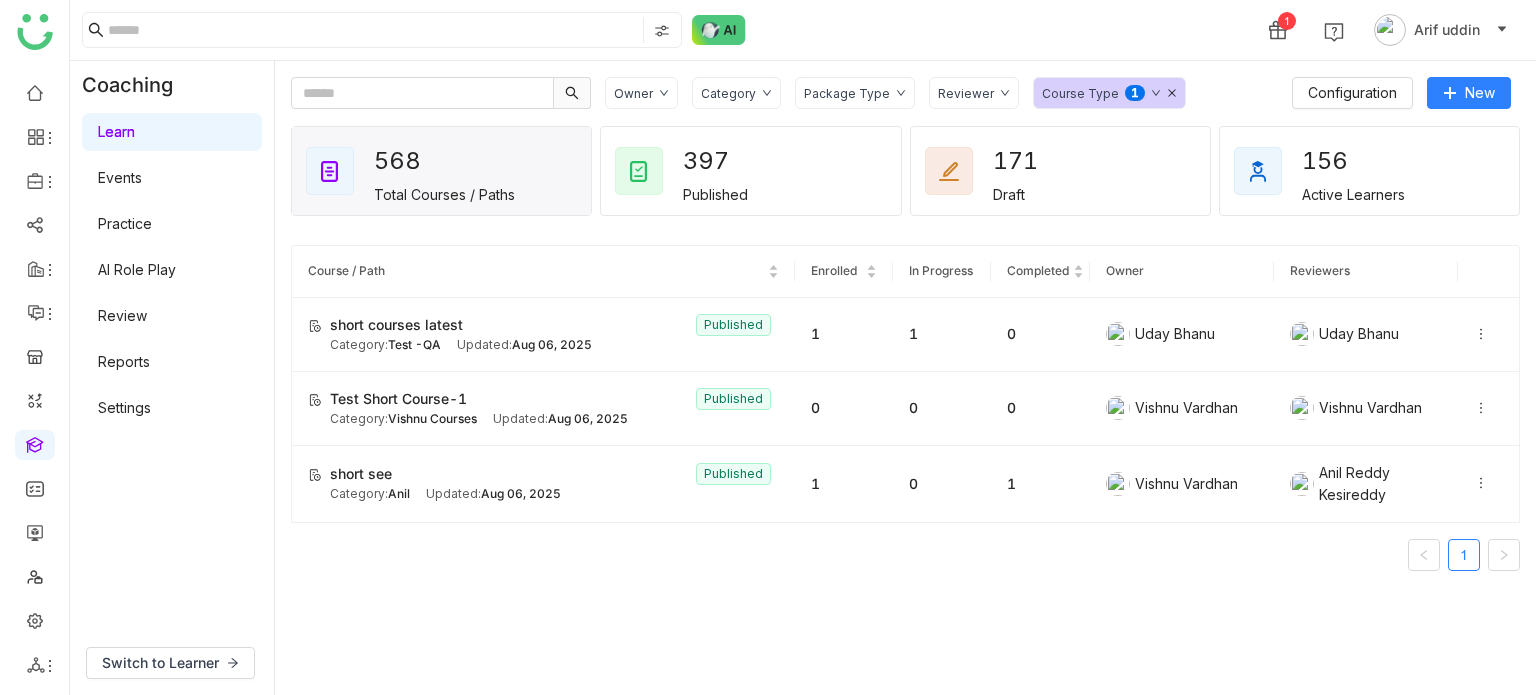 click 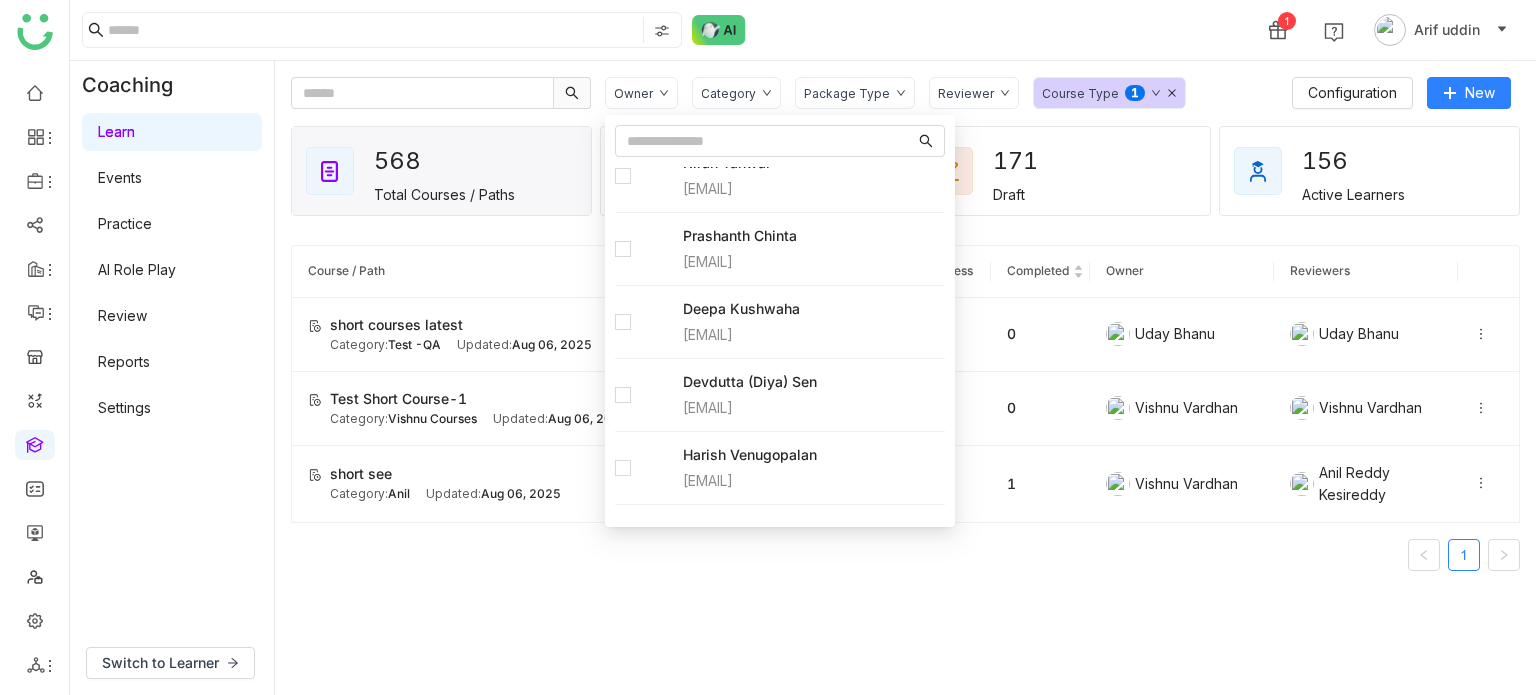 scroll, scrollTop: 1608, scrollLeft: 0, axis: vertical 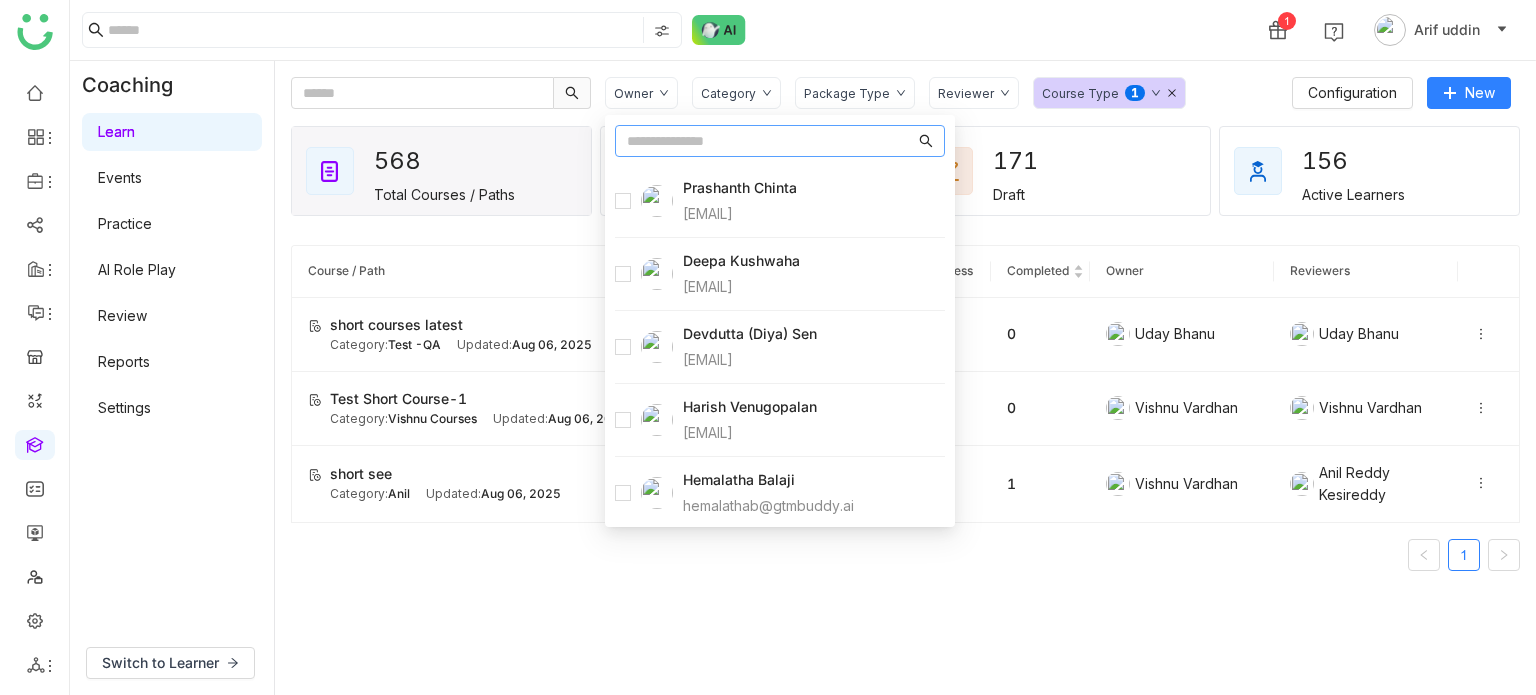 click at bounding box center (771, 141) 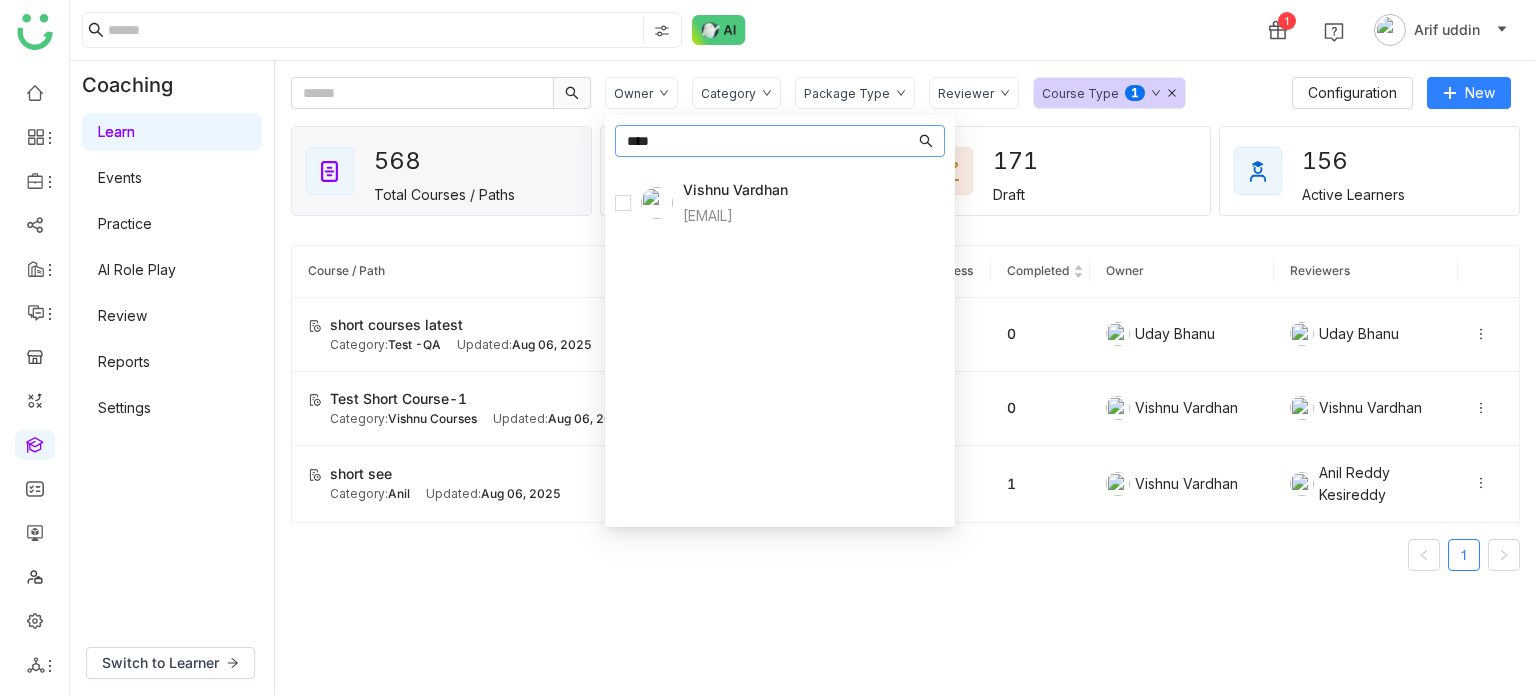 type on "****" 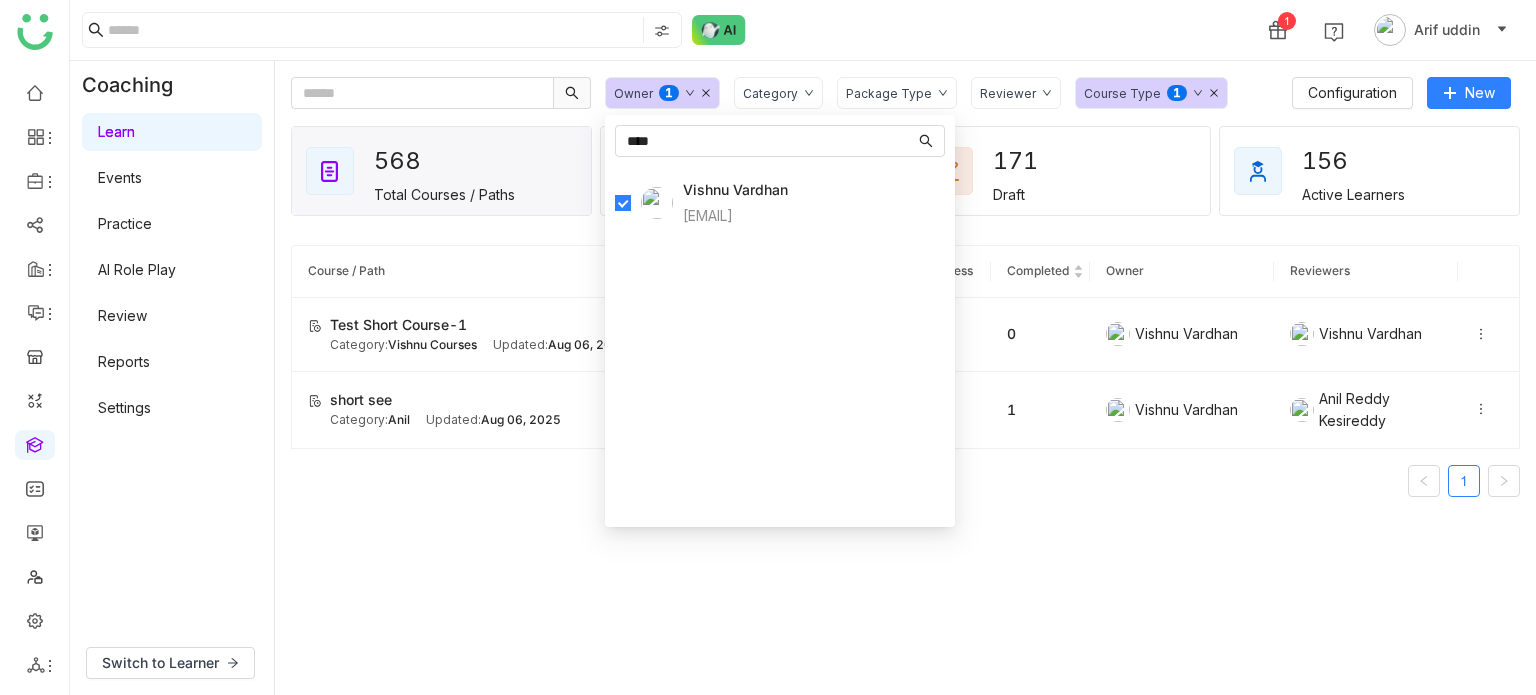 click on "1 Arif uddin" 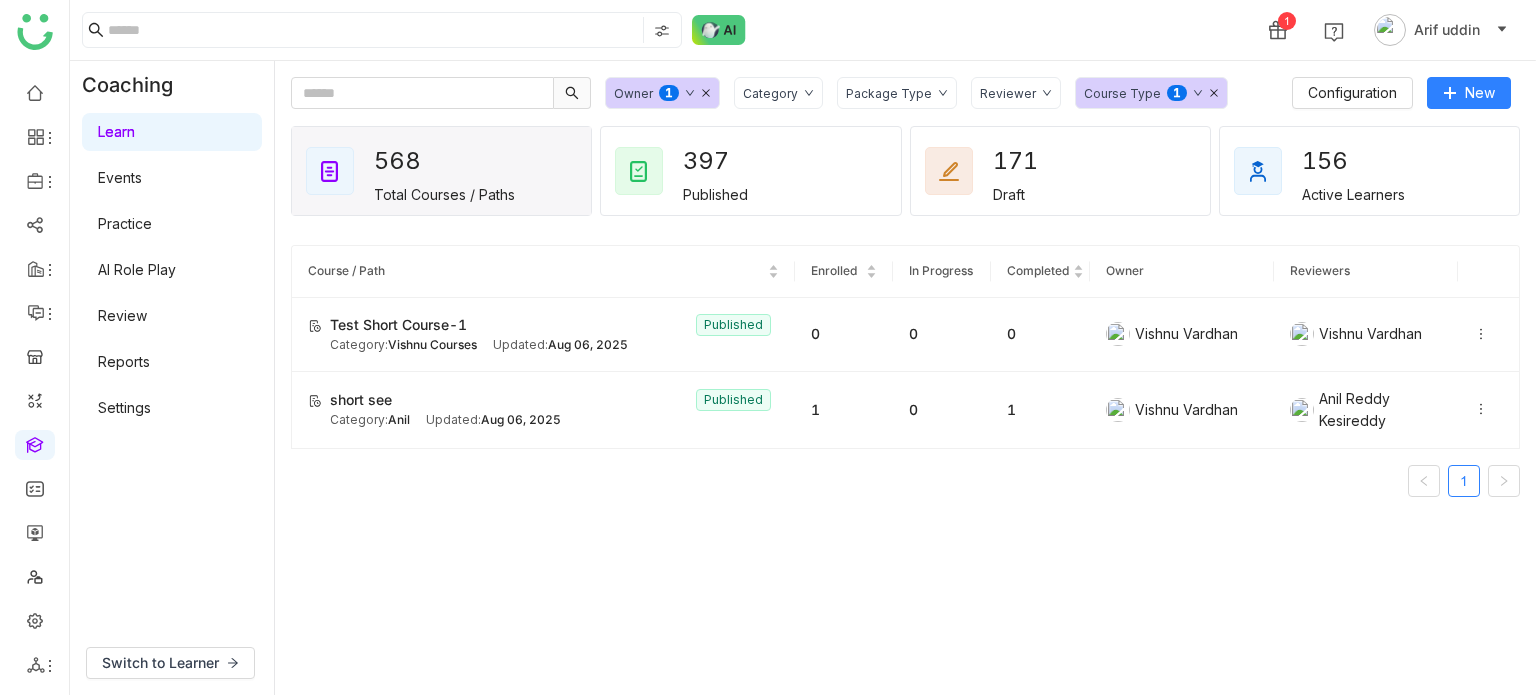 click 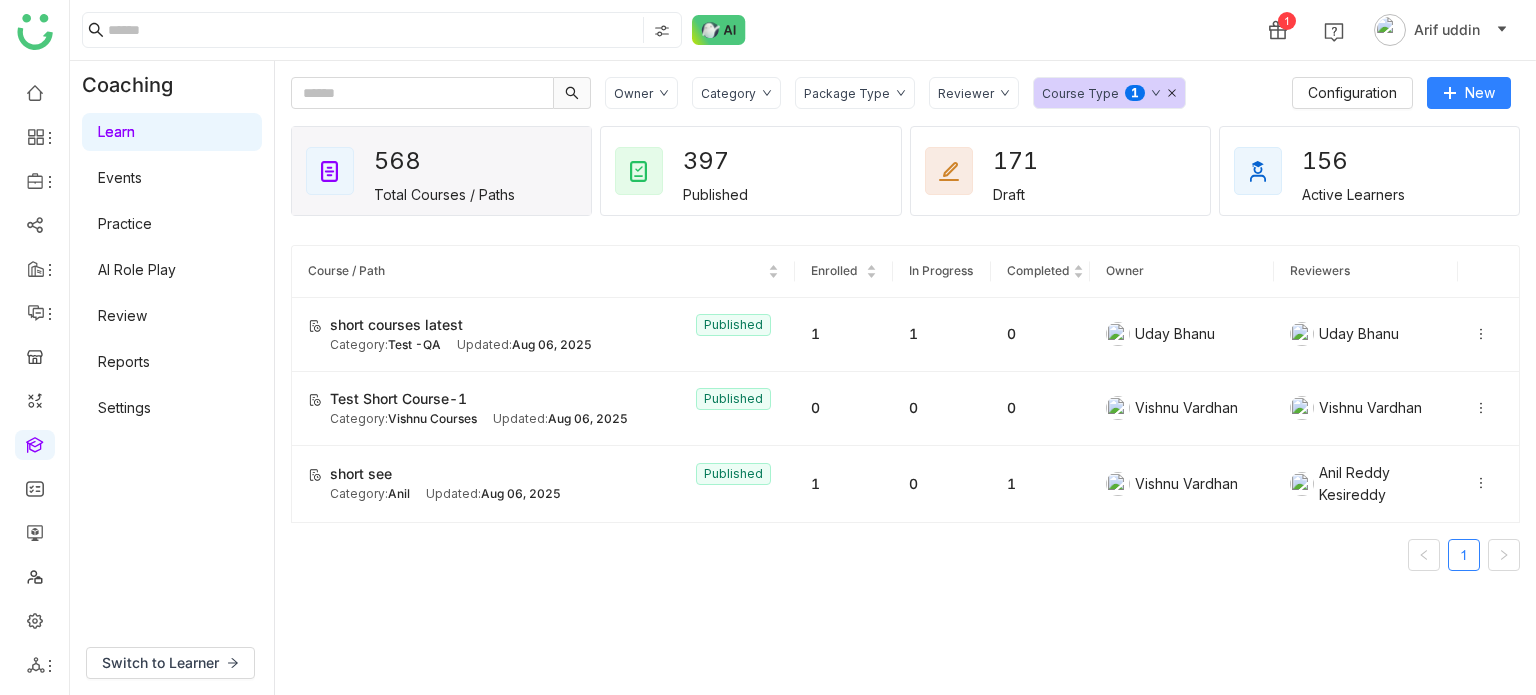 click 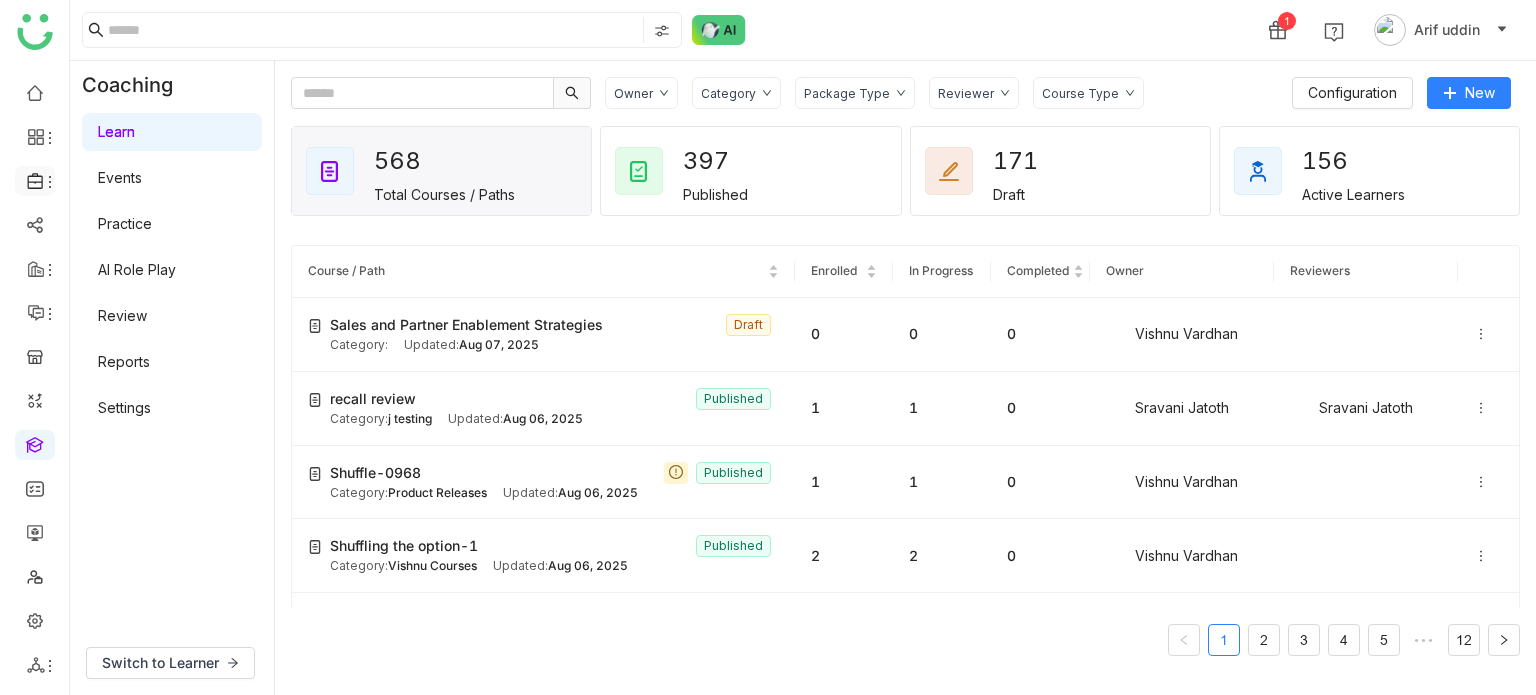 click at bounding box center (36, 181) 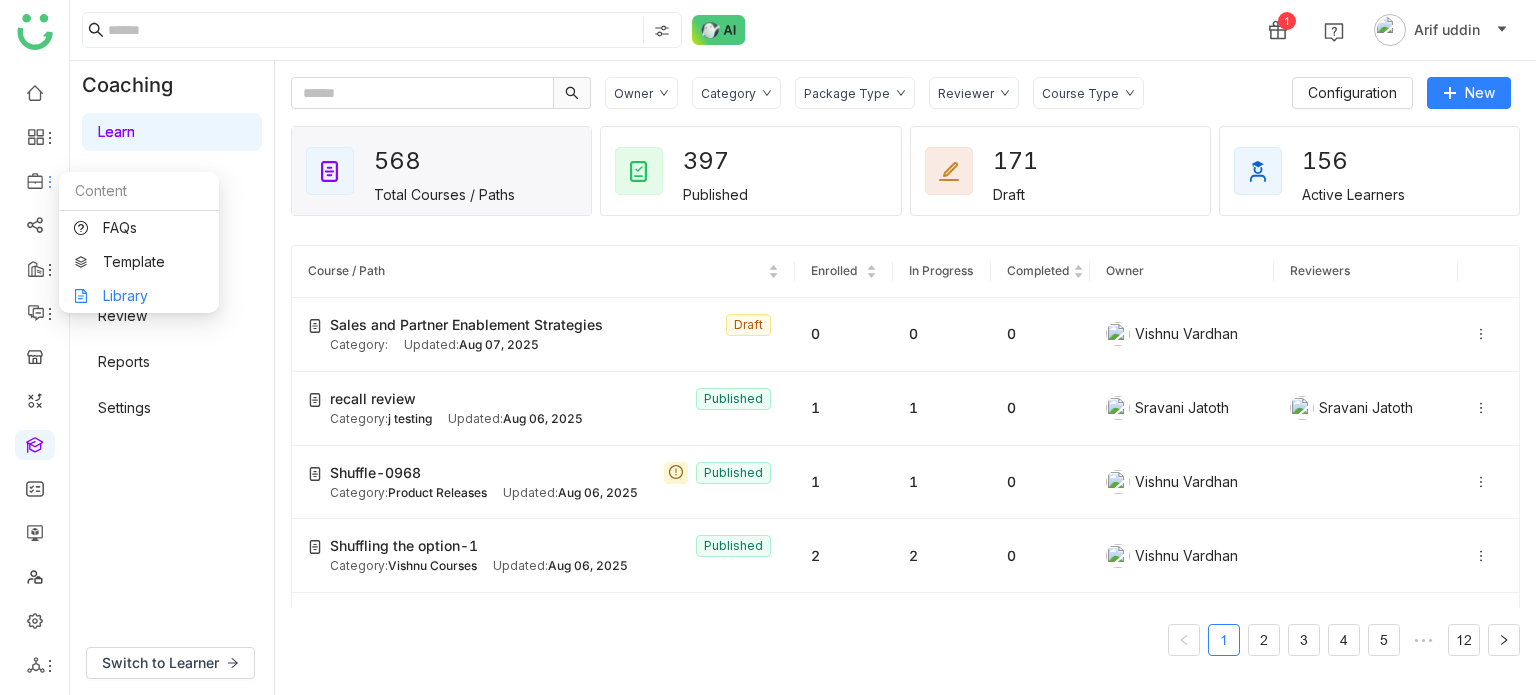 click on "Library" at bounding box center (139, 296) 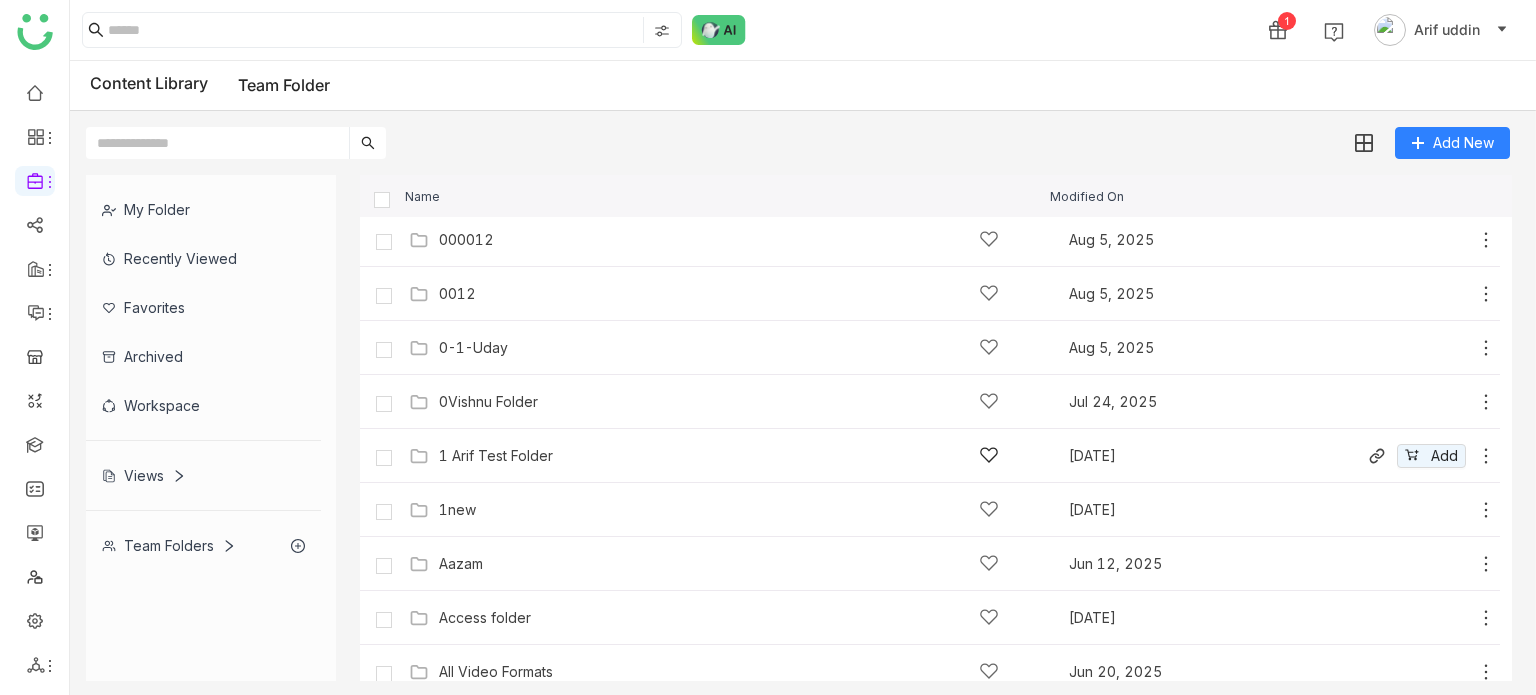 scroll, scrollTop: 0, scrollLeft: 0, axis: both 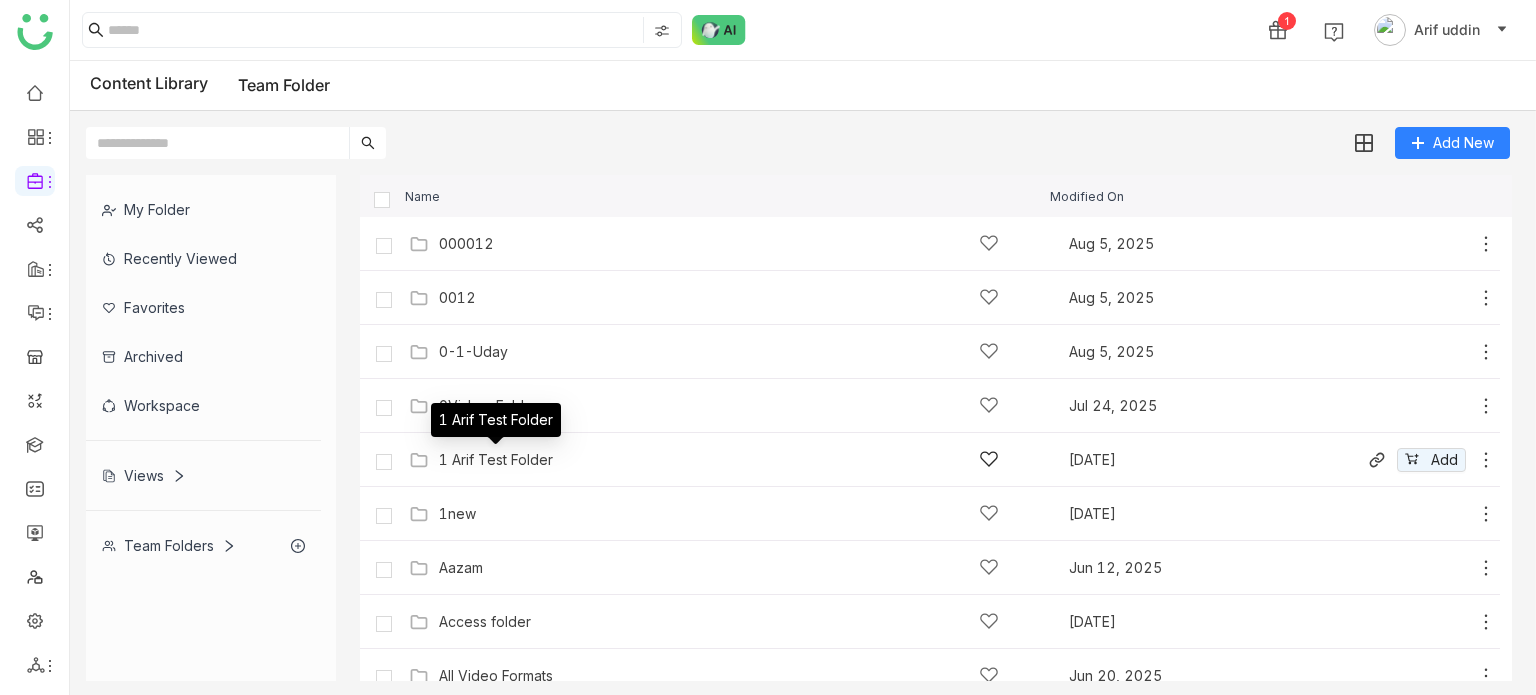 click on "1 Arif Test Folder" 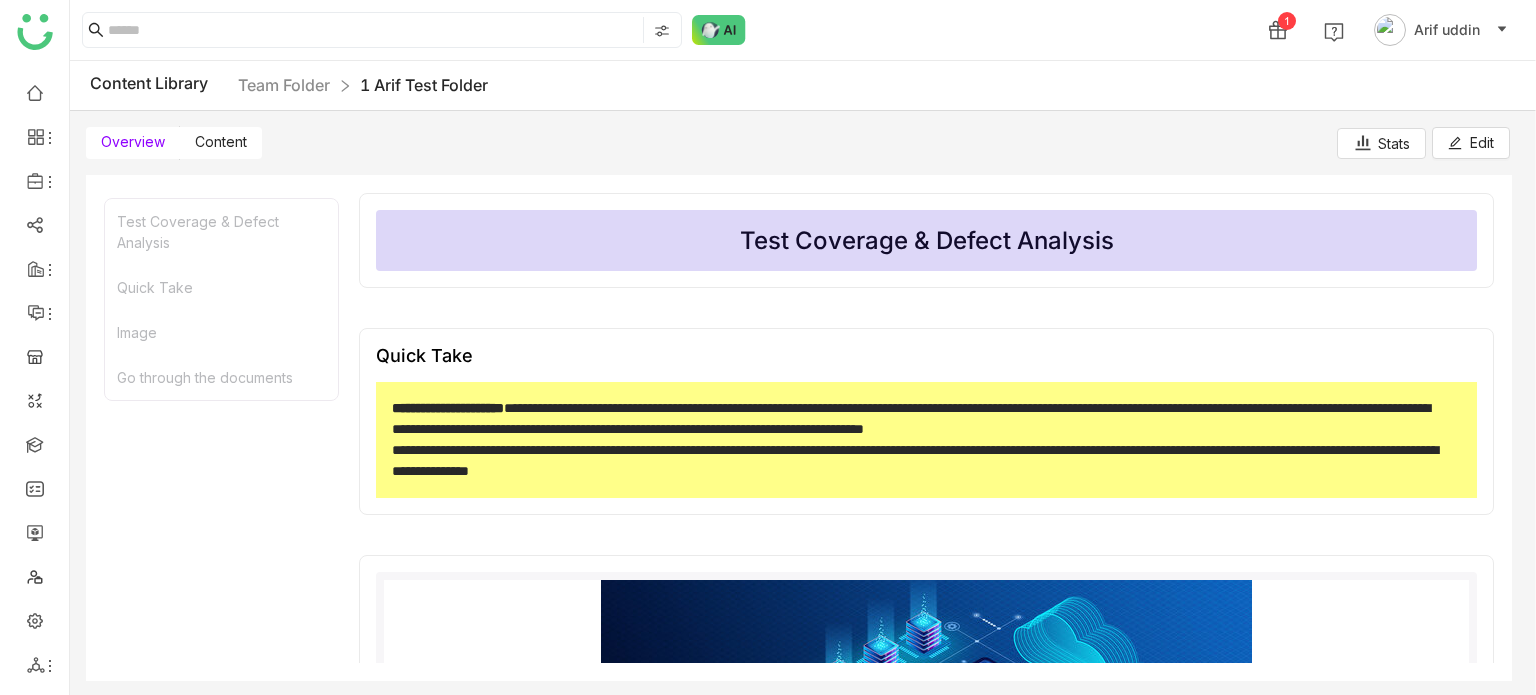 click on "**********" 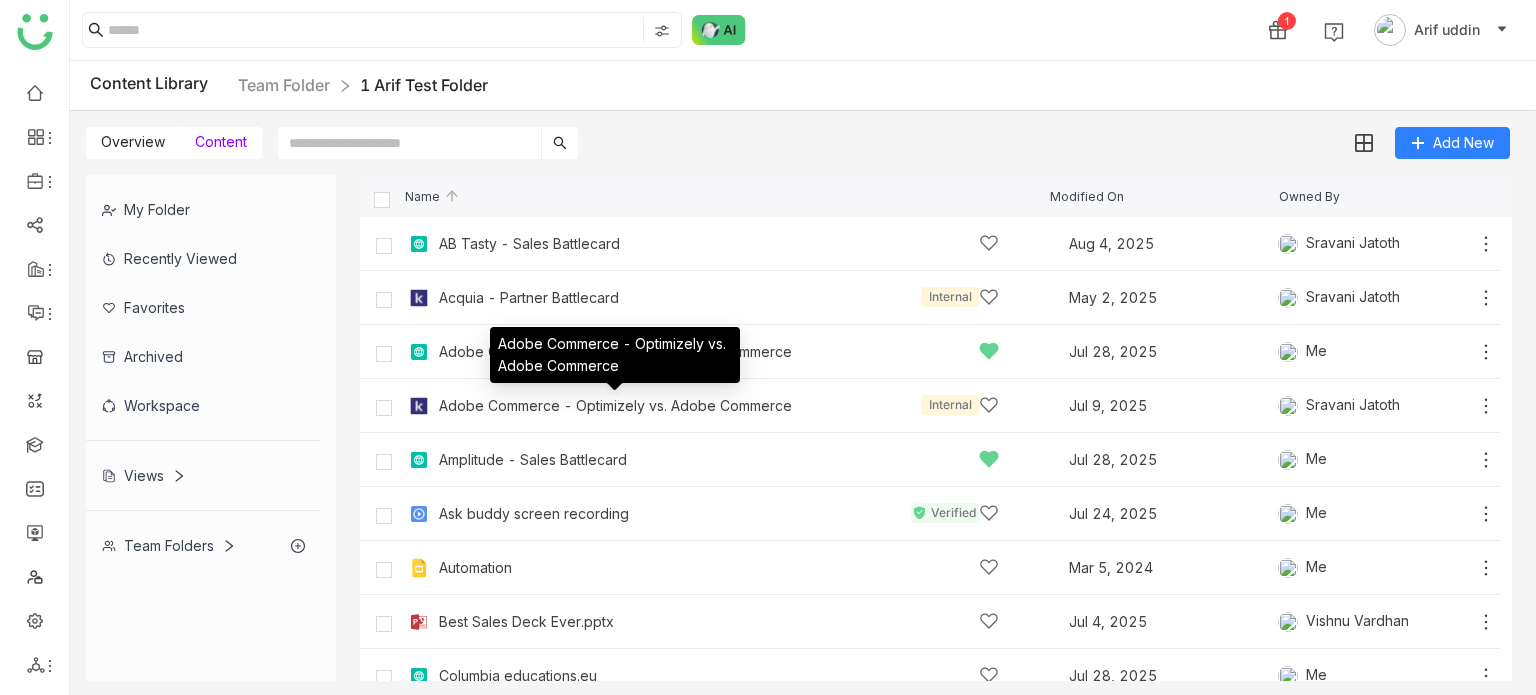 click on "Adobe Commerce - Optimizely vs. Adobe Commerce" 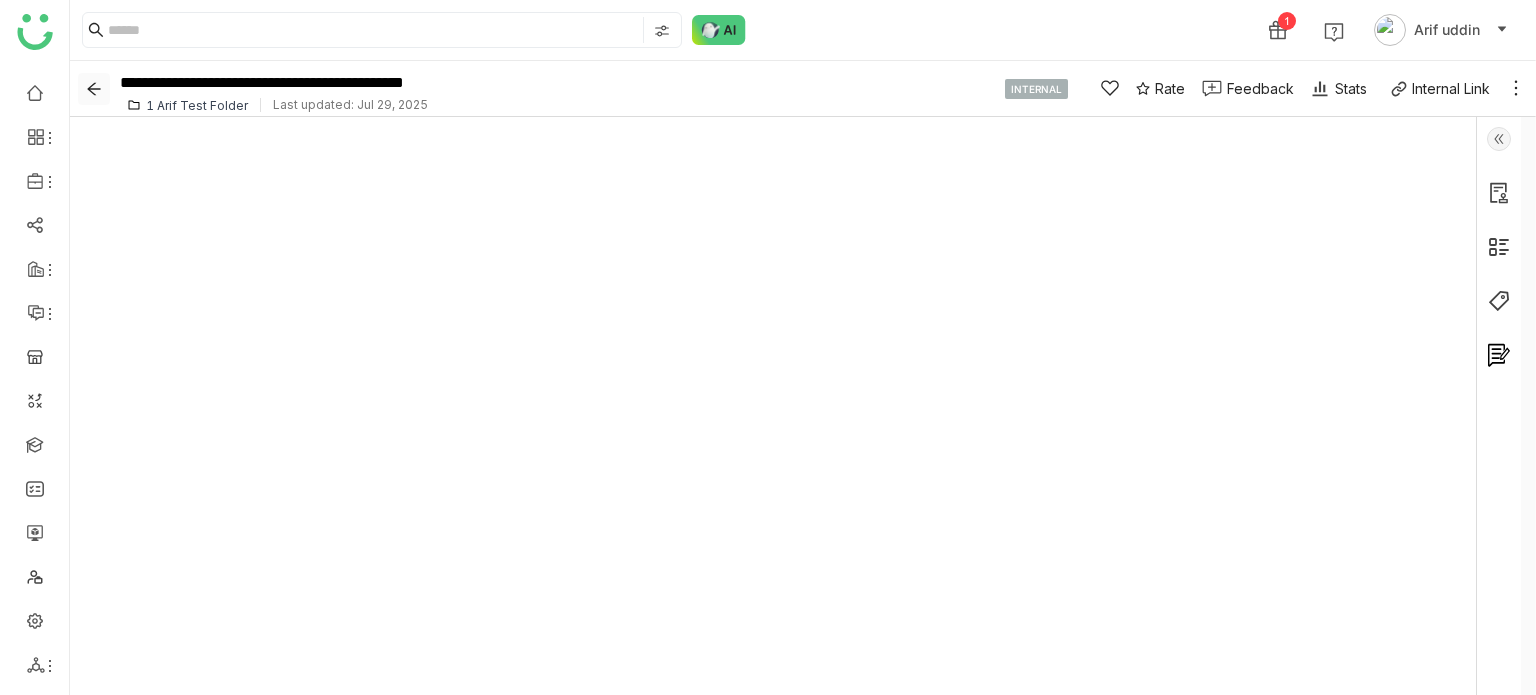 click 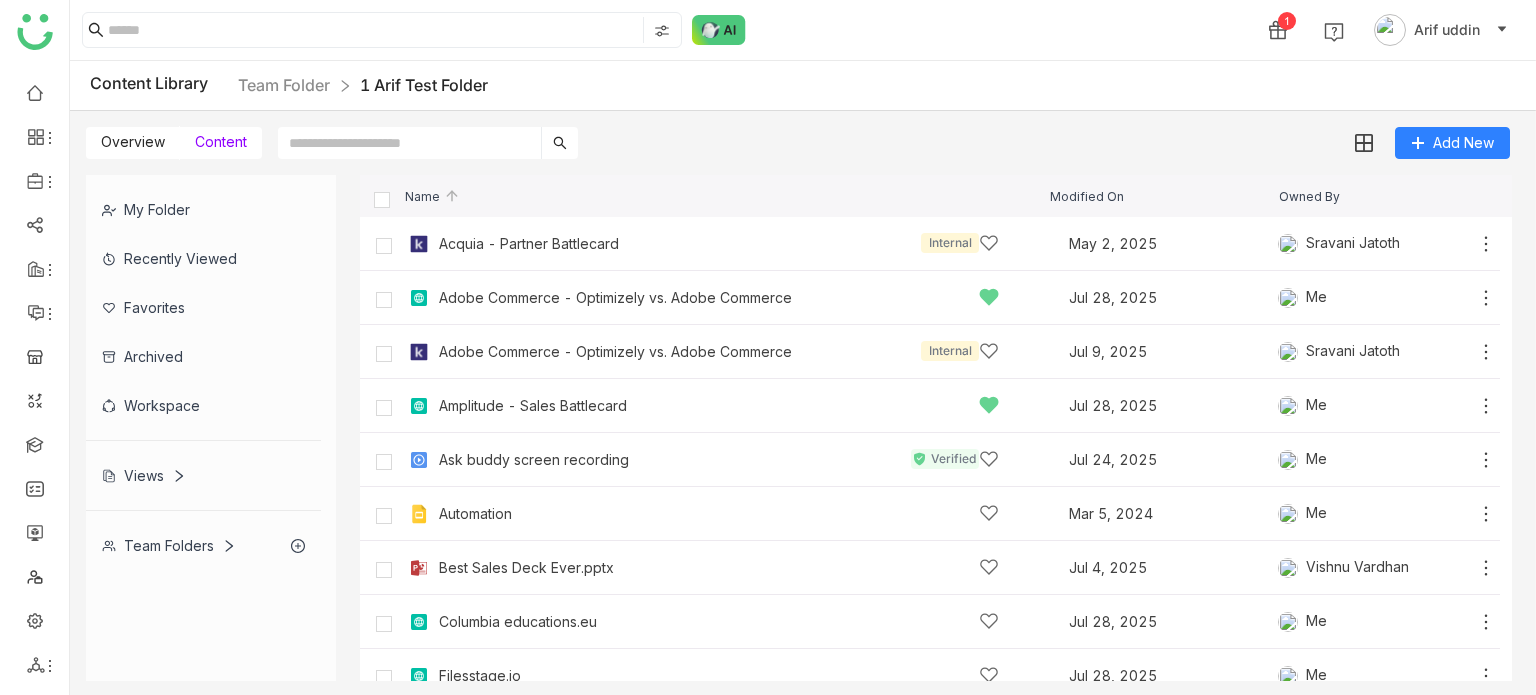 scroll, scrollTop: 0, scrollLeft: 0, axis: both 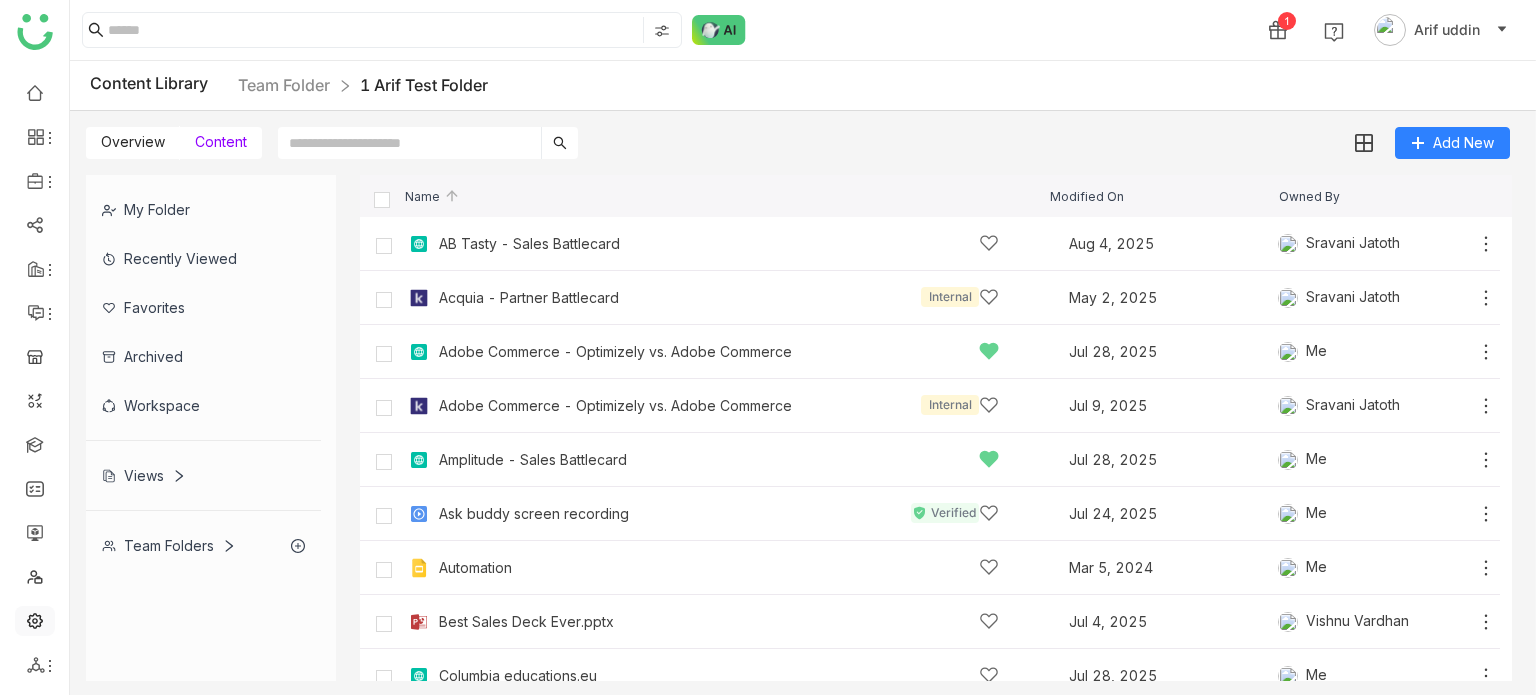 click at bounding box center [35, 619] 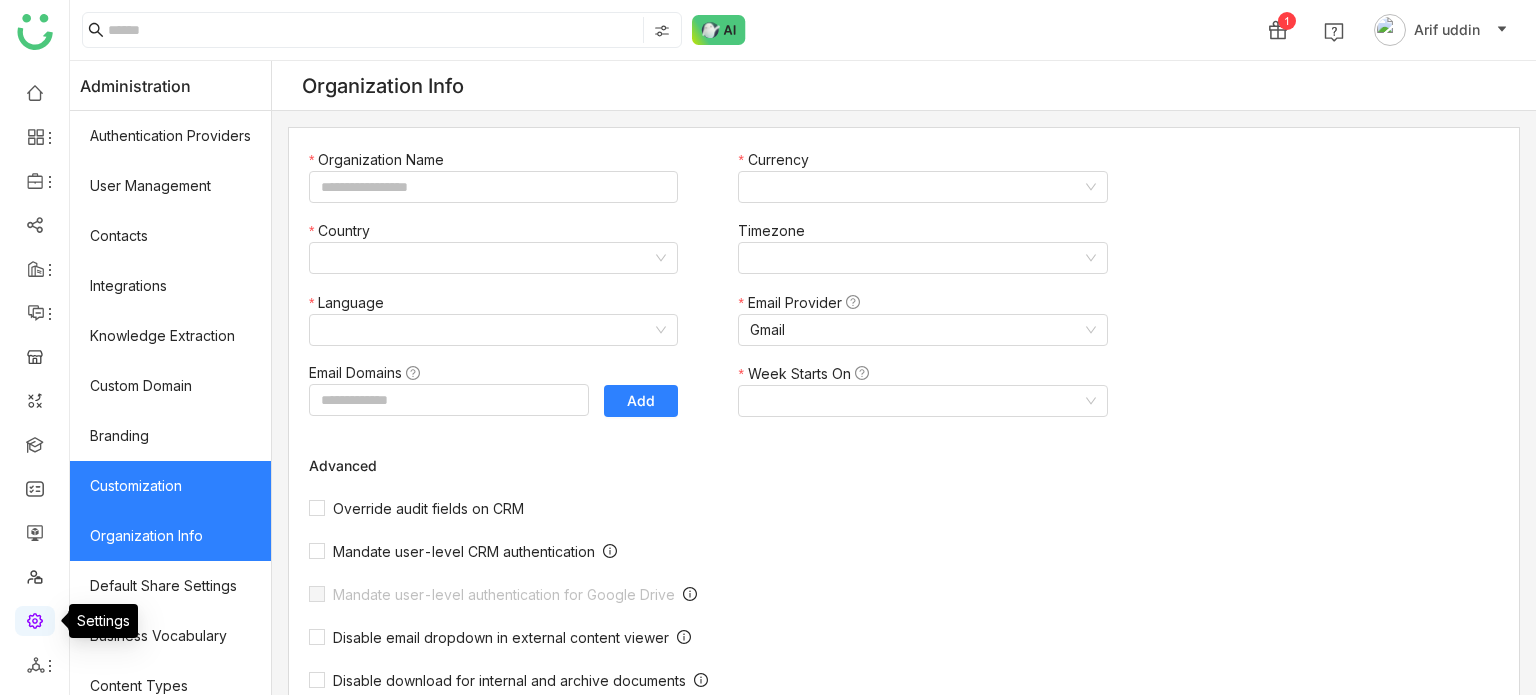 type on "*******" 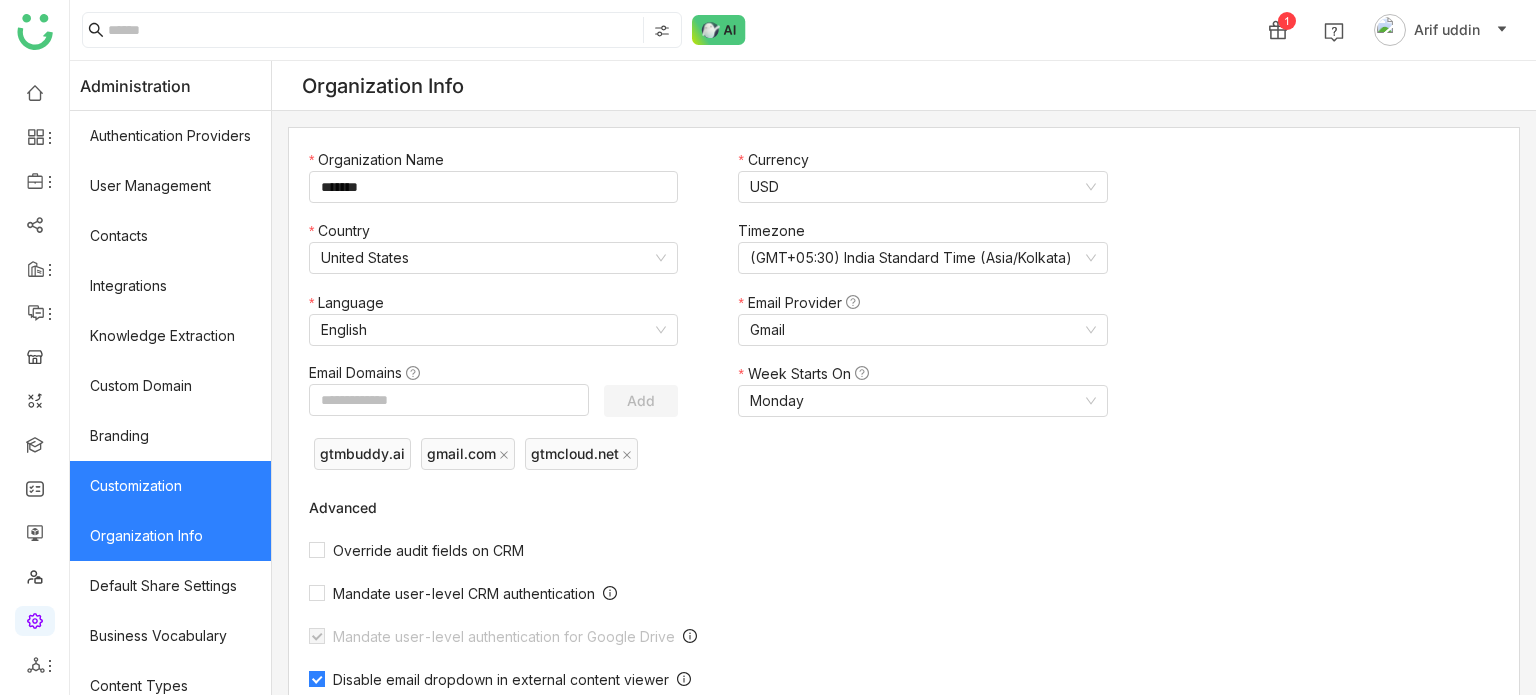 scroll, scrollTop: 365, scrollLeft: 0, axis: vertical 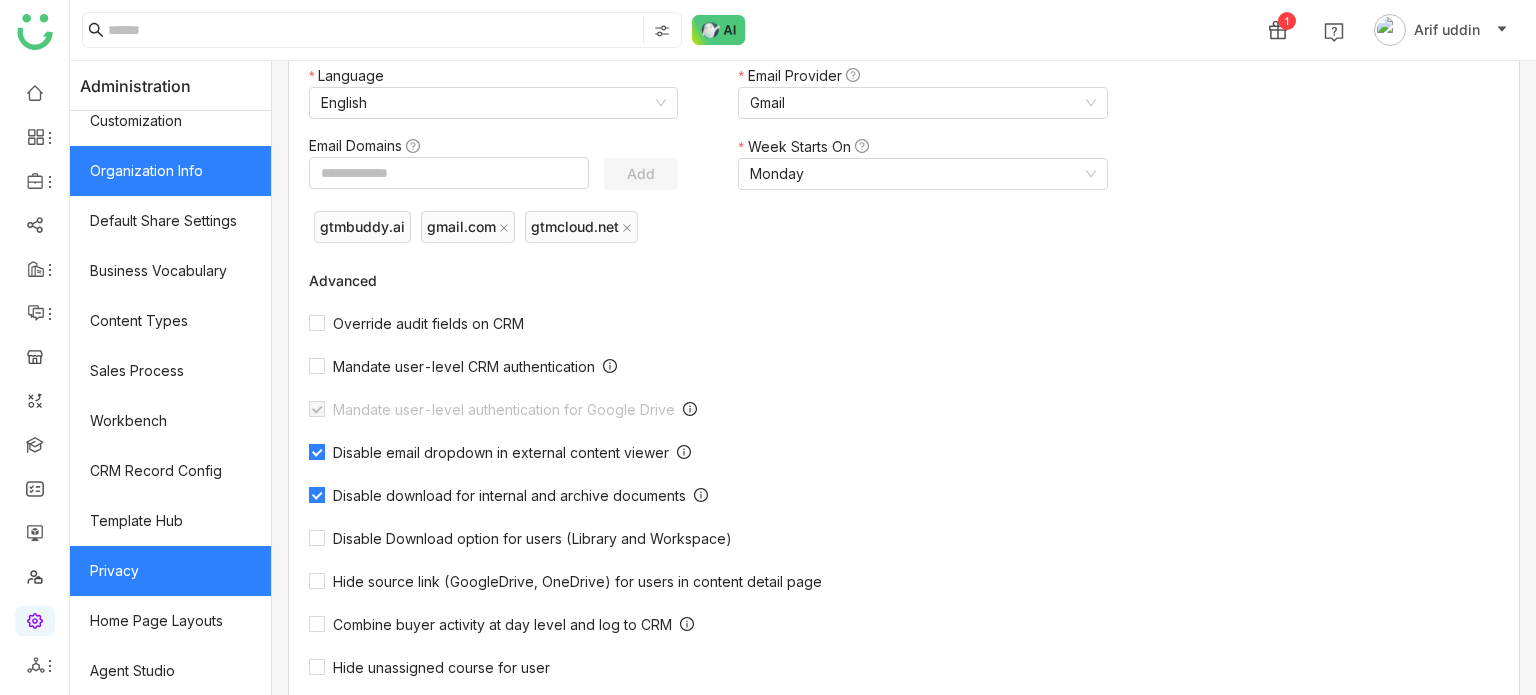 click on "Privacy" 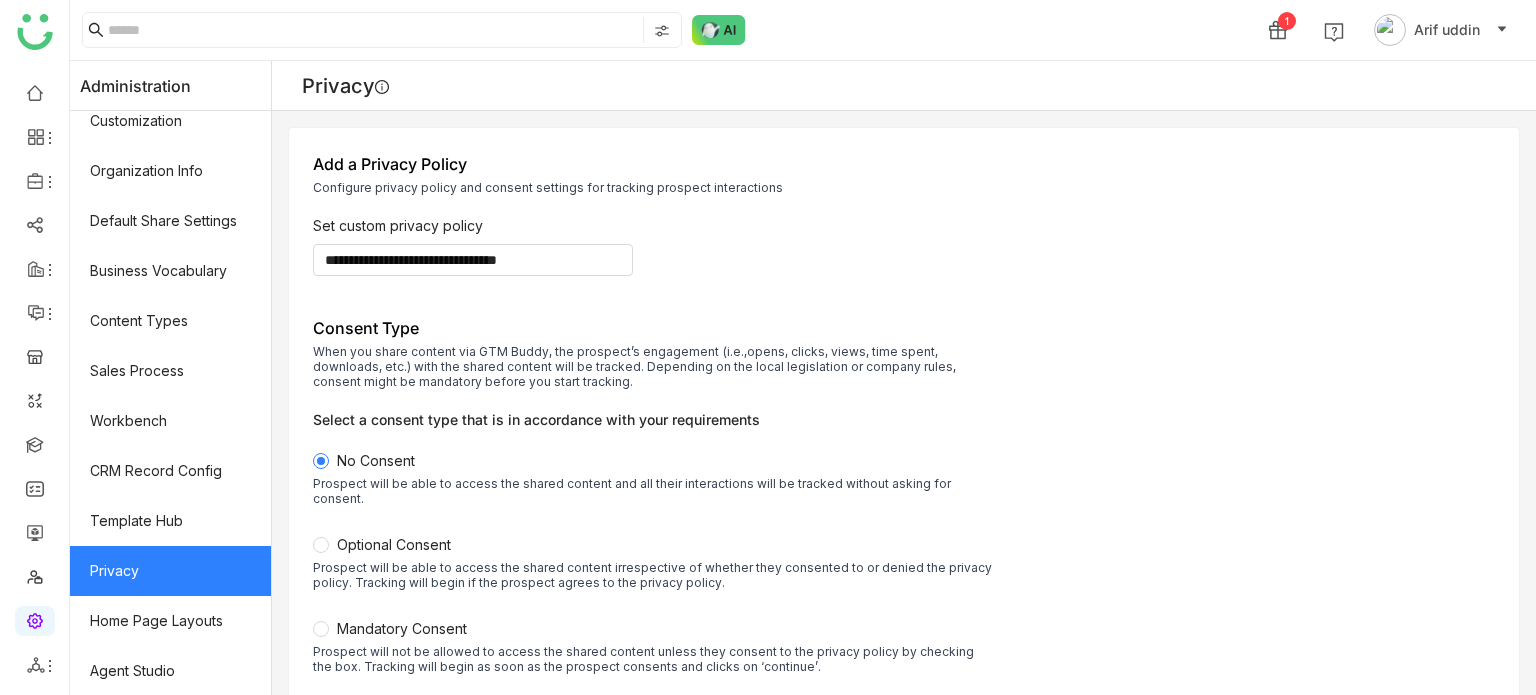 click on "Mandatory Consent  Prospect will not be allowed to access the shared content unless they consent to the privacy policy by checking the box. Tracking will begin as soon as the prospect consents and clicks on ‘continue’." 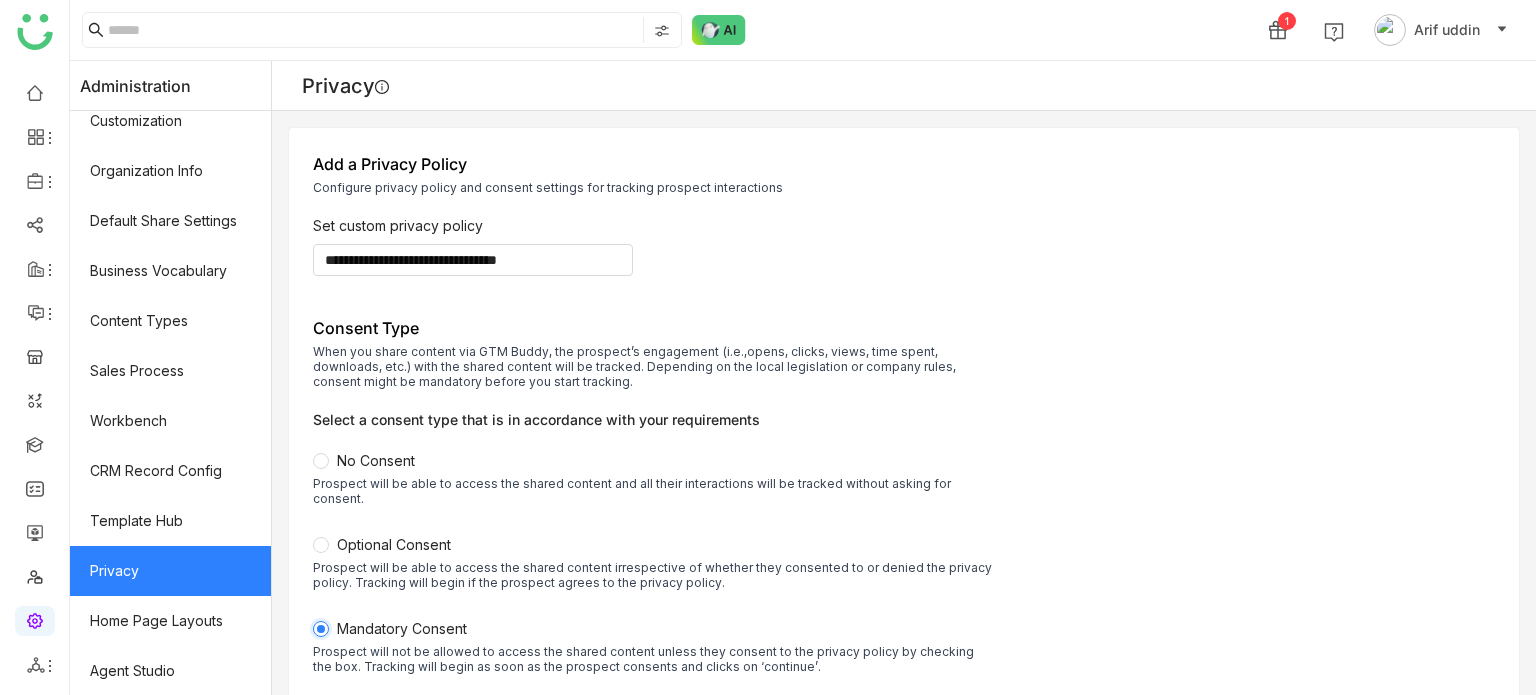 scroll, scrollTop: 241, scrollLeft: 0, axis: vertical 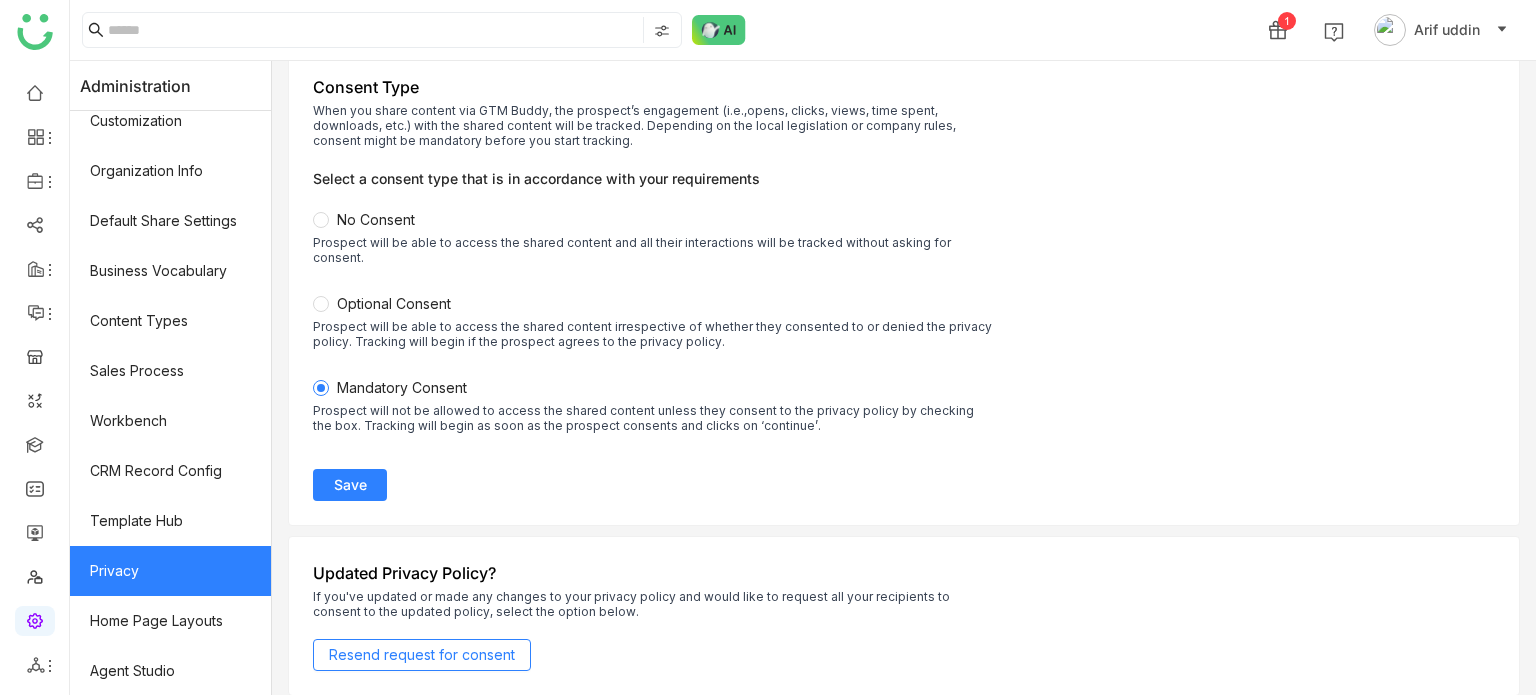 click on "Save" 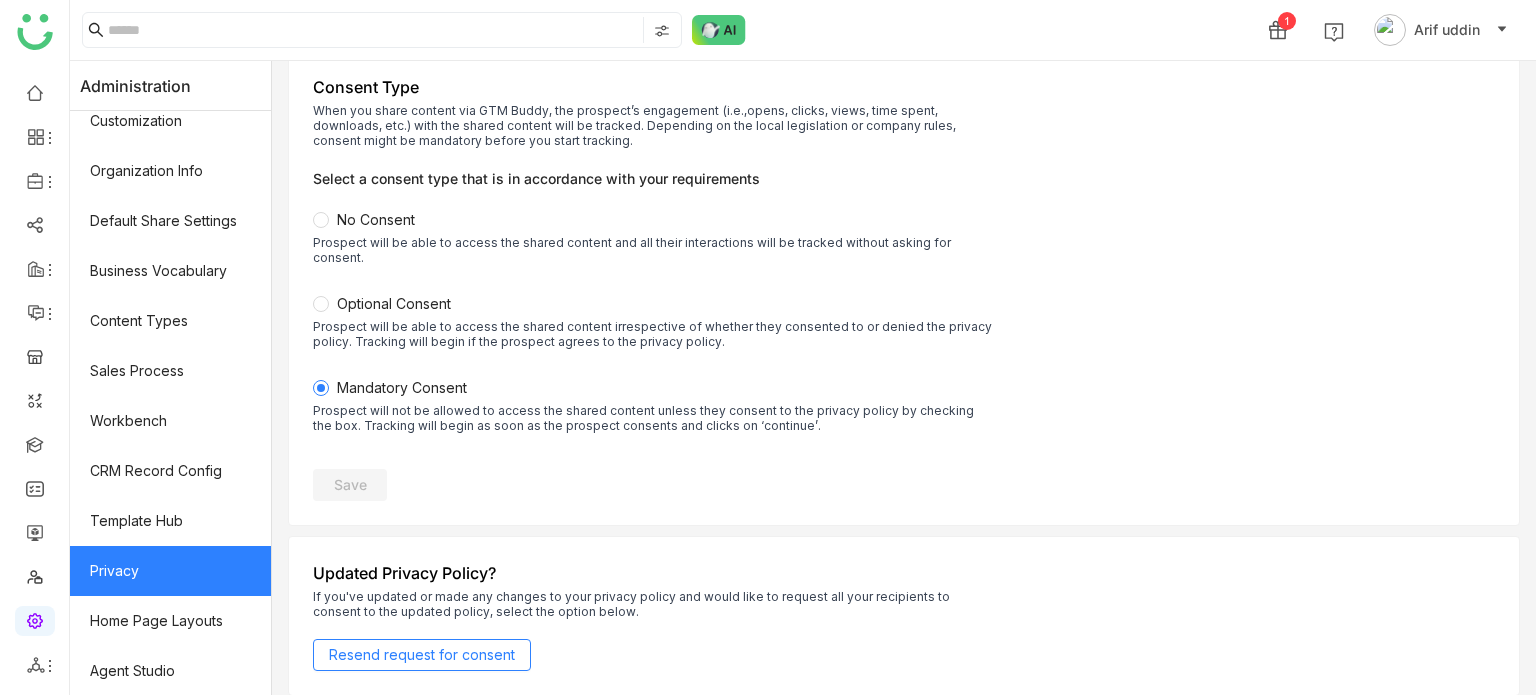 click on "Prospect will be able to access the shared content irrespective of whether they consented to or denied the privacy policy. Tracking will begin if the prospect agrees to the privacy policy." 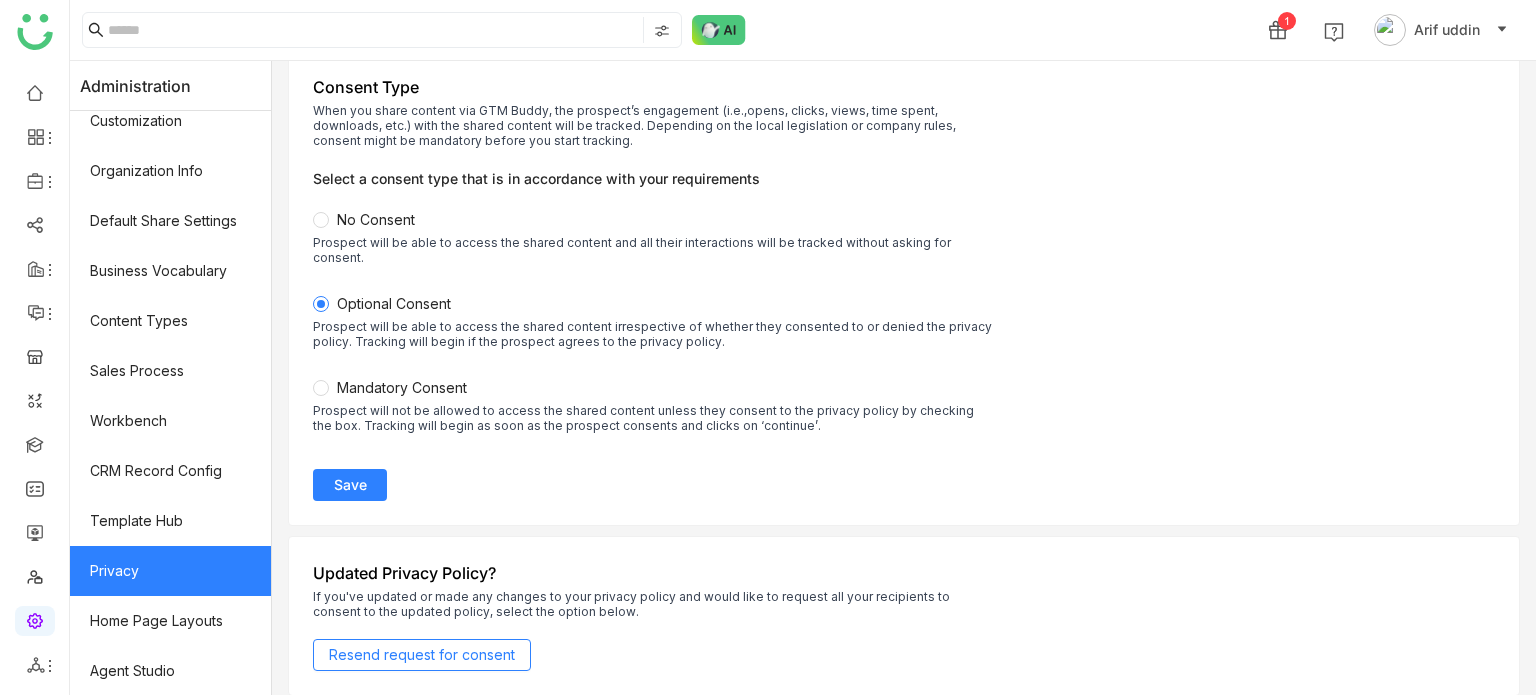 click on "**********" 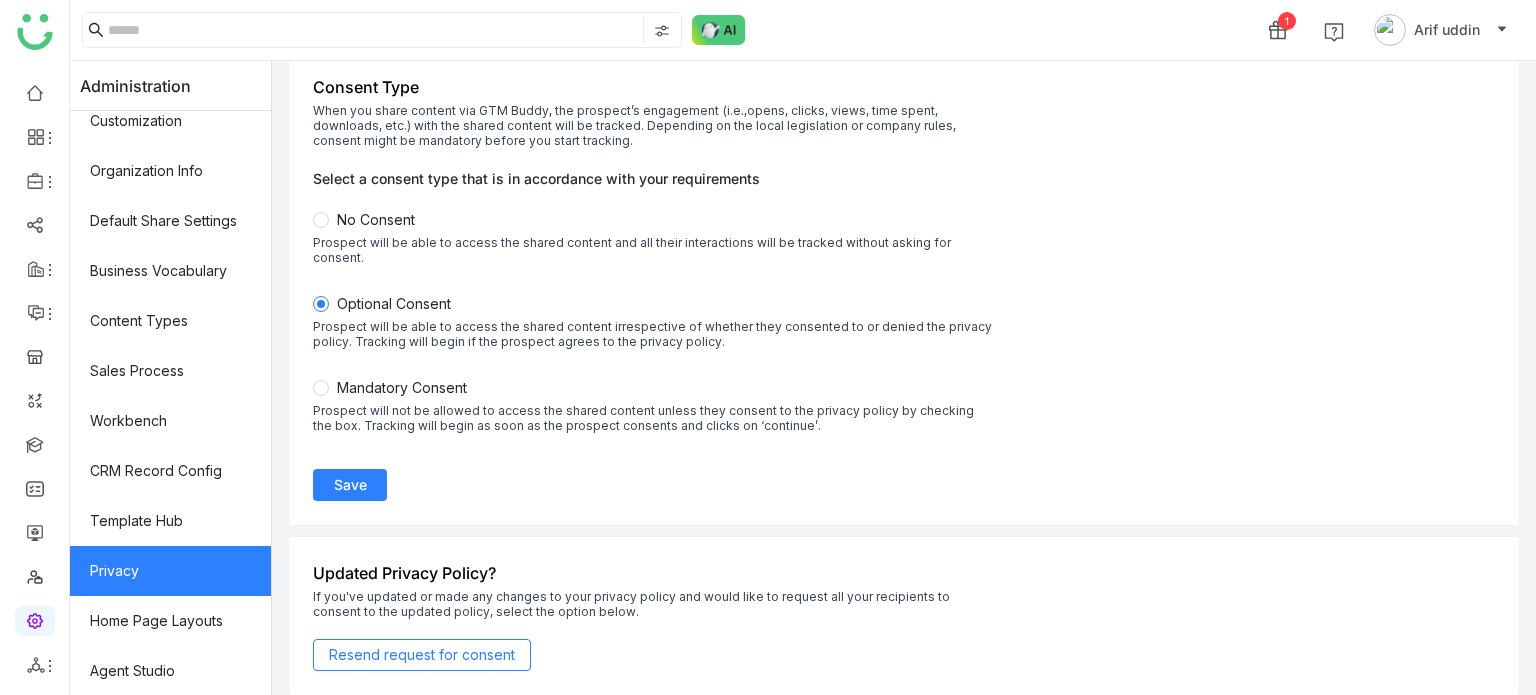 click on "Save" 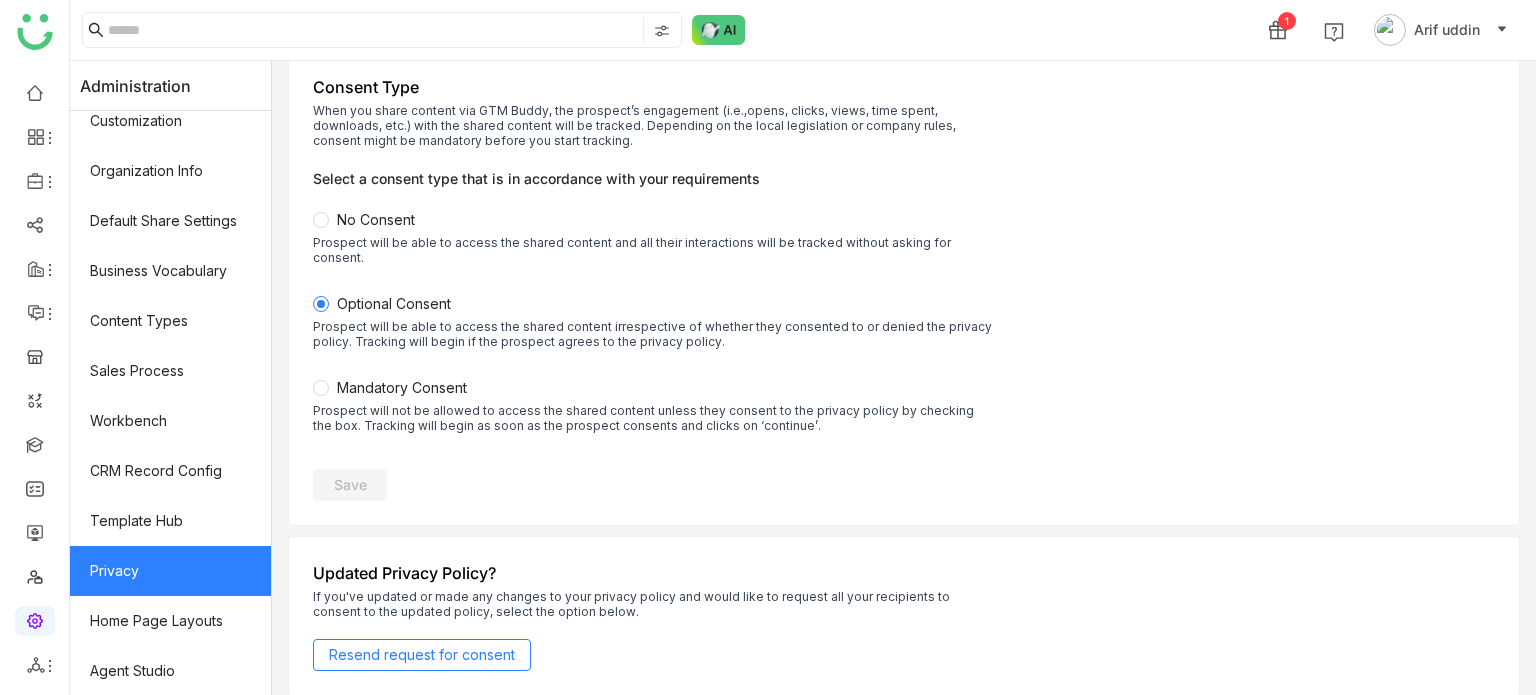 click on "No Consent" 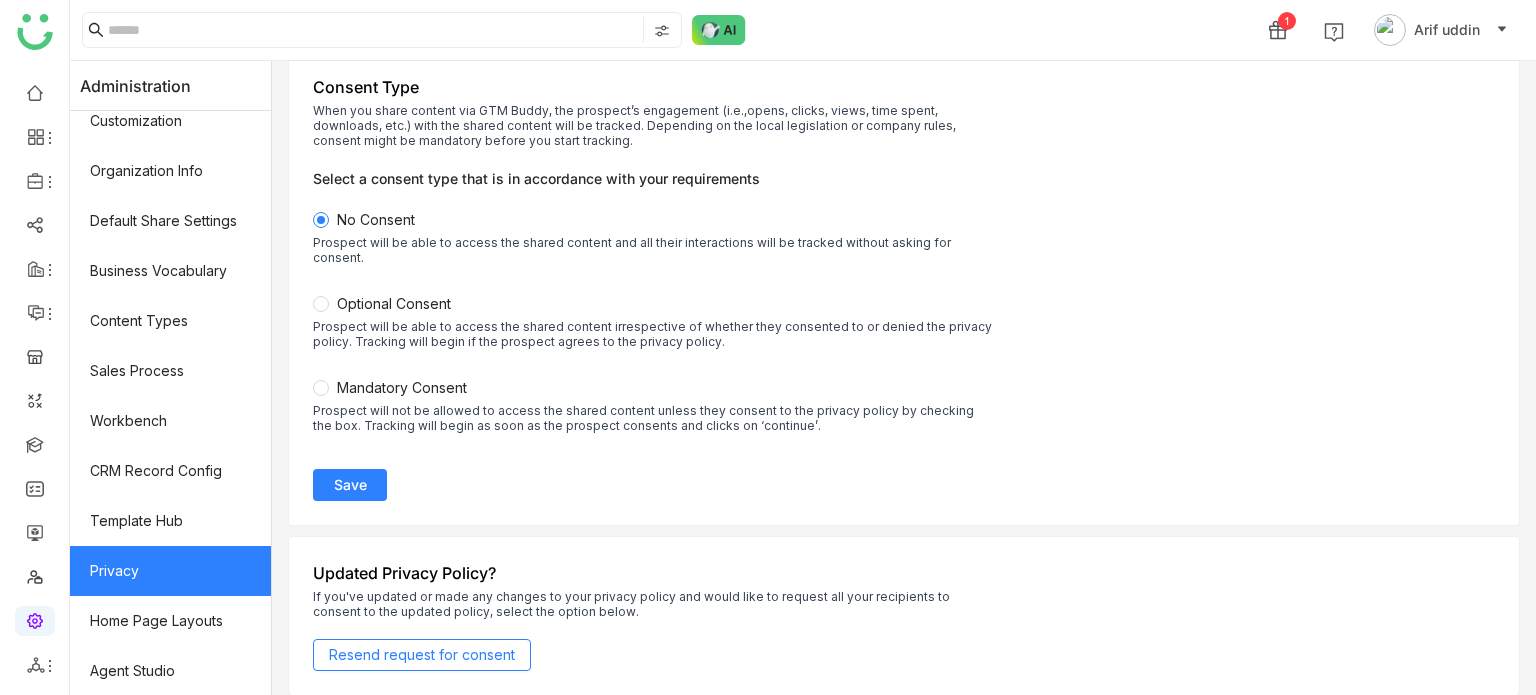 click on "Save" 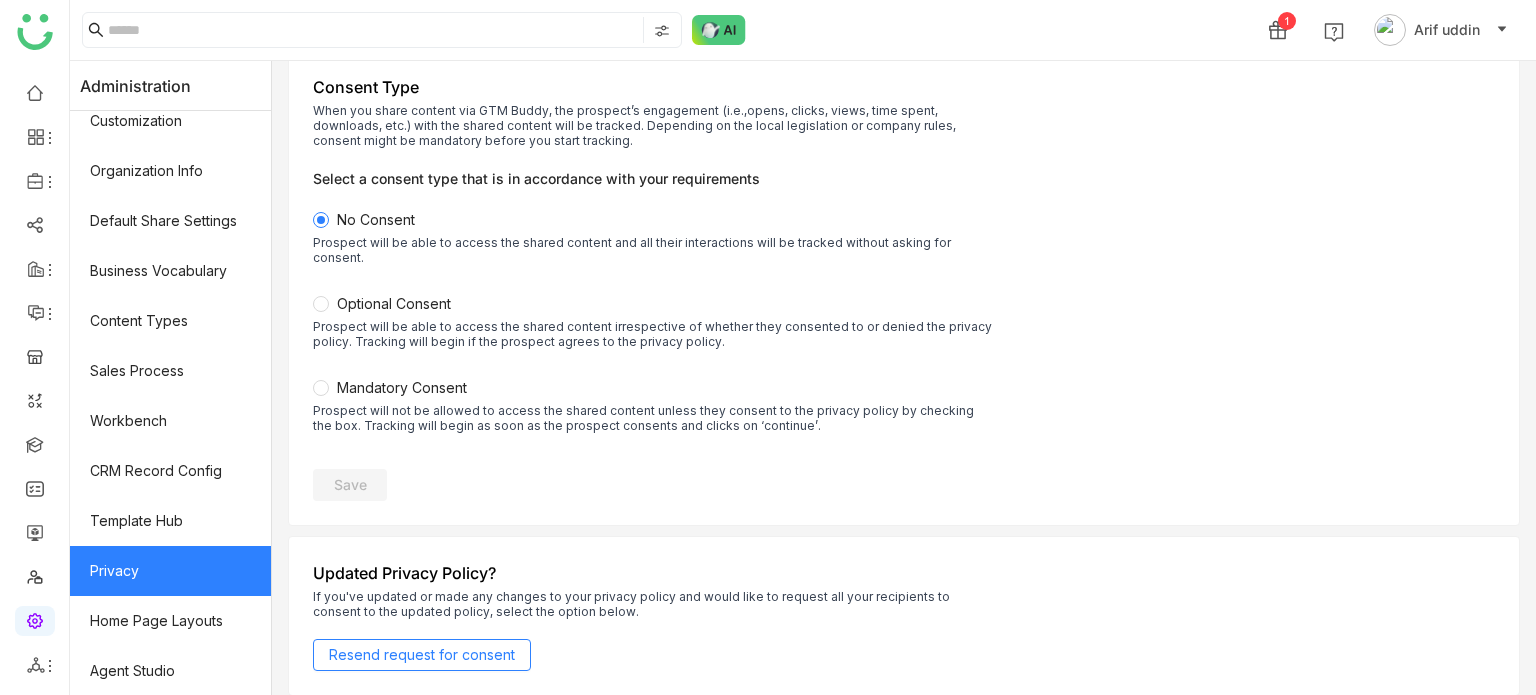 click on "Mandatory Consent" 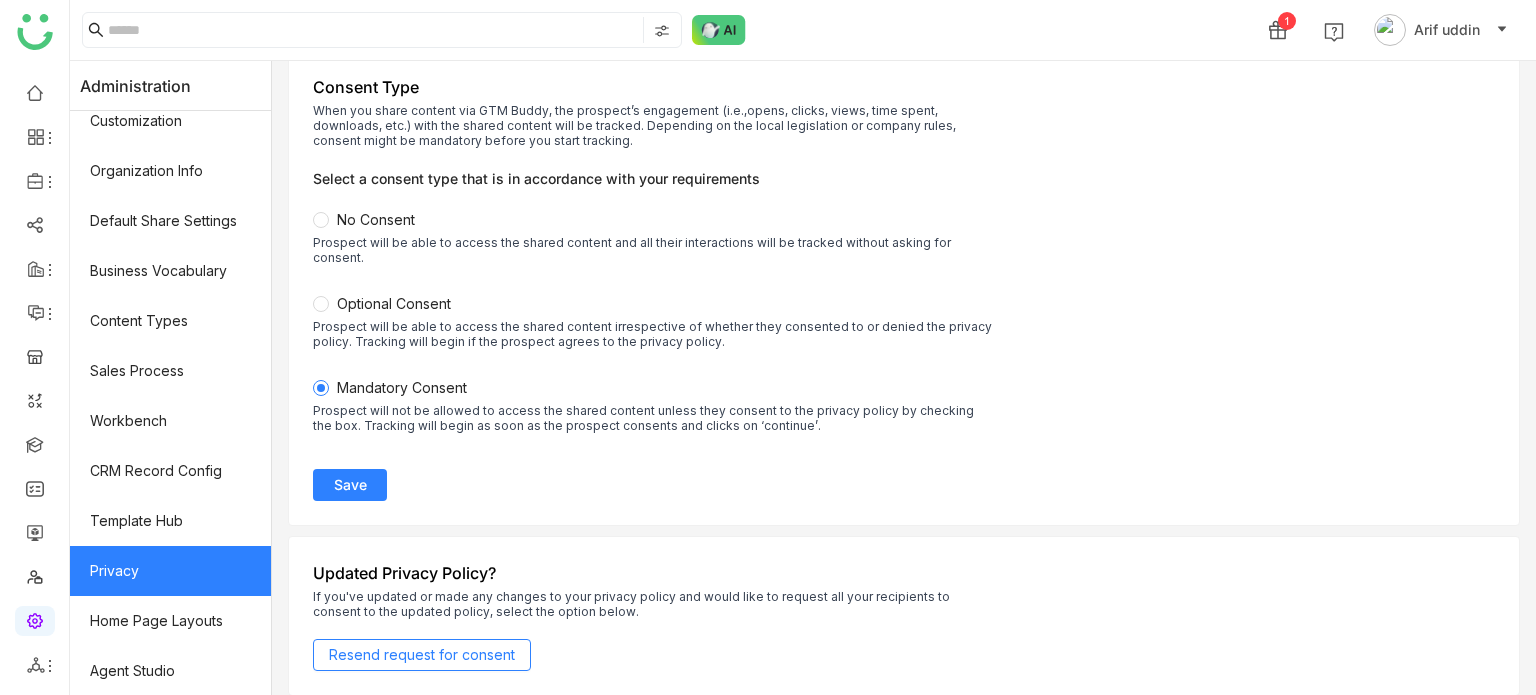 click on "Save" 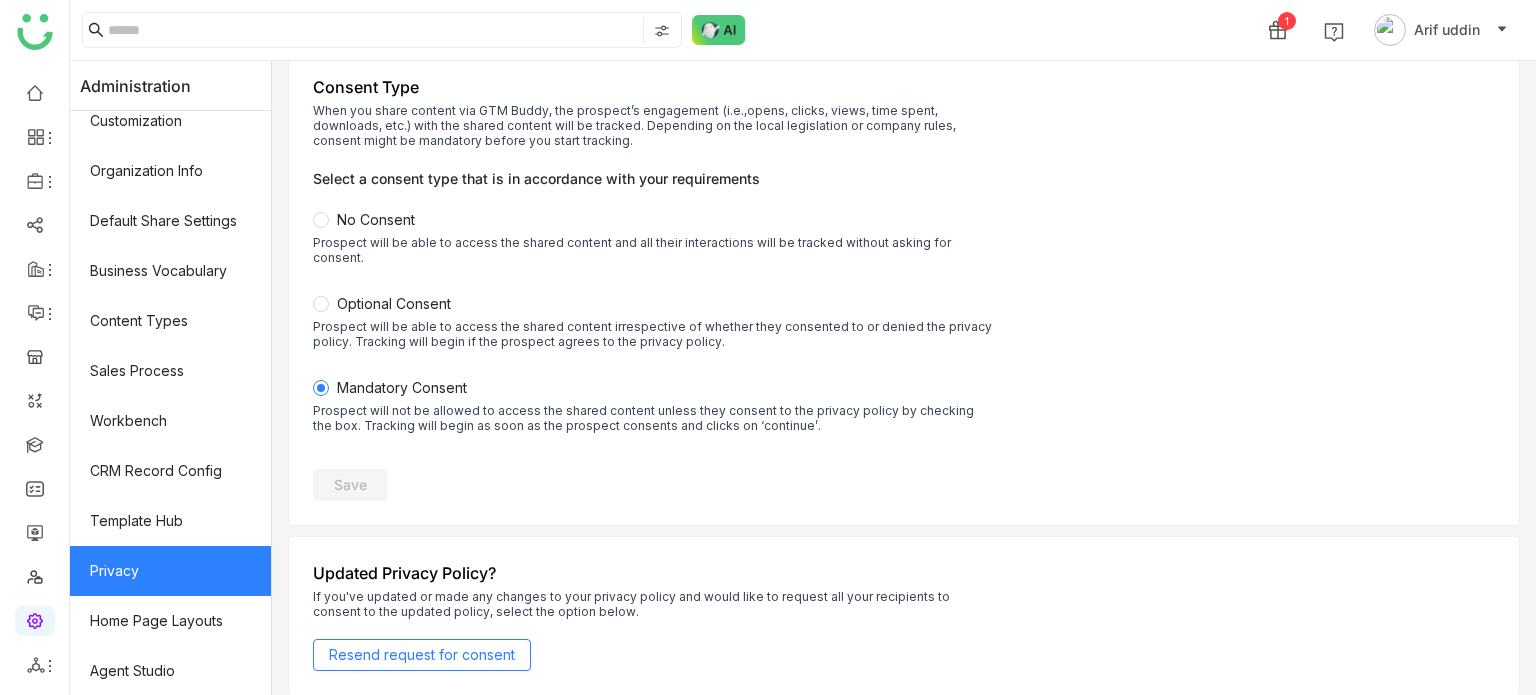 click on "Optional Consent" 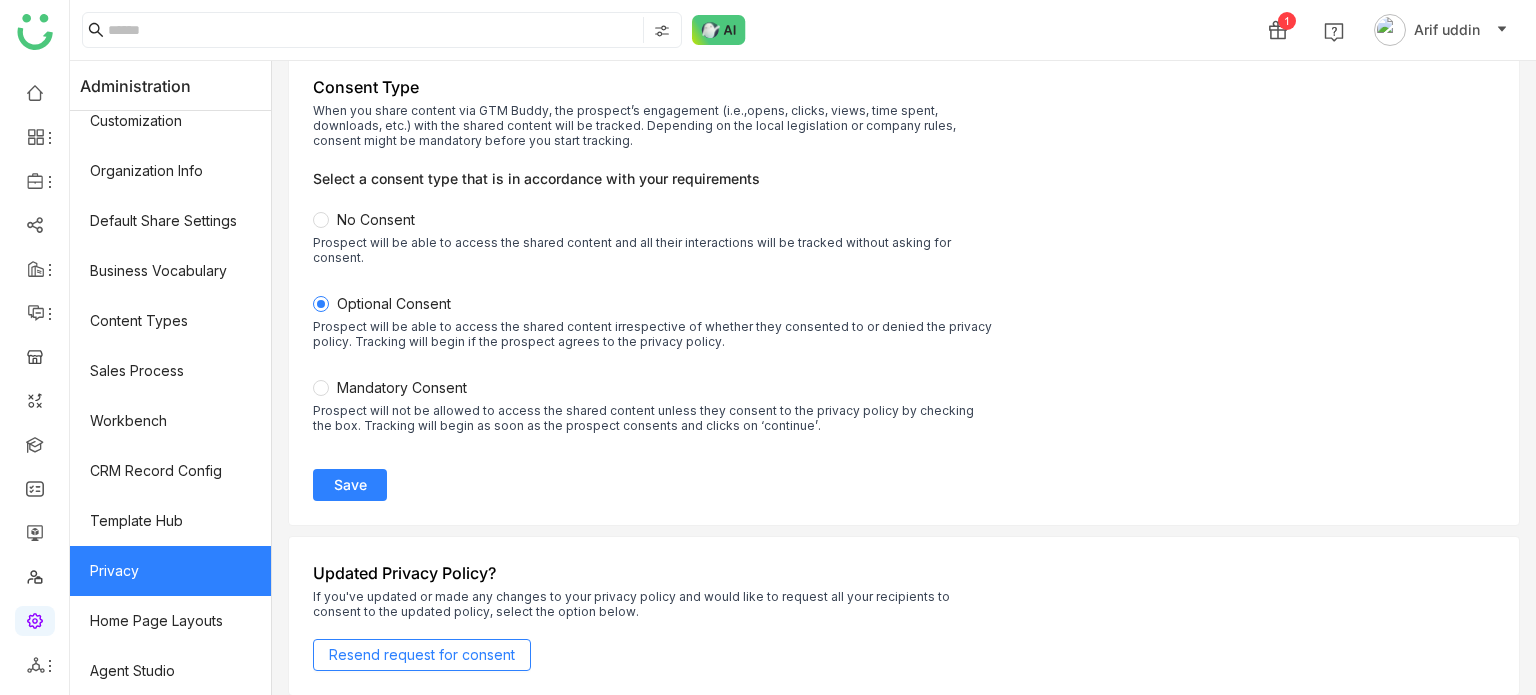 click on "Save" 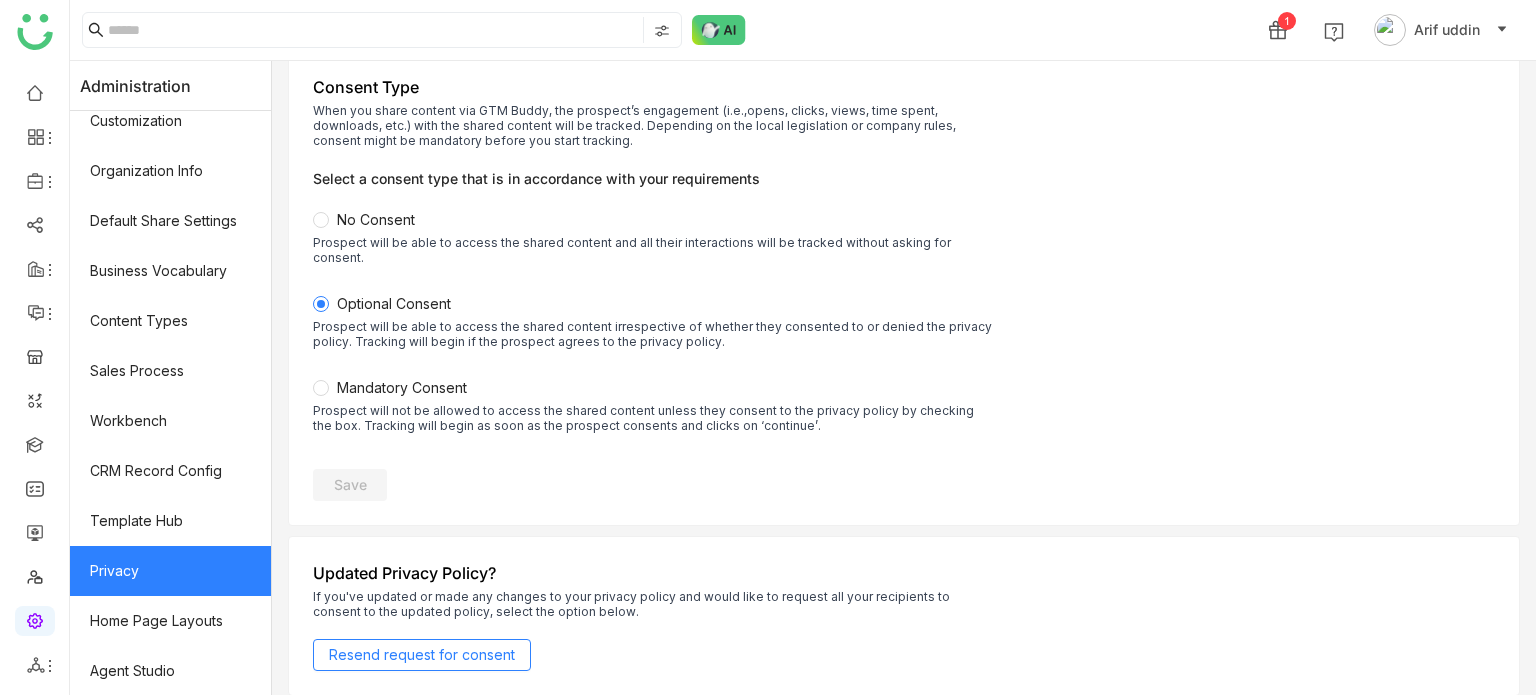 click on "No Consent" 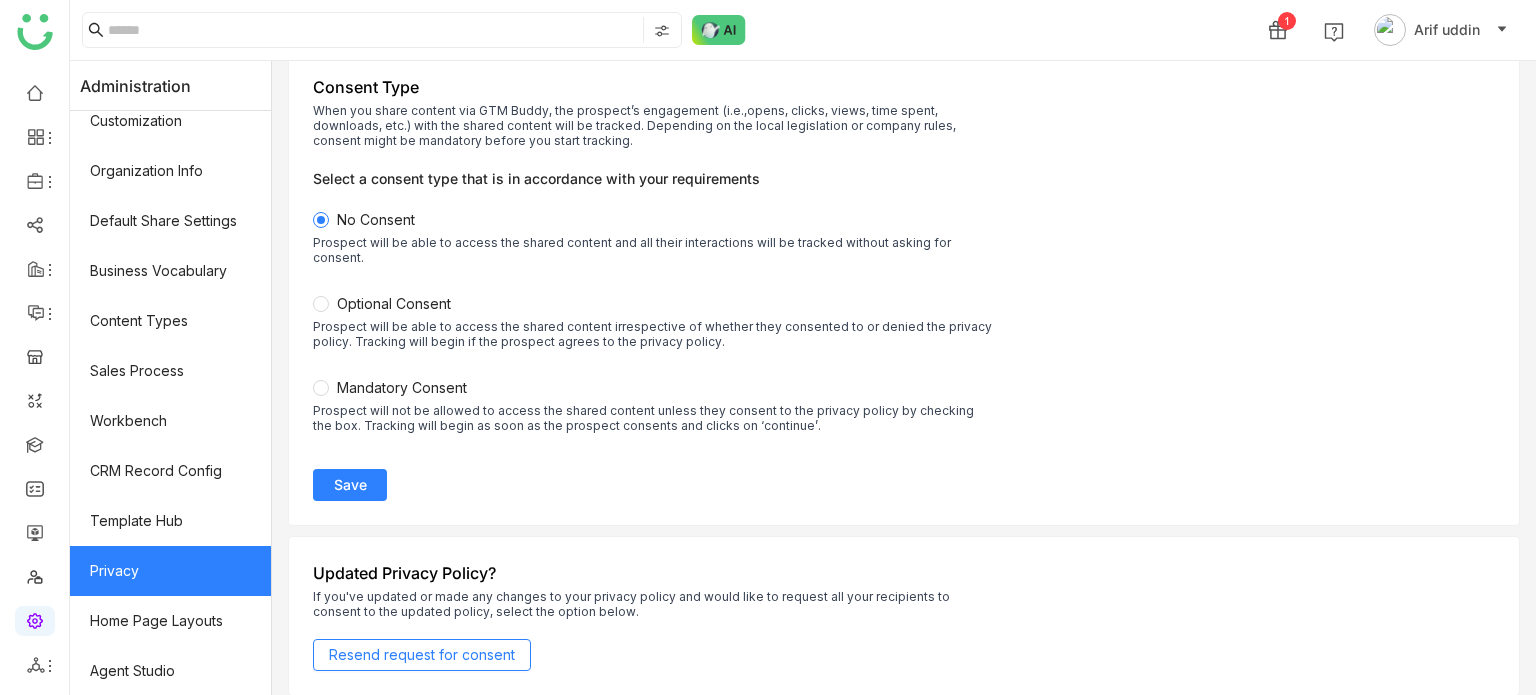 click on "Save" 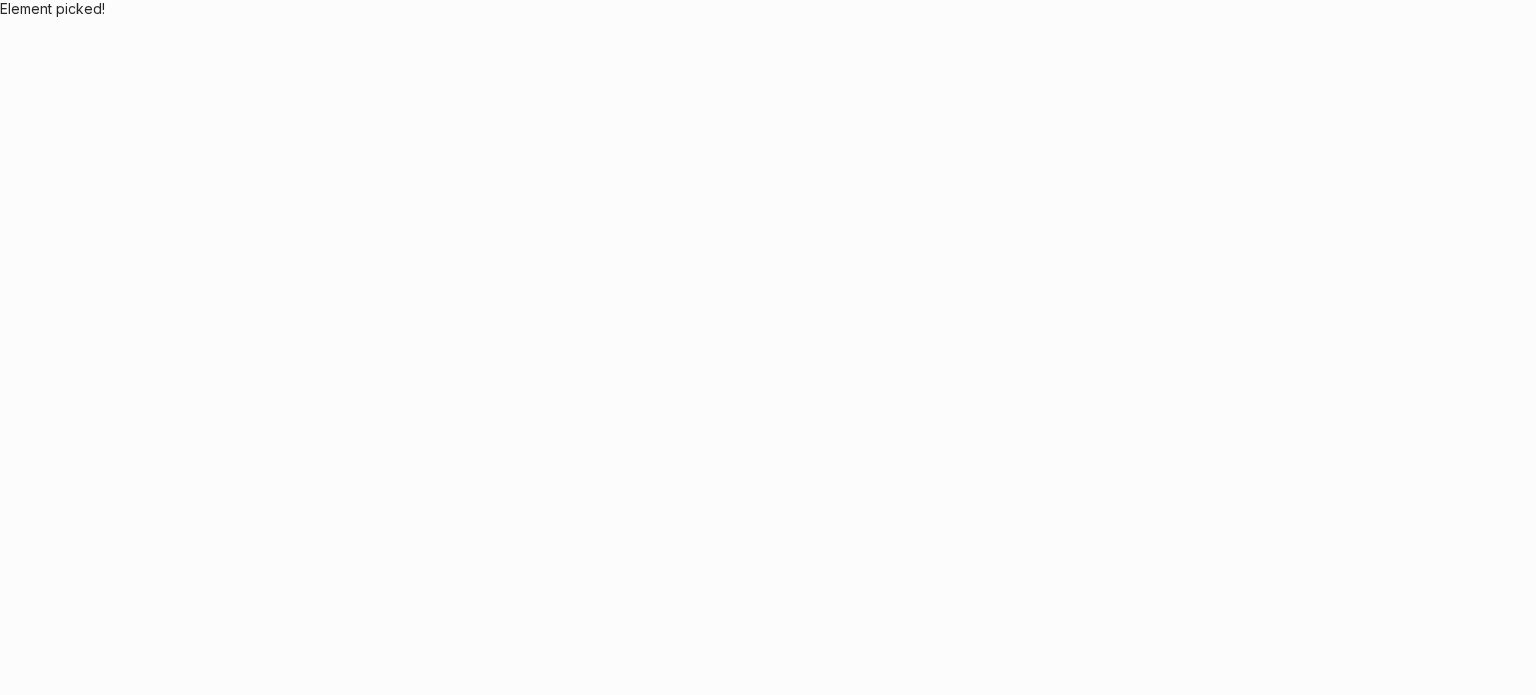 scroll, scrollTop: 0, scrollLeft: 0, axis: both 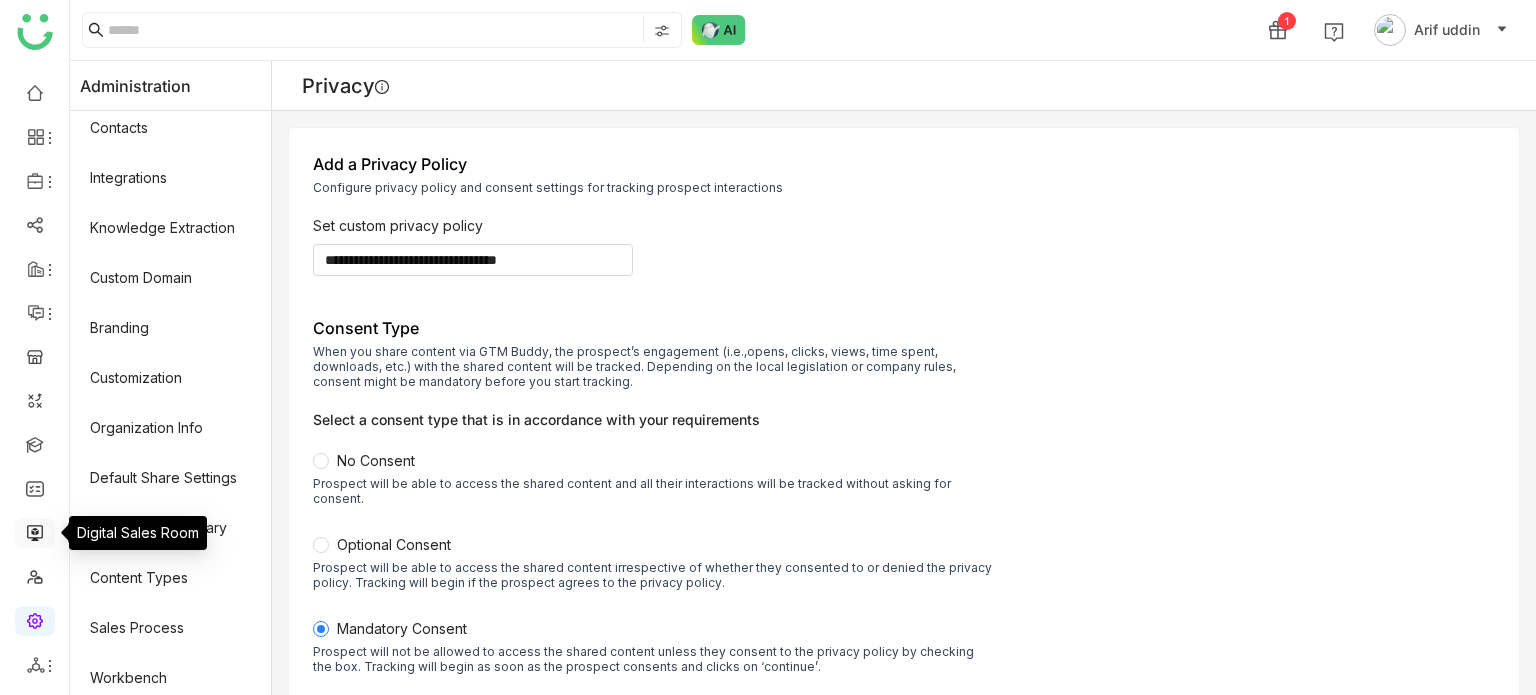 click at bounding box center (35, 531) 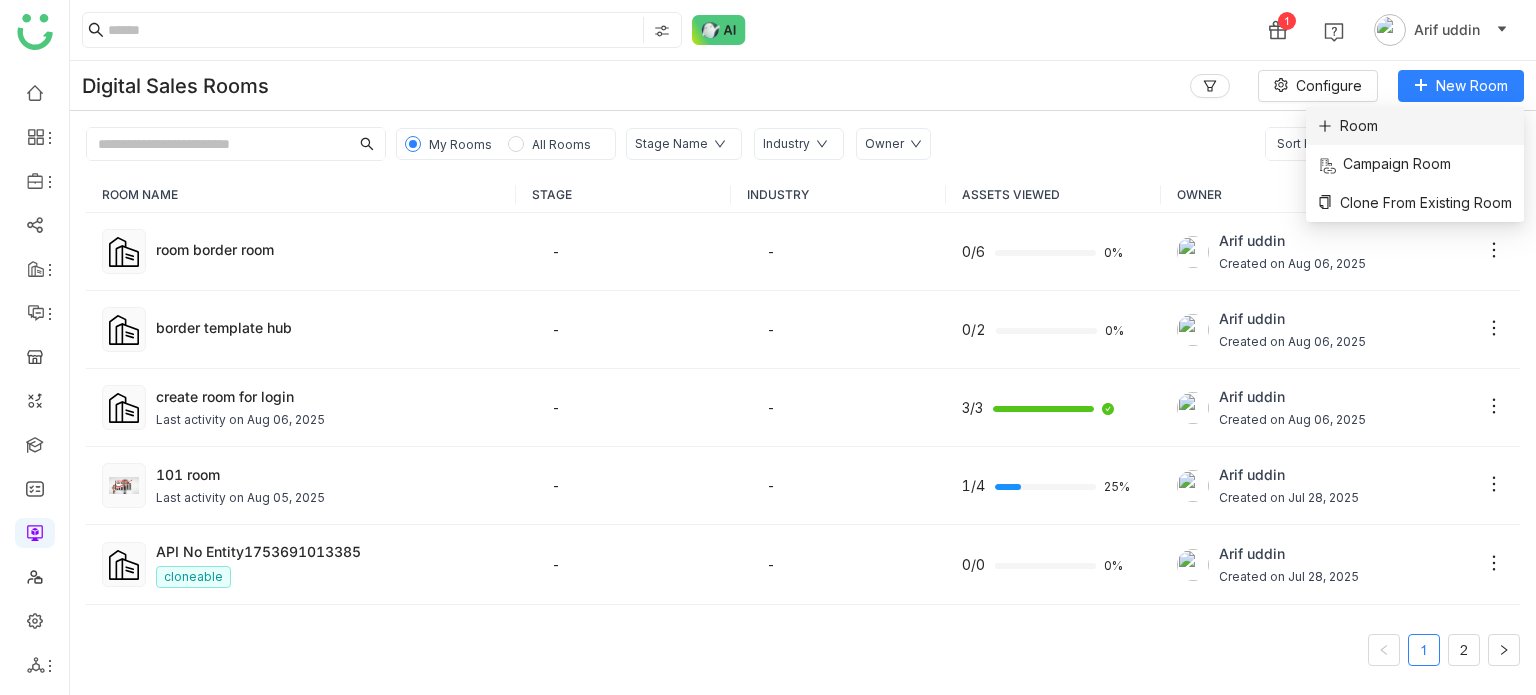 click on "Room" at bounding box center [1415, 126] 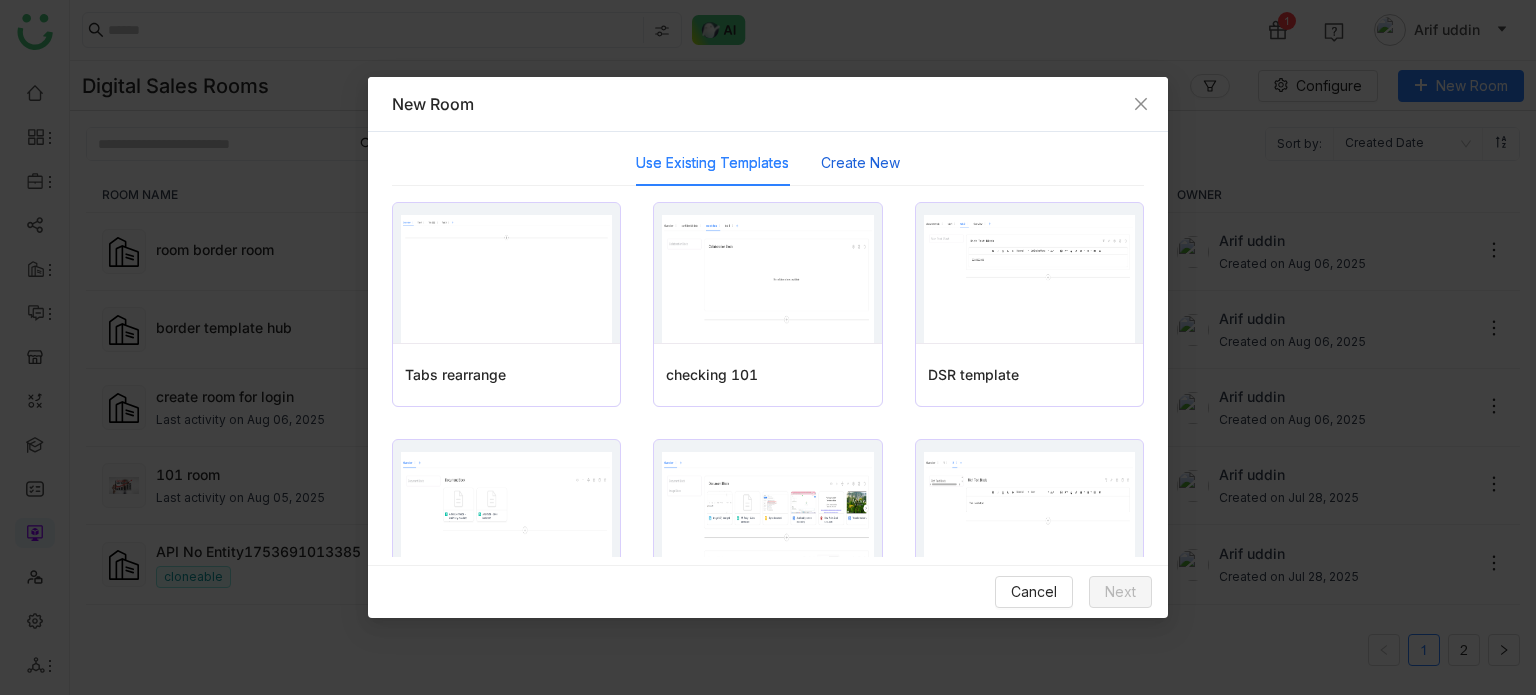 click on "Create New" at bounding box center [860, 163] 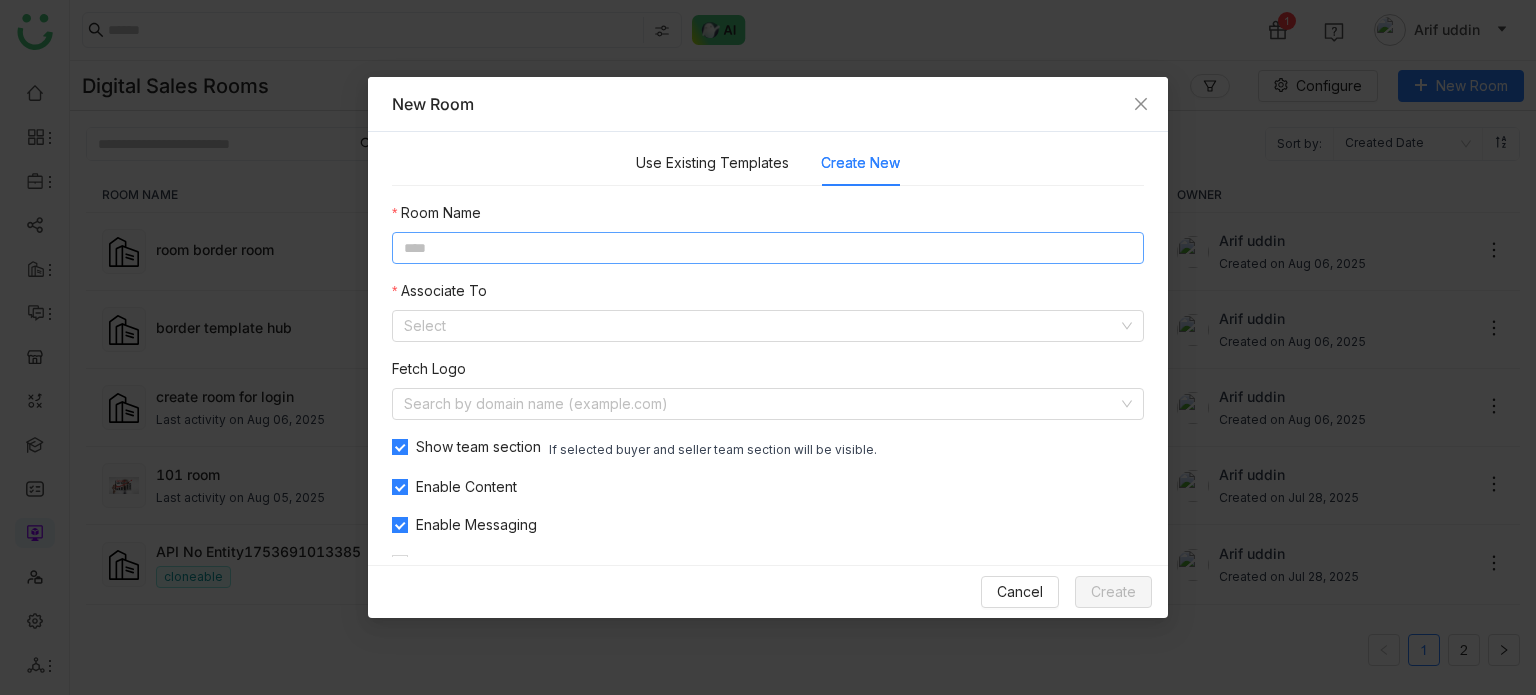 click 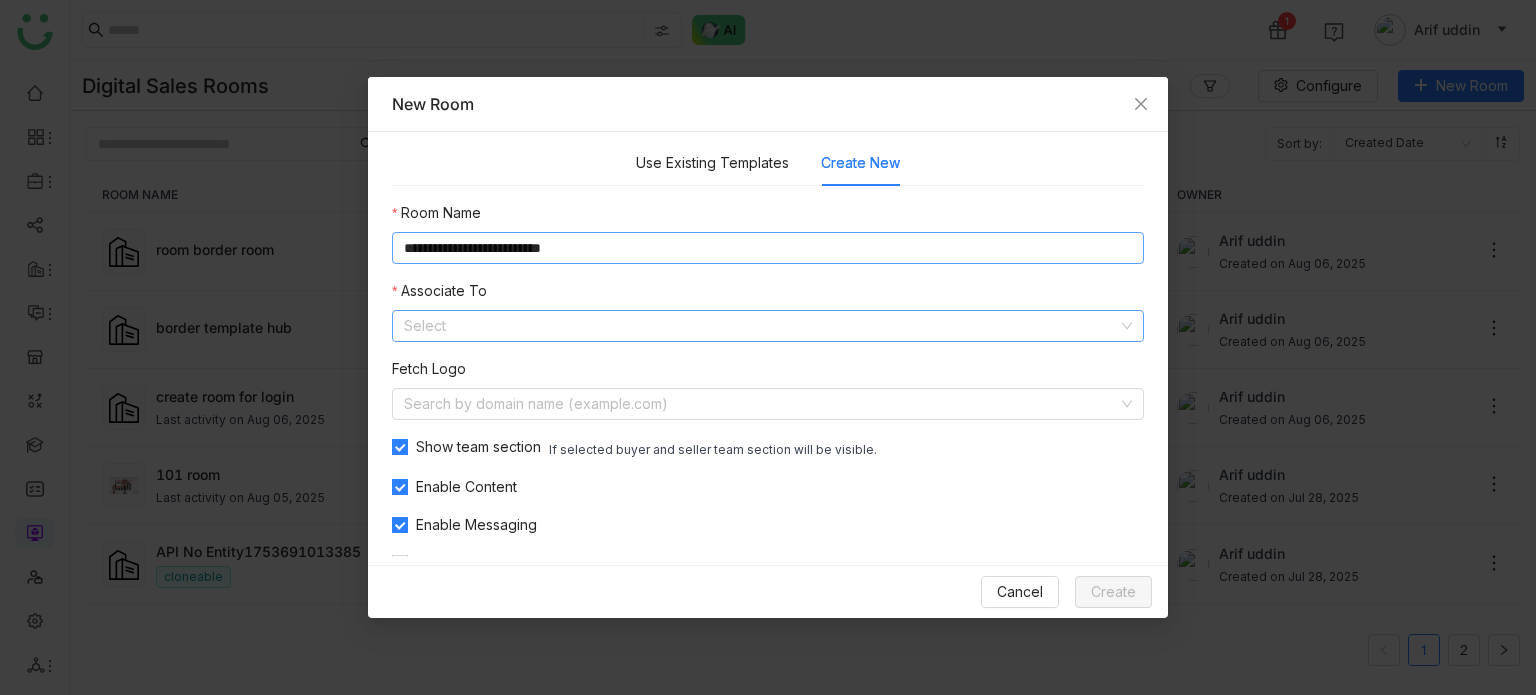 type on "**********" 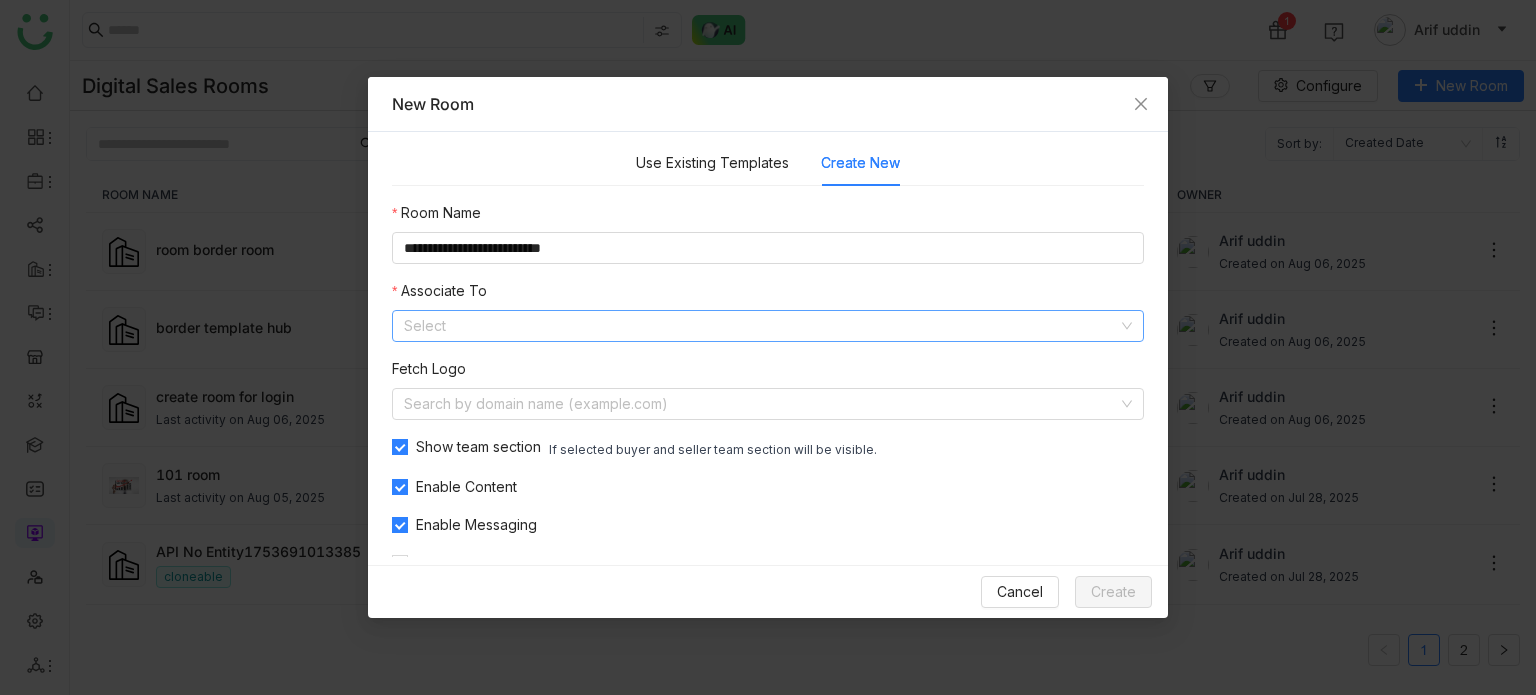click 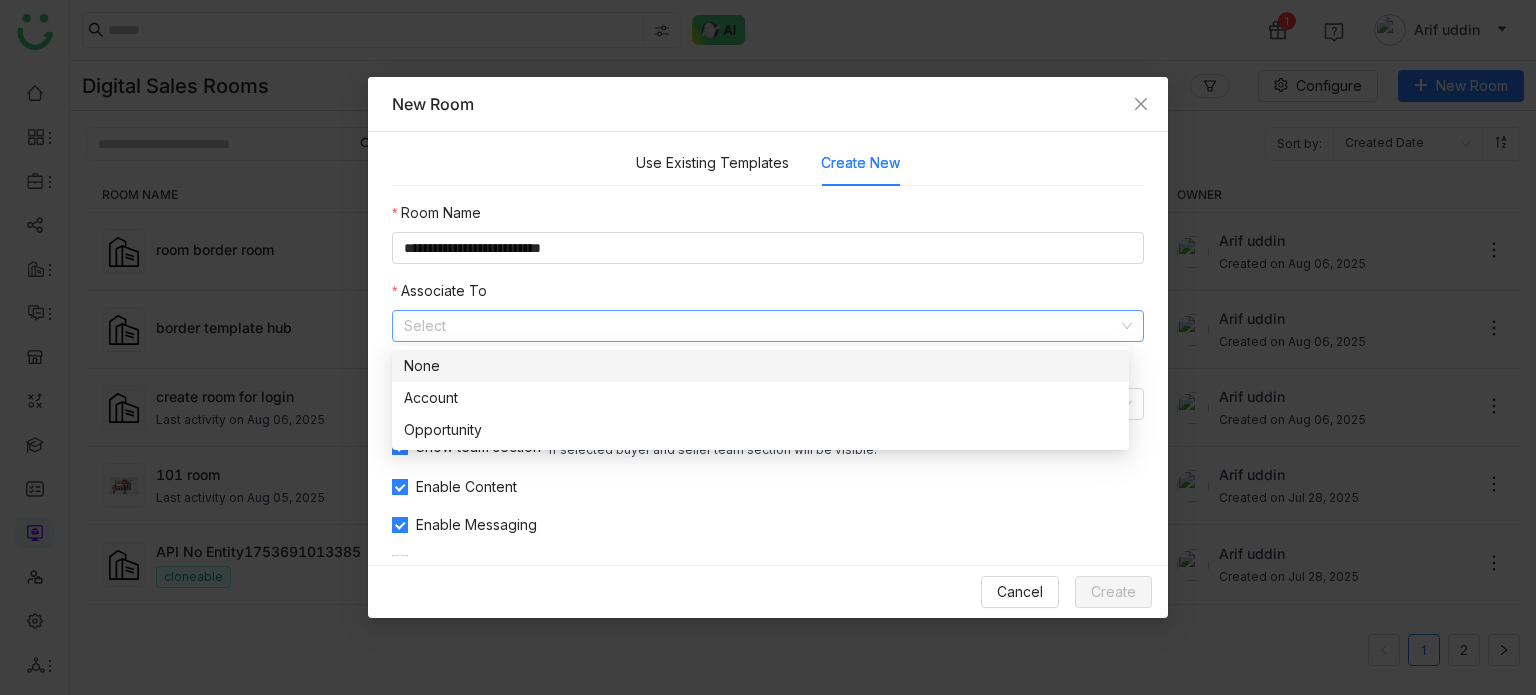 click on "None" at bounding box center [760, 366] 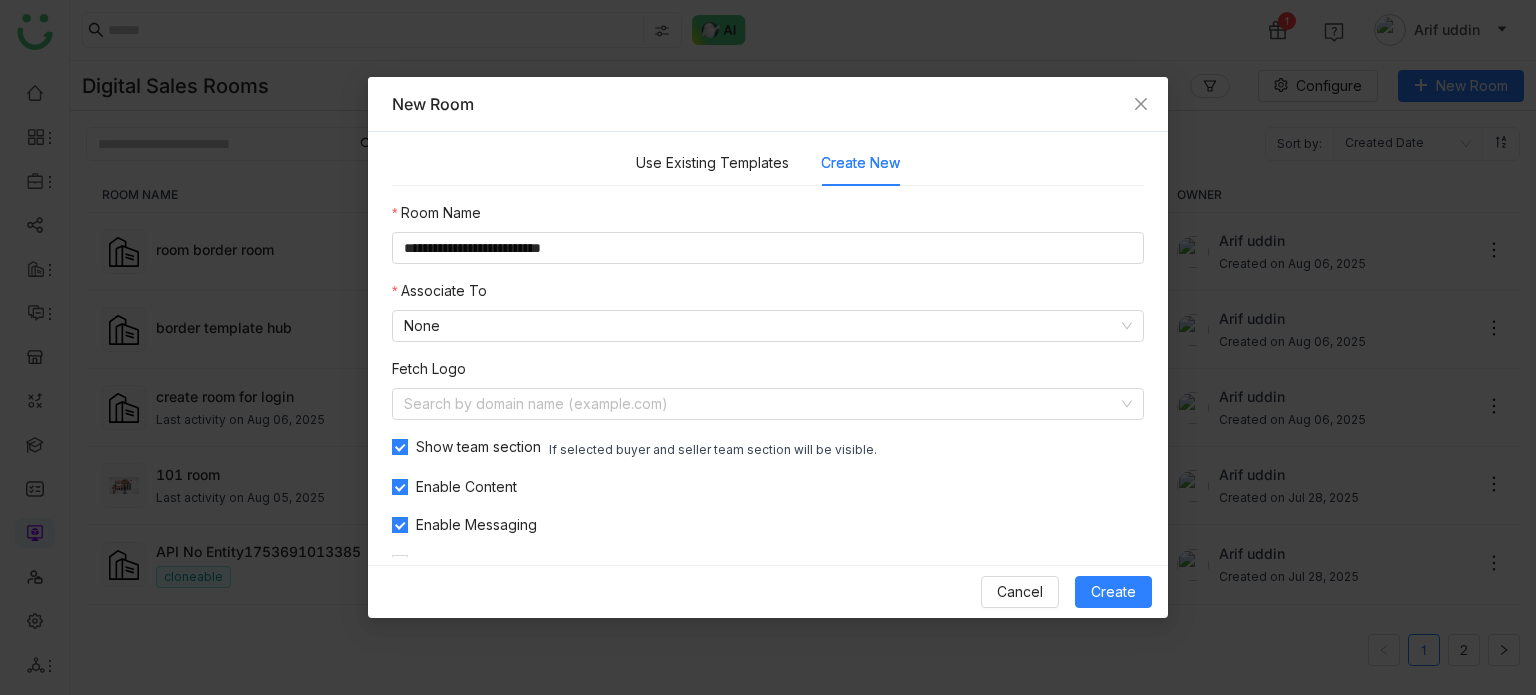 click on "Associate To   None" at bounding box center (768, 311) 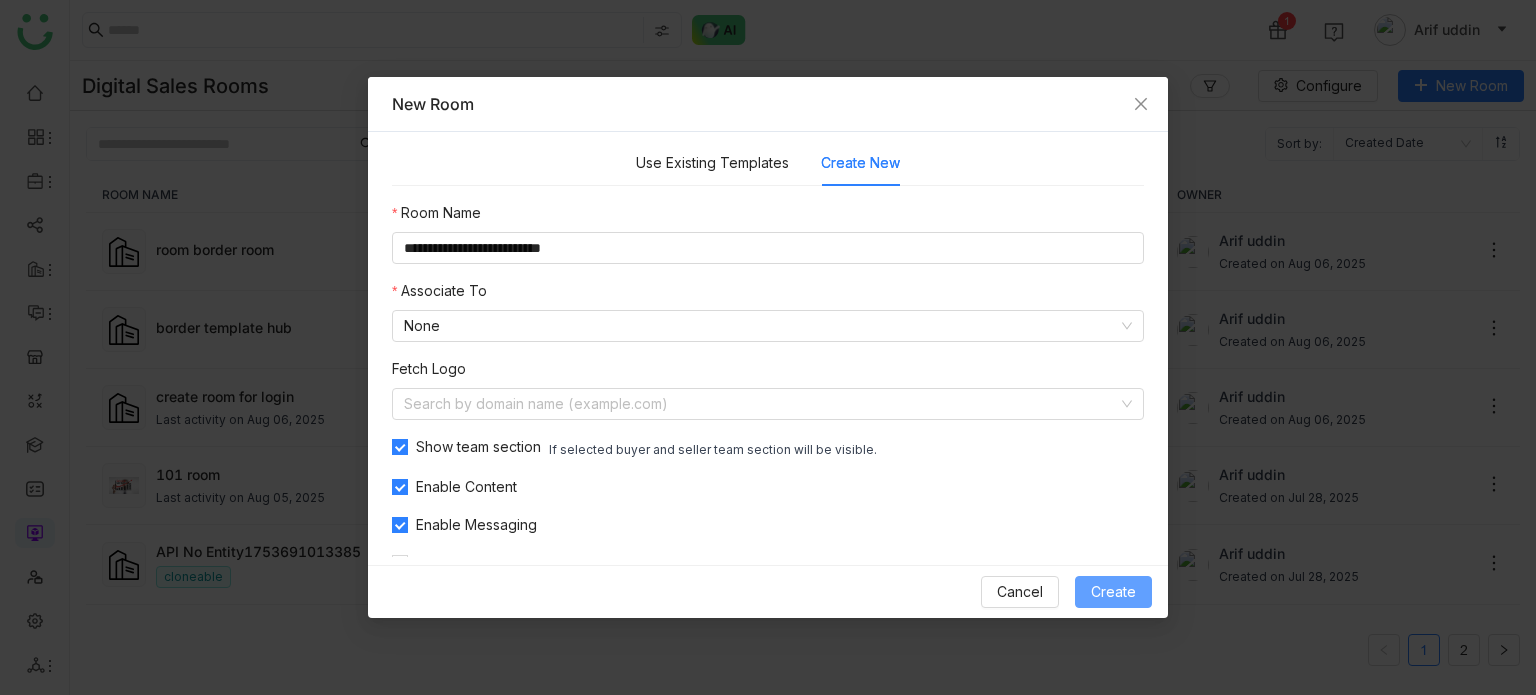 click on "Create" at bounding box center (1113, 592) 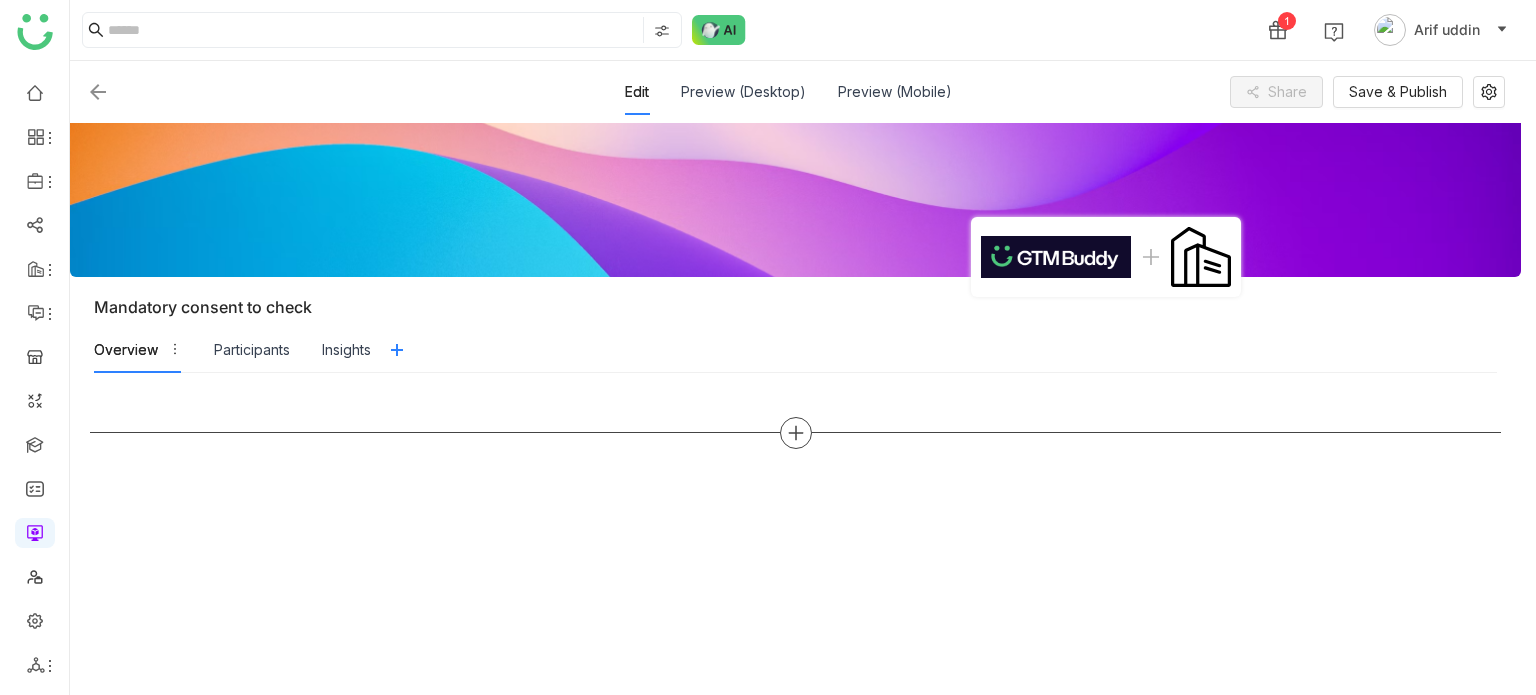 click 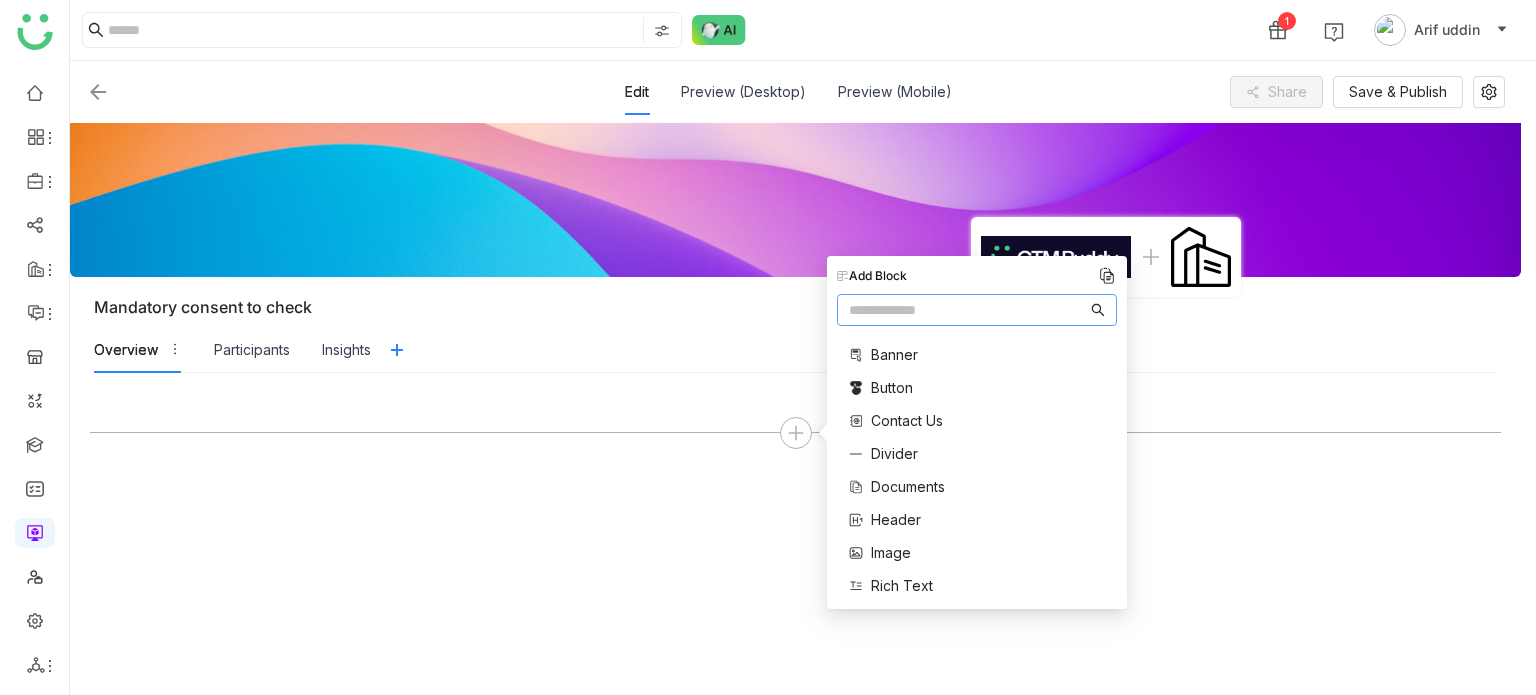 click on "Documents" at bounding box center (908, 486) 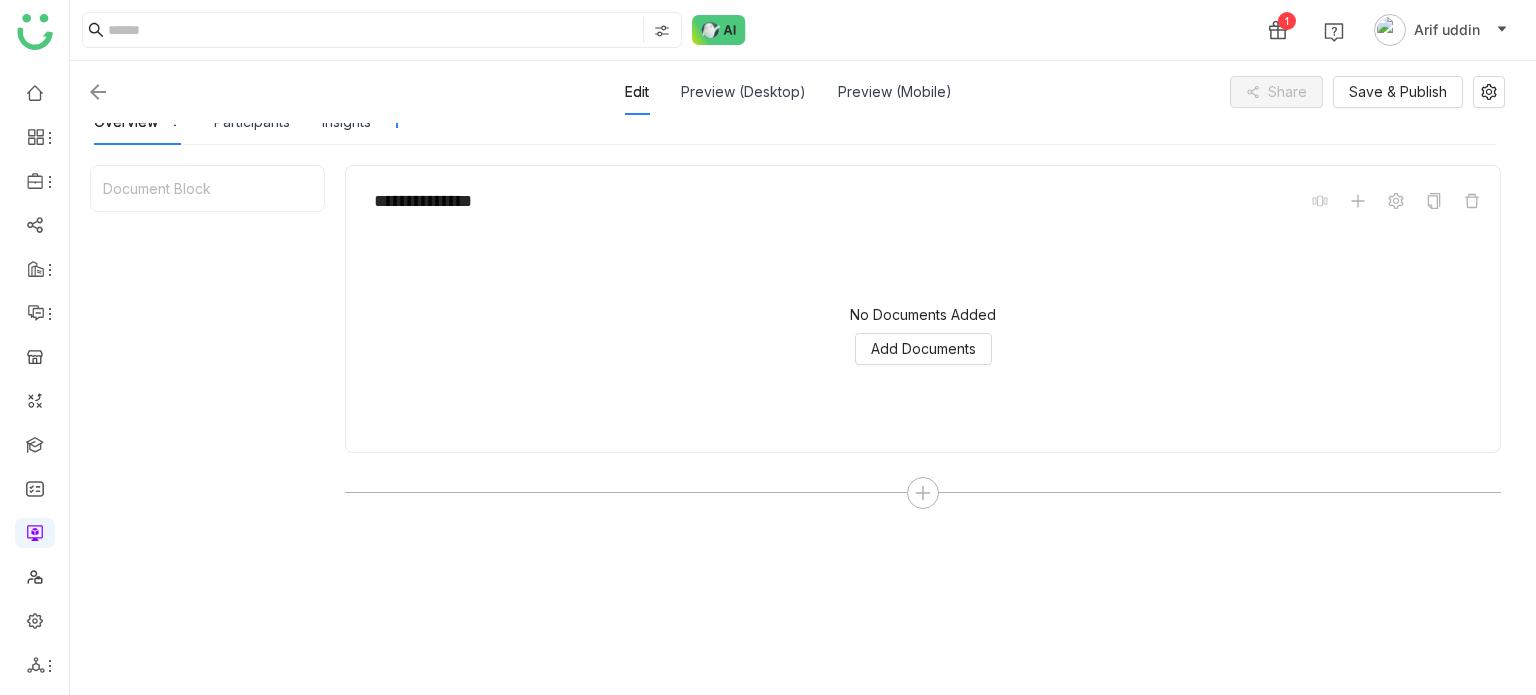 scroll, scrollTop: 252, scrollLeft: 0, axis: vertical 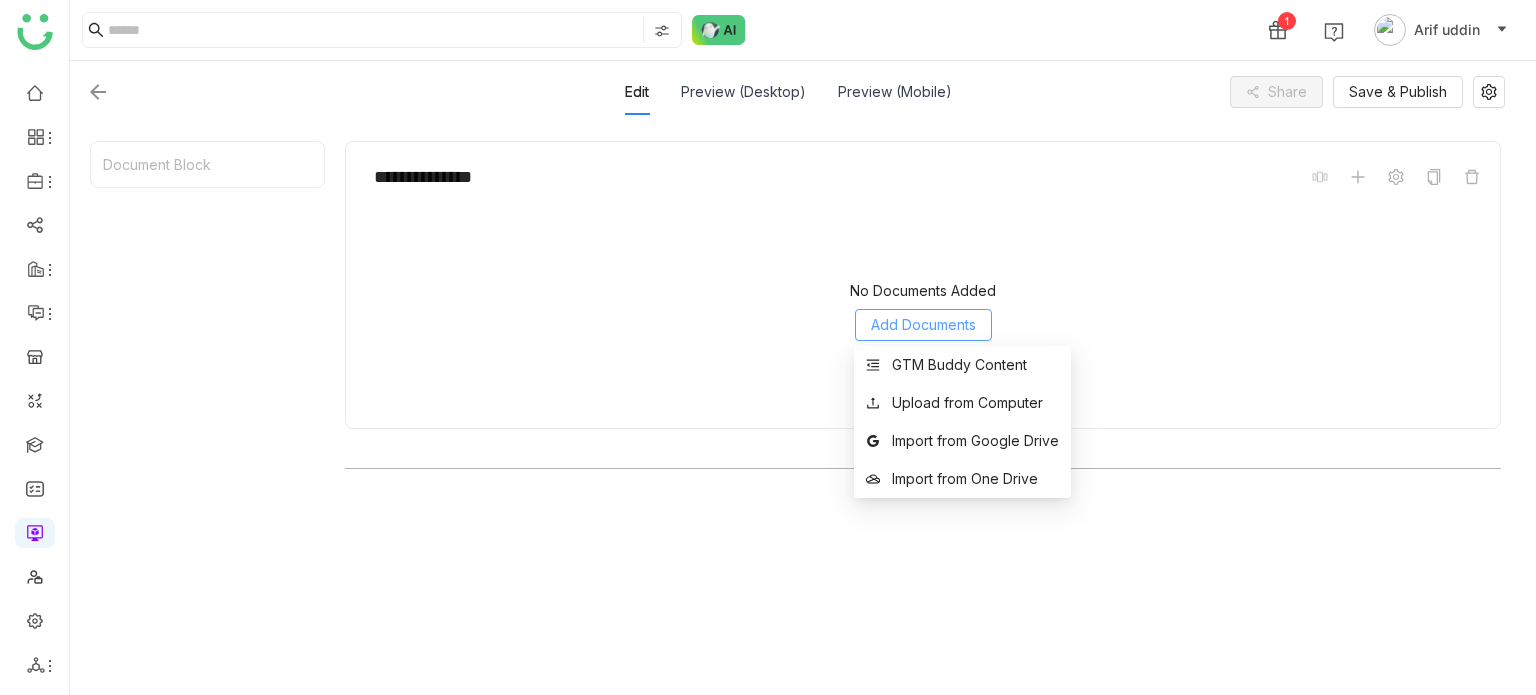 click on "Add Documents" at bounding box center [923, 325] 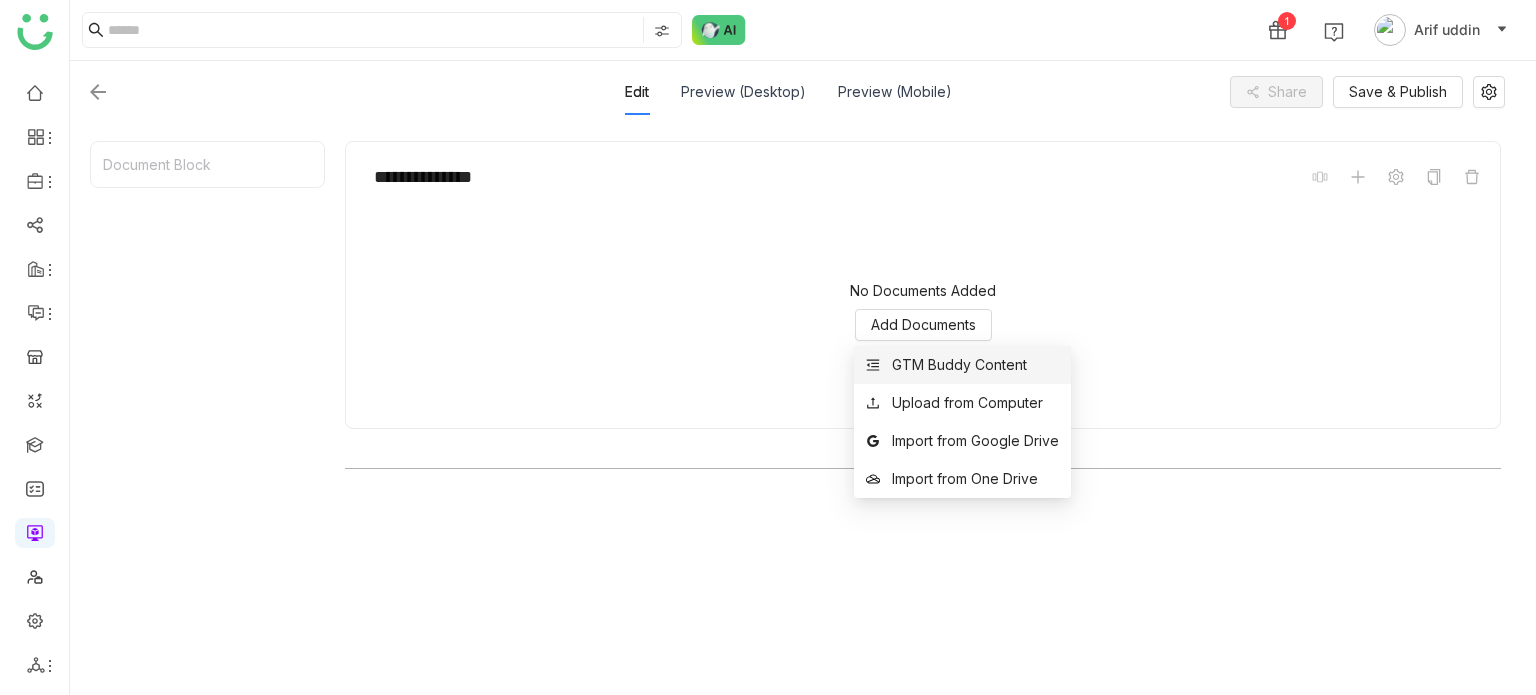 click on "GTM Buddy Content" at bounding box center [962, 365] 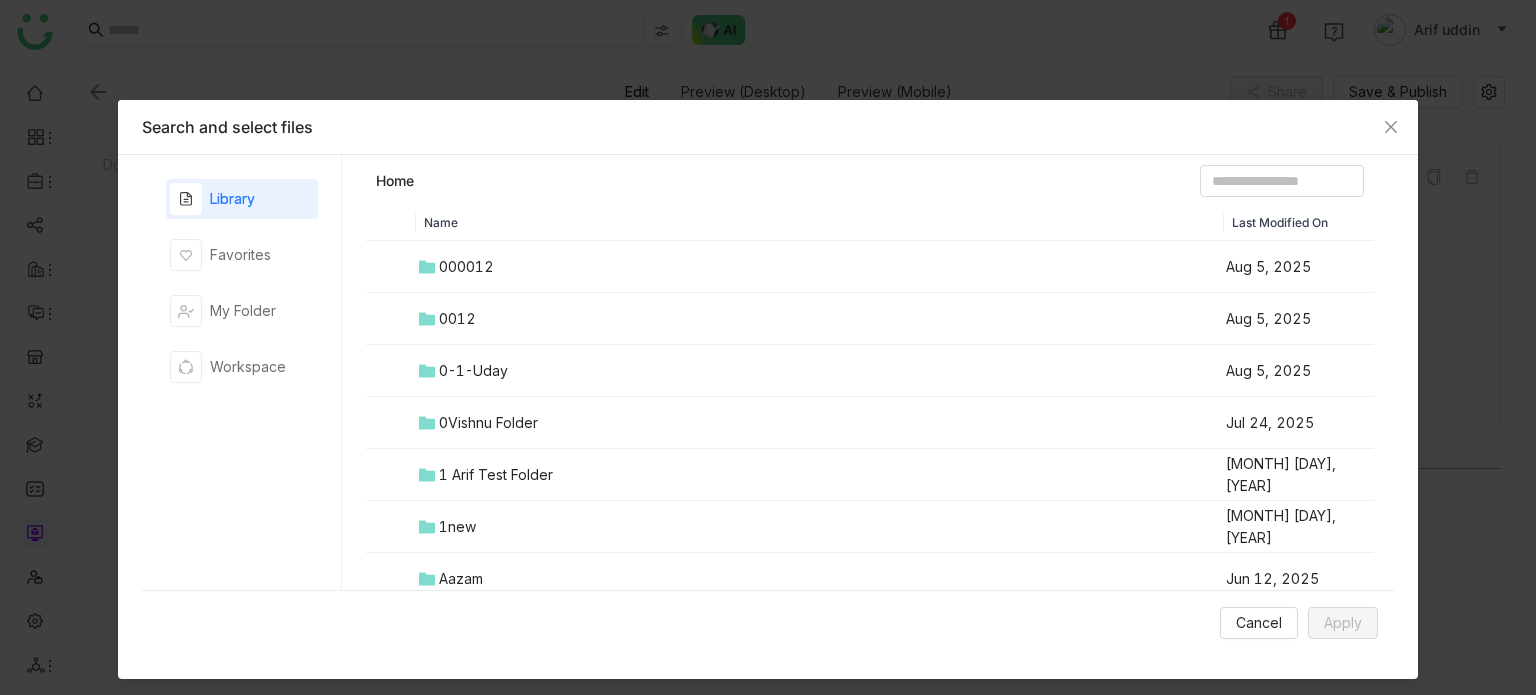 click on "1 Arif Test Folder" at bounding box center [496, 475] 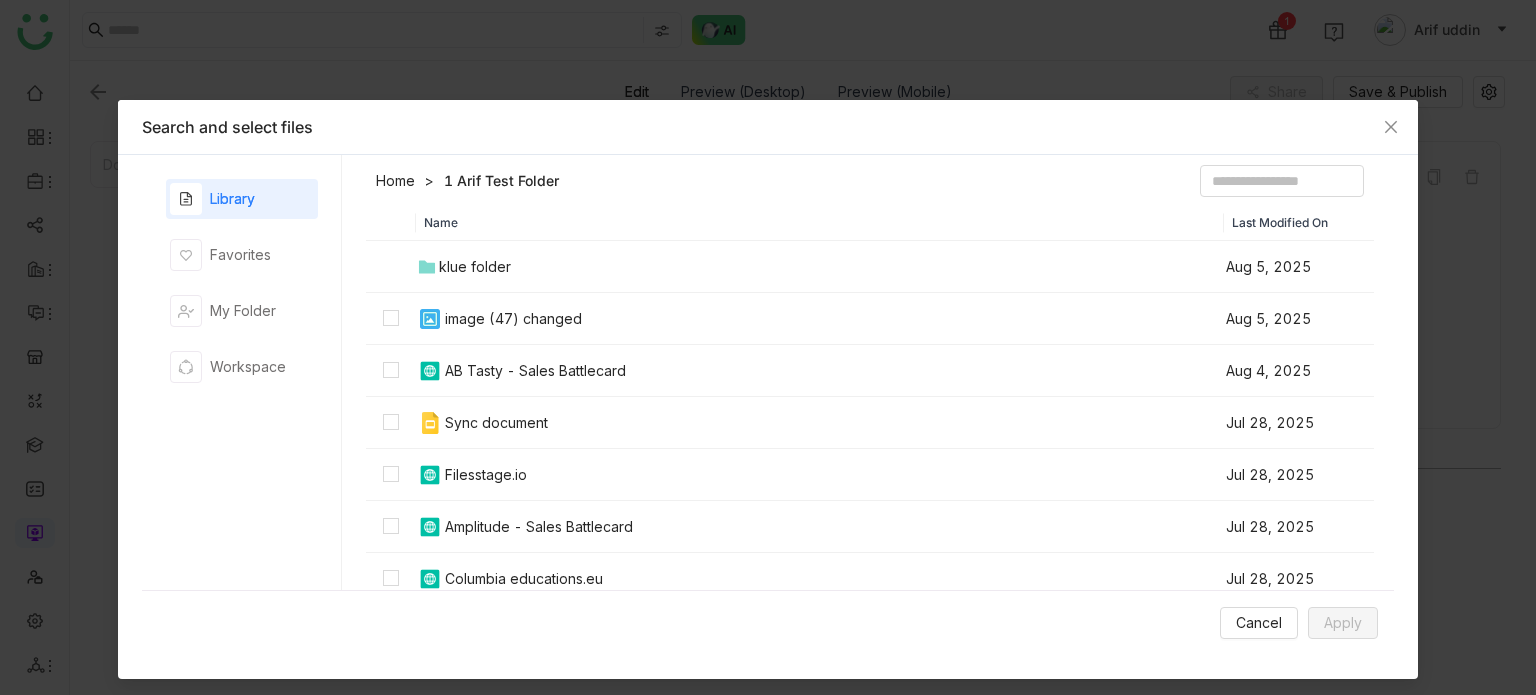 click on "image (47) changed" at bounding box center (820, 319) 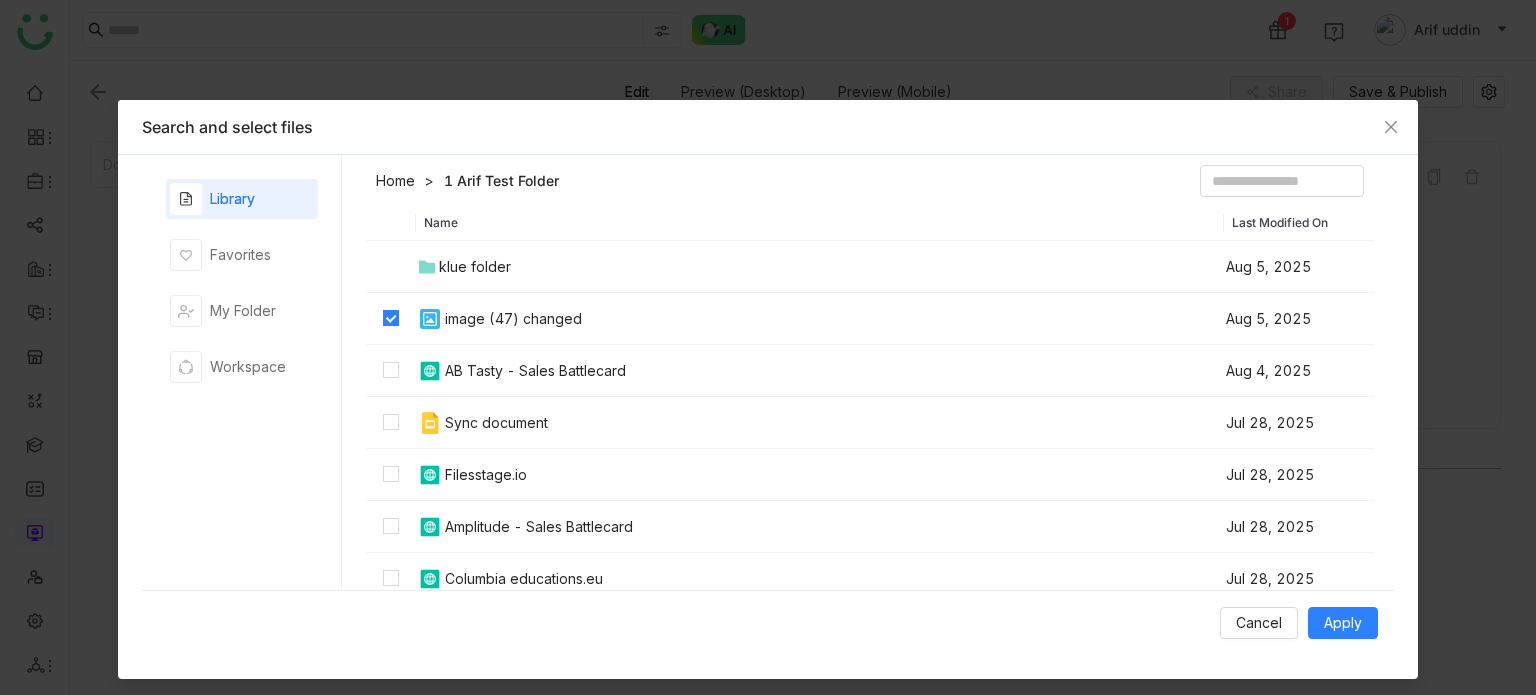 click on "AB Tasty - Sales Battlecard" at bounding box center (535, 371) 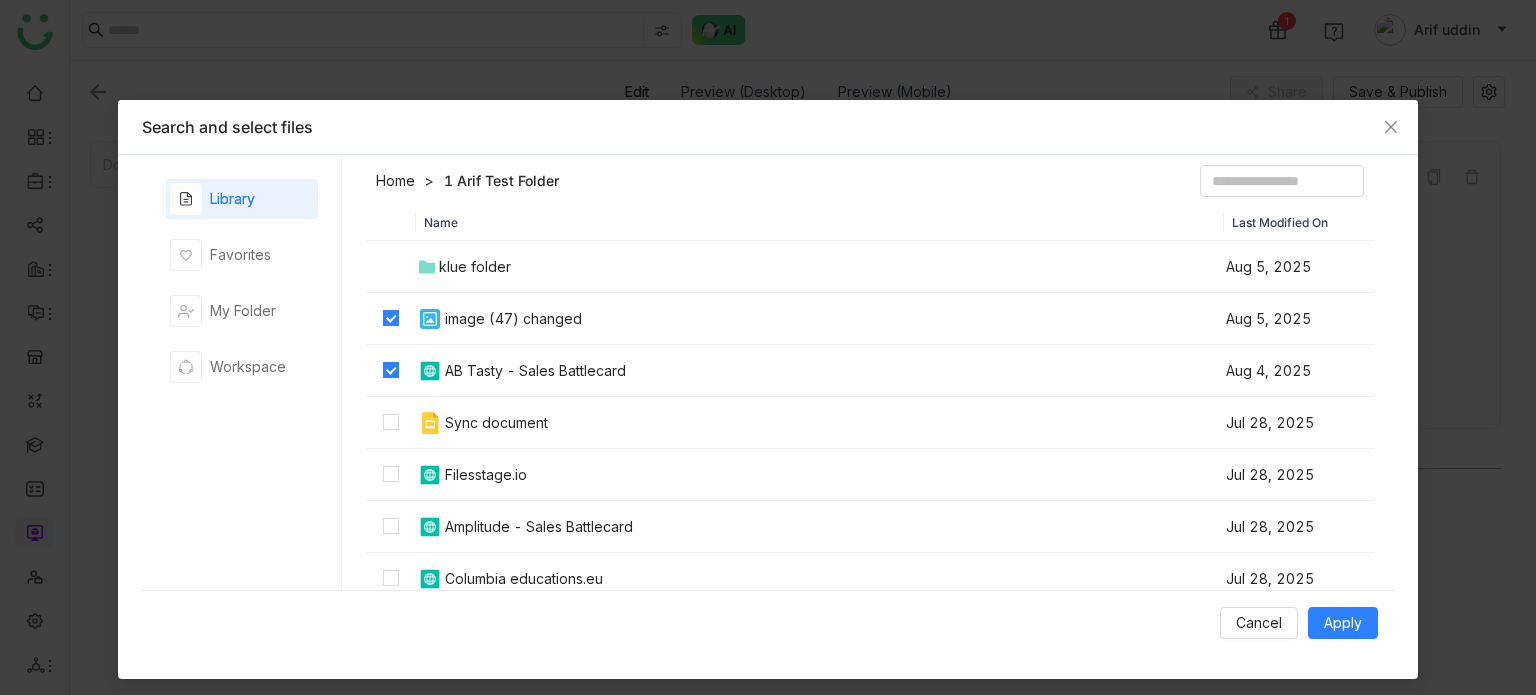 click on "Sync document" at bounding box center (496, 423) 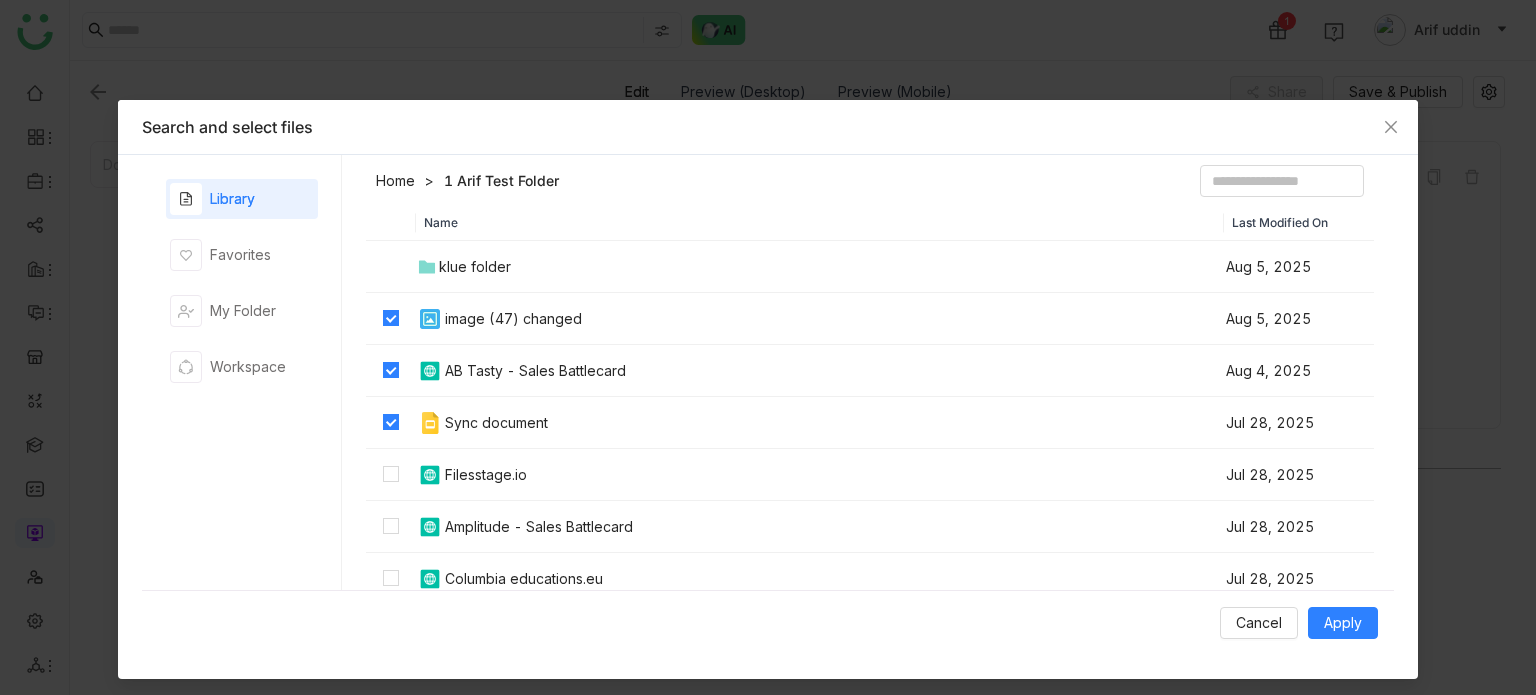drag, startPoint x: 447, startPoint y: 480, endPoint x: 460, endPoint y: 537, distance: 58.463665 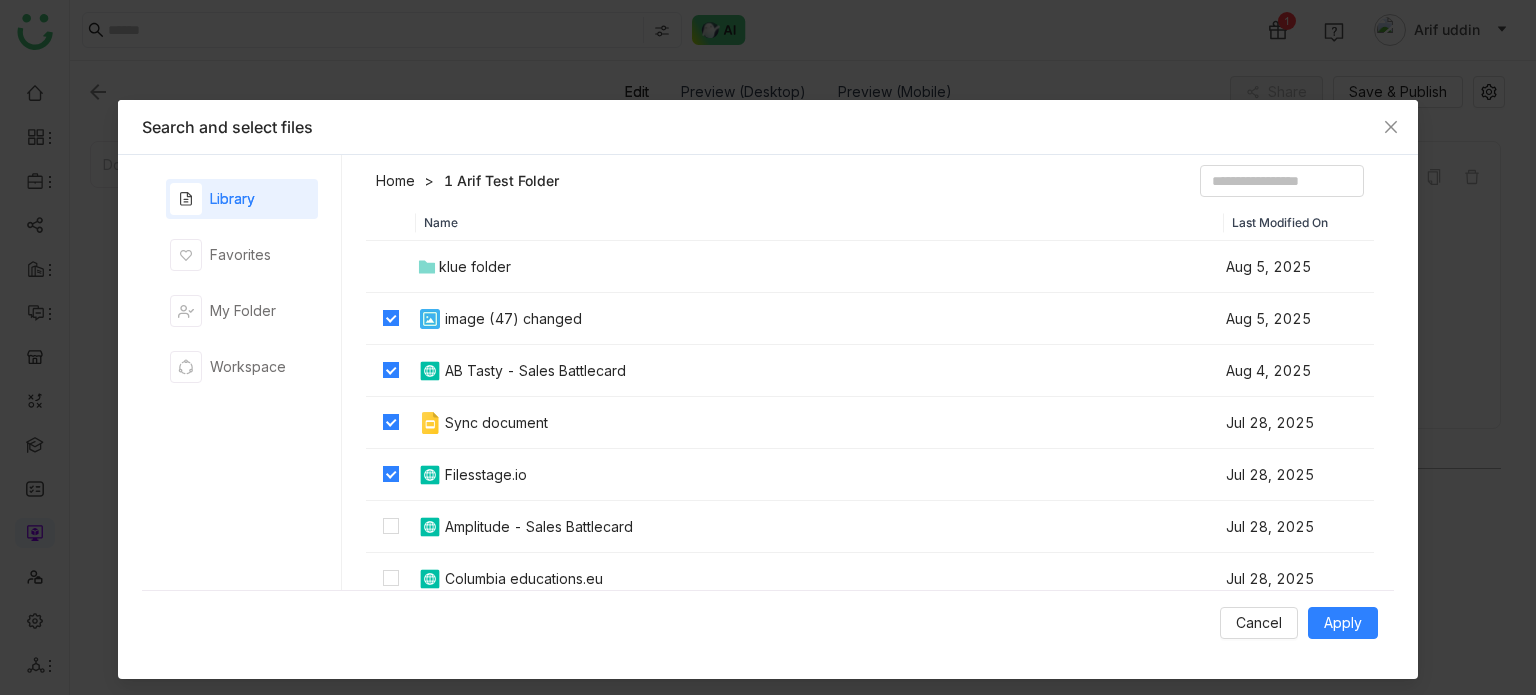 click on "Columbia educations.eu" at bounding box center (820, 579) 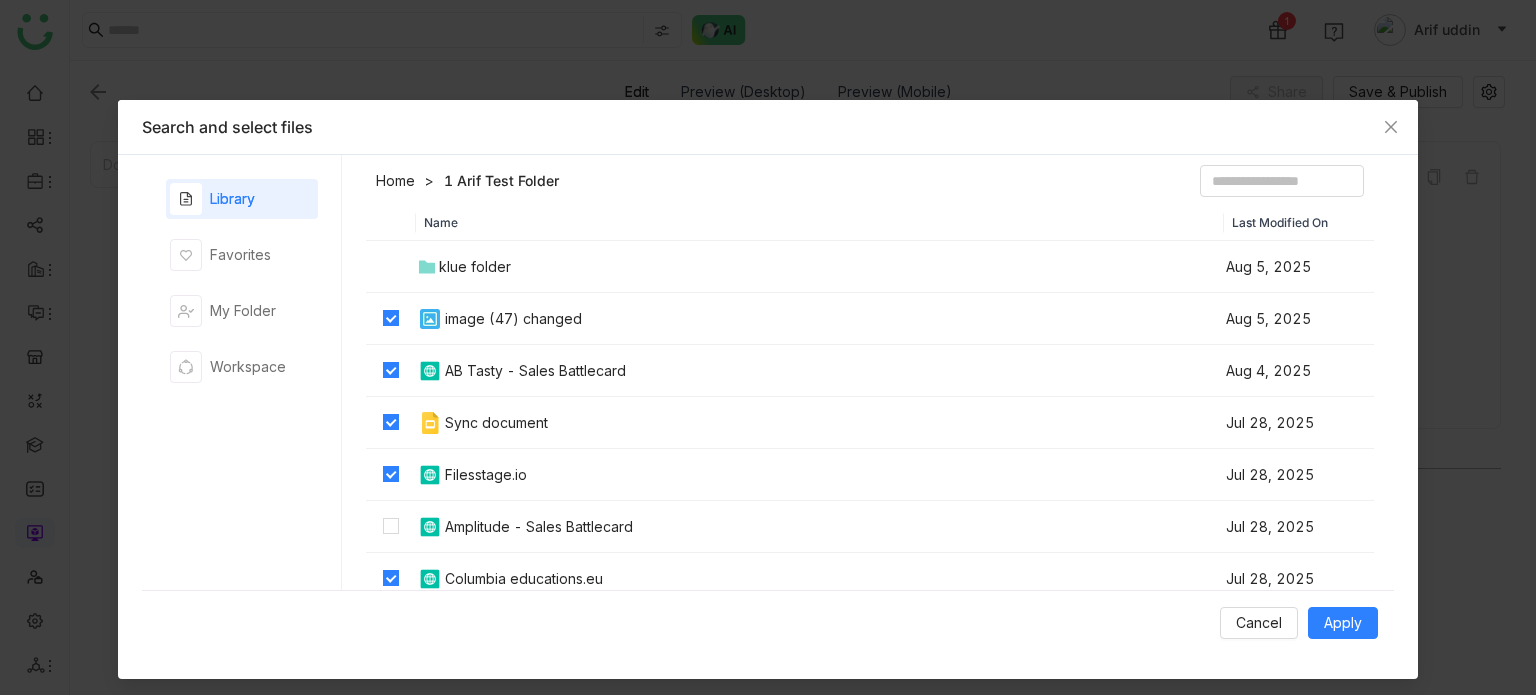 click on "Amplitude - Sales Battlecard" at bounding box center [820, 527] 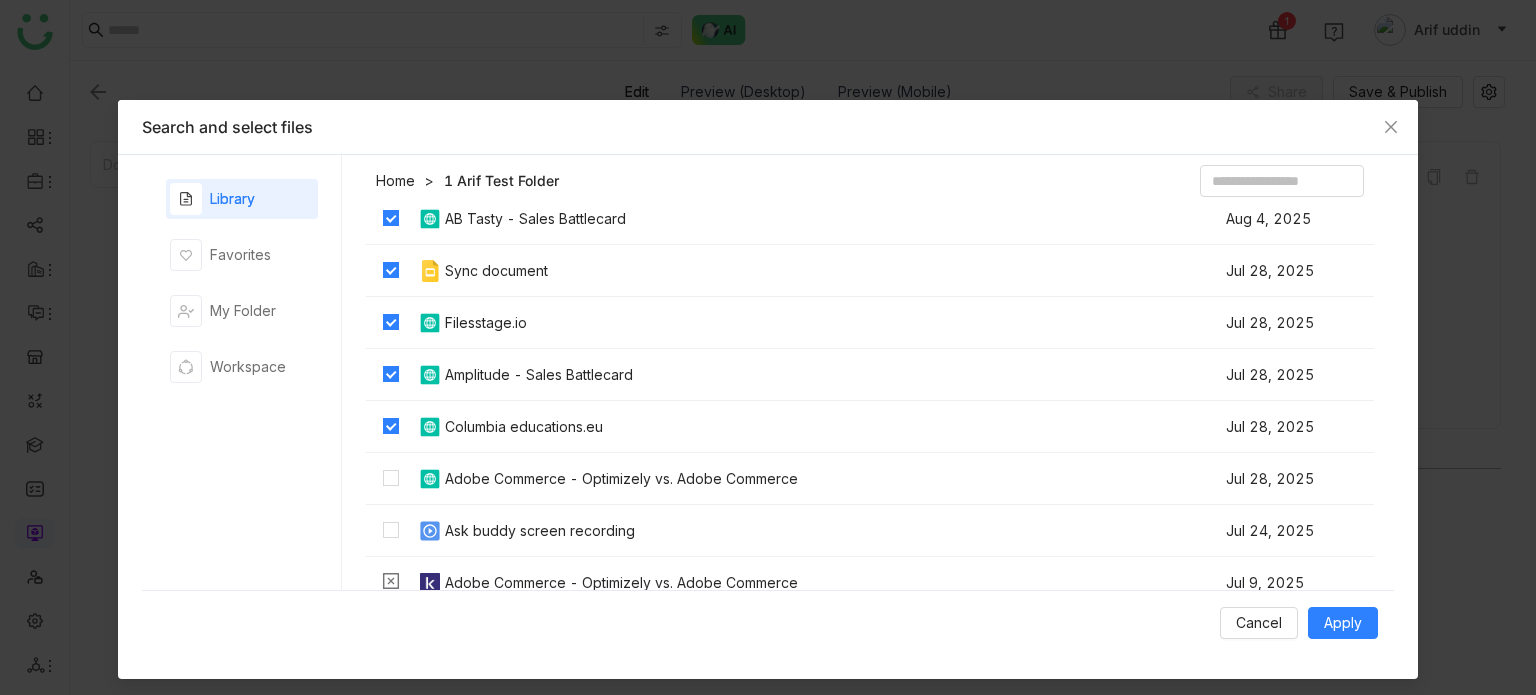 scroll, scrollTop: 152, scrollLeft: 0, axis: vertical 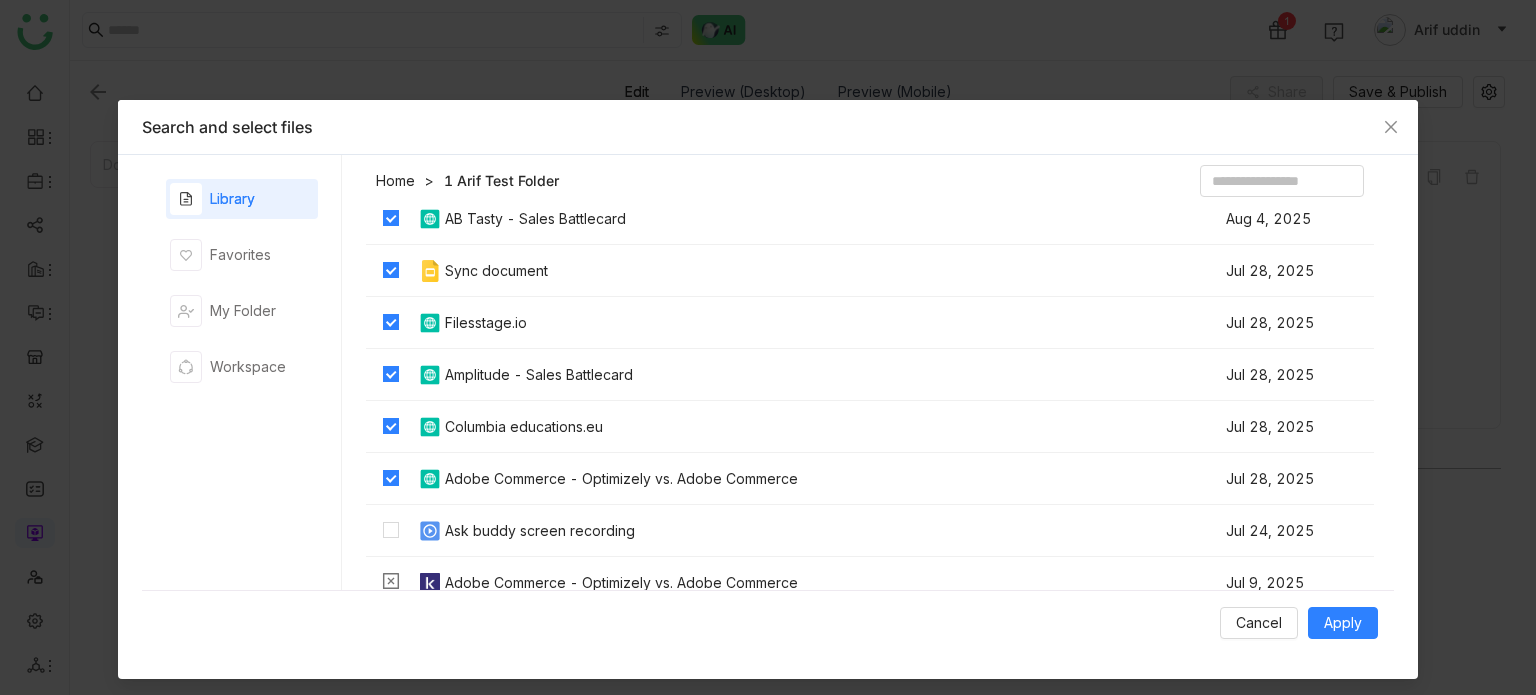 click on "Adobe Commerce - Optimizely vs. Adobe Commerce" at bounding box center [820, 479] 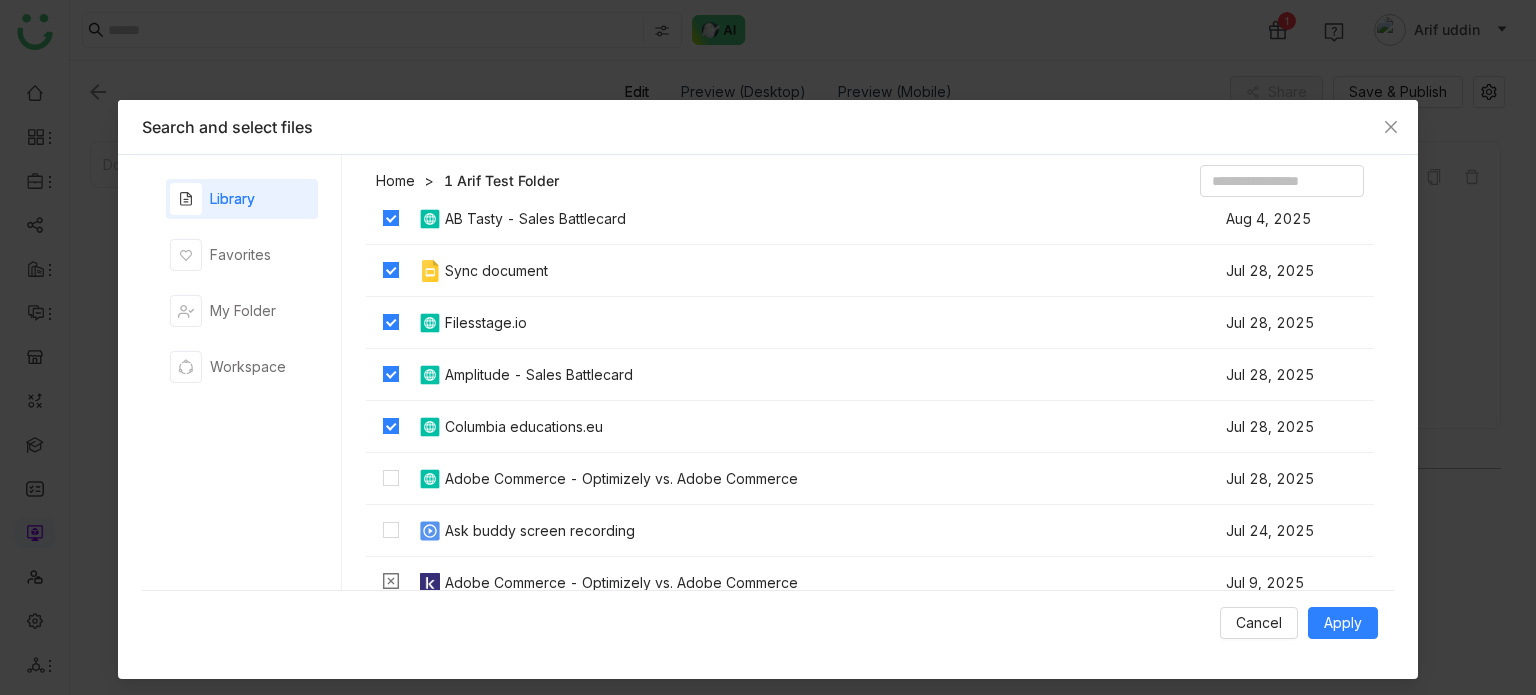 click on "Ask buddy screen recording" at bounding box center [540, 531] 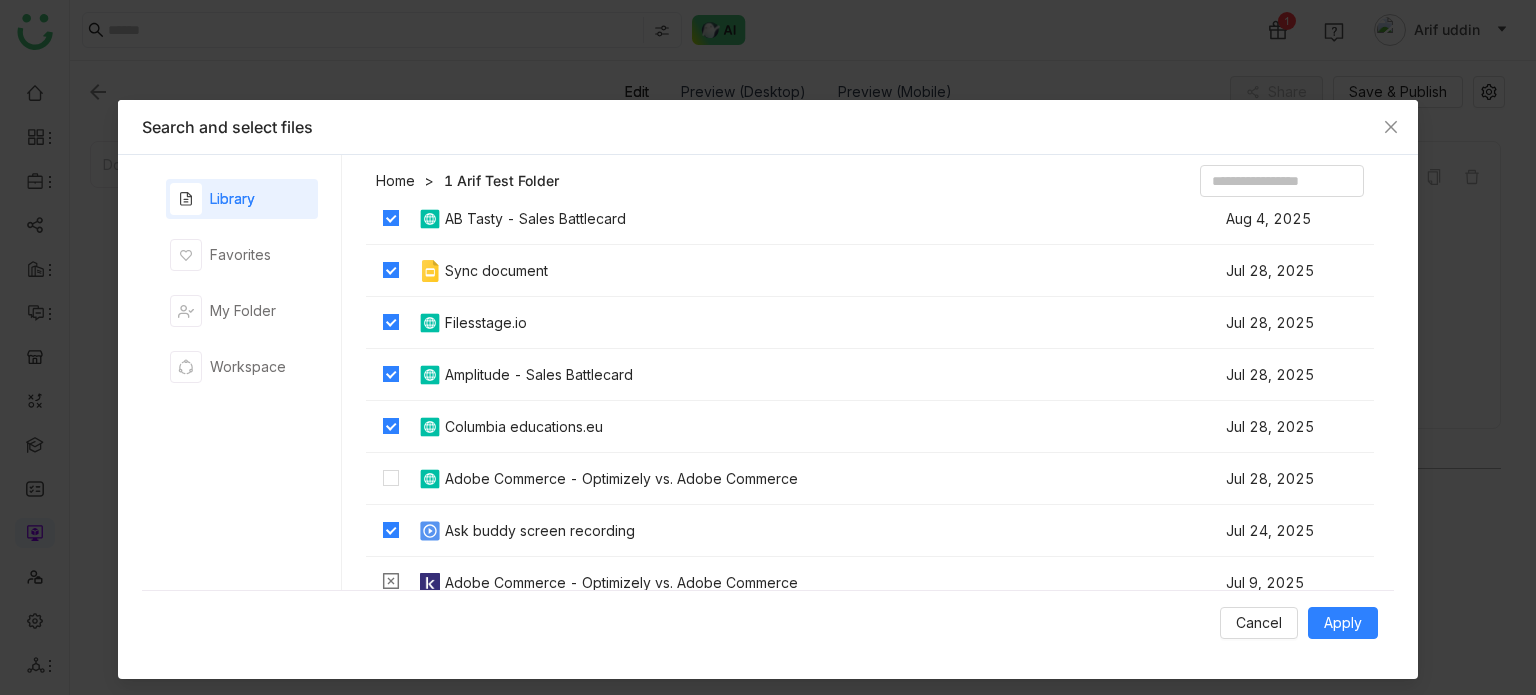 click on "Ask buddy screen recording" at bounding box center (820, 531) 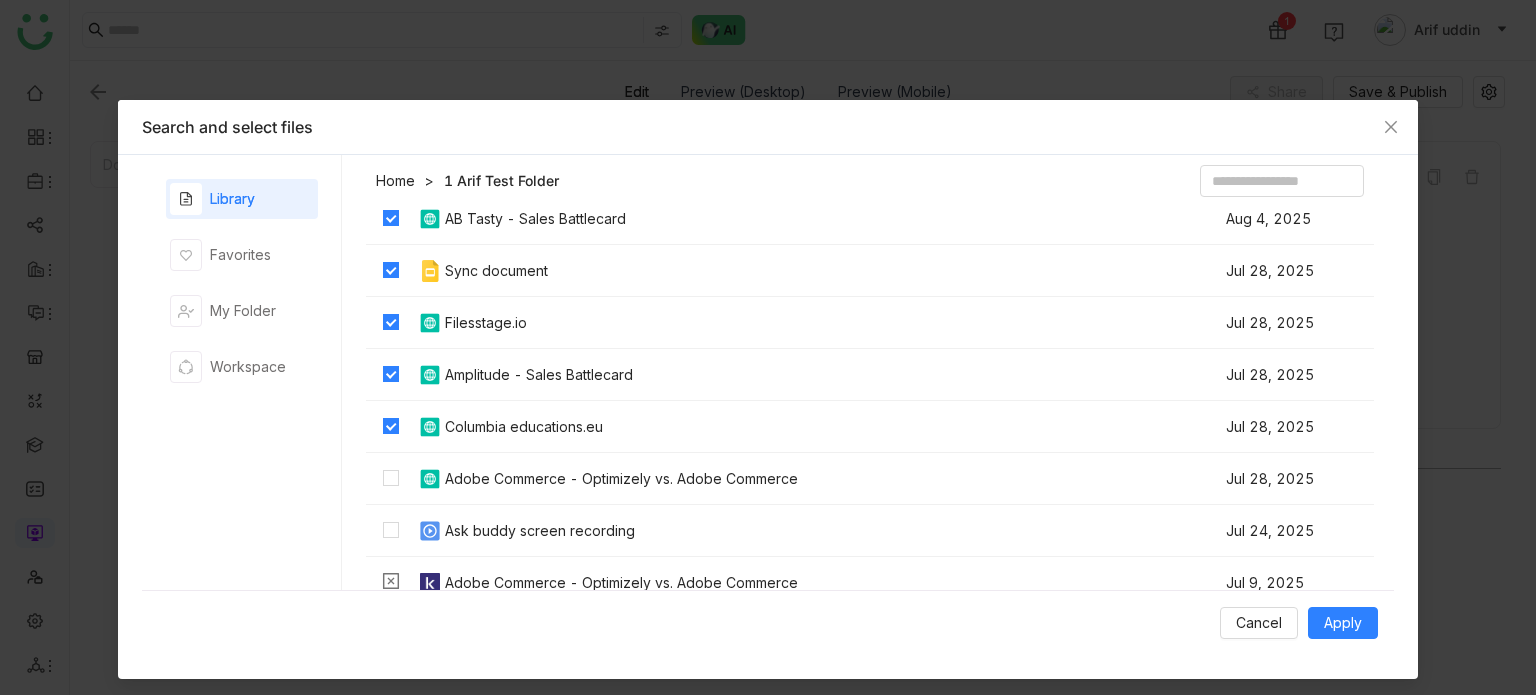 click on "Adobe Commerce - Optimizely vs. Adobe Commerce" at bounding box center [621, 479] 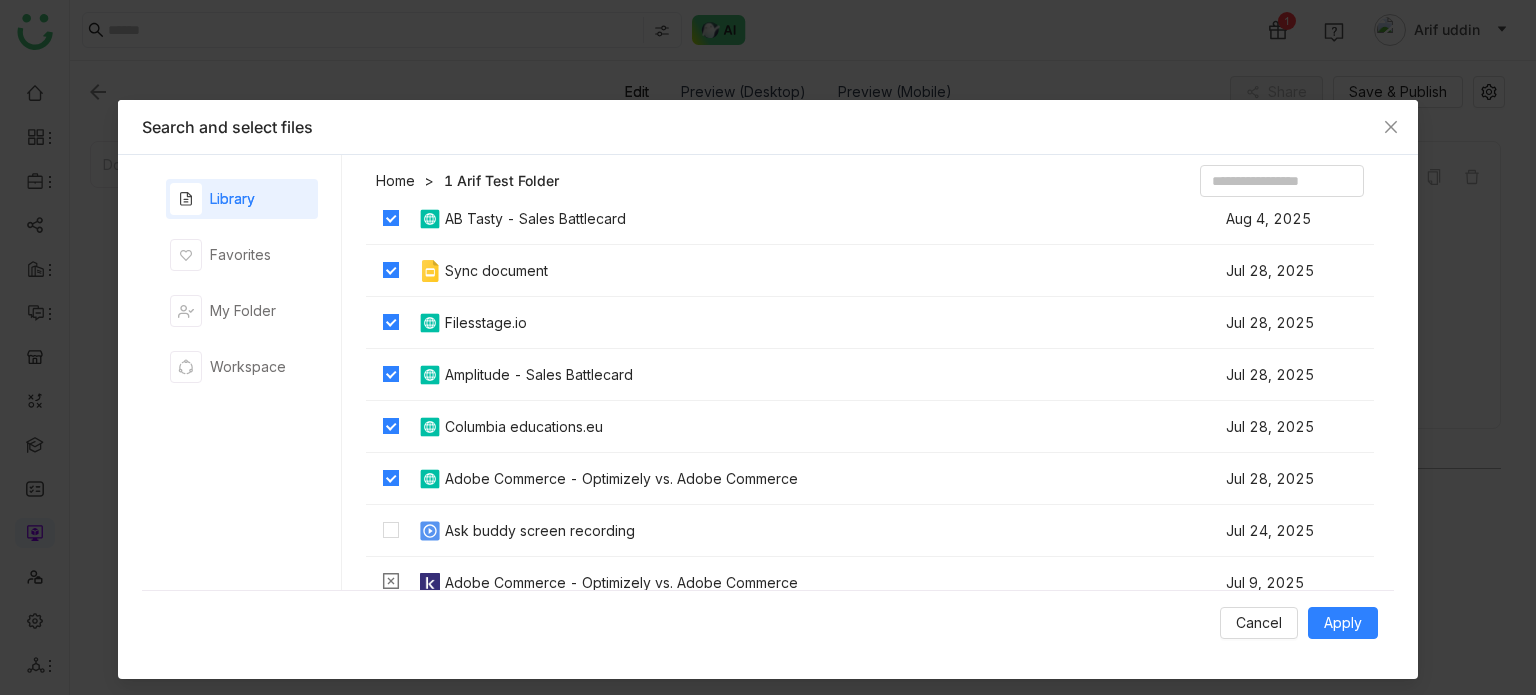 click on "Ask buddy screen recording" at bounding box center [540, 531] 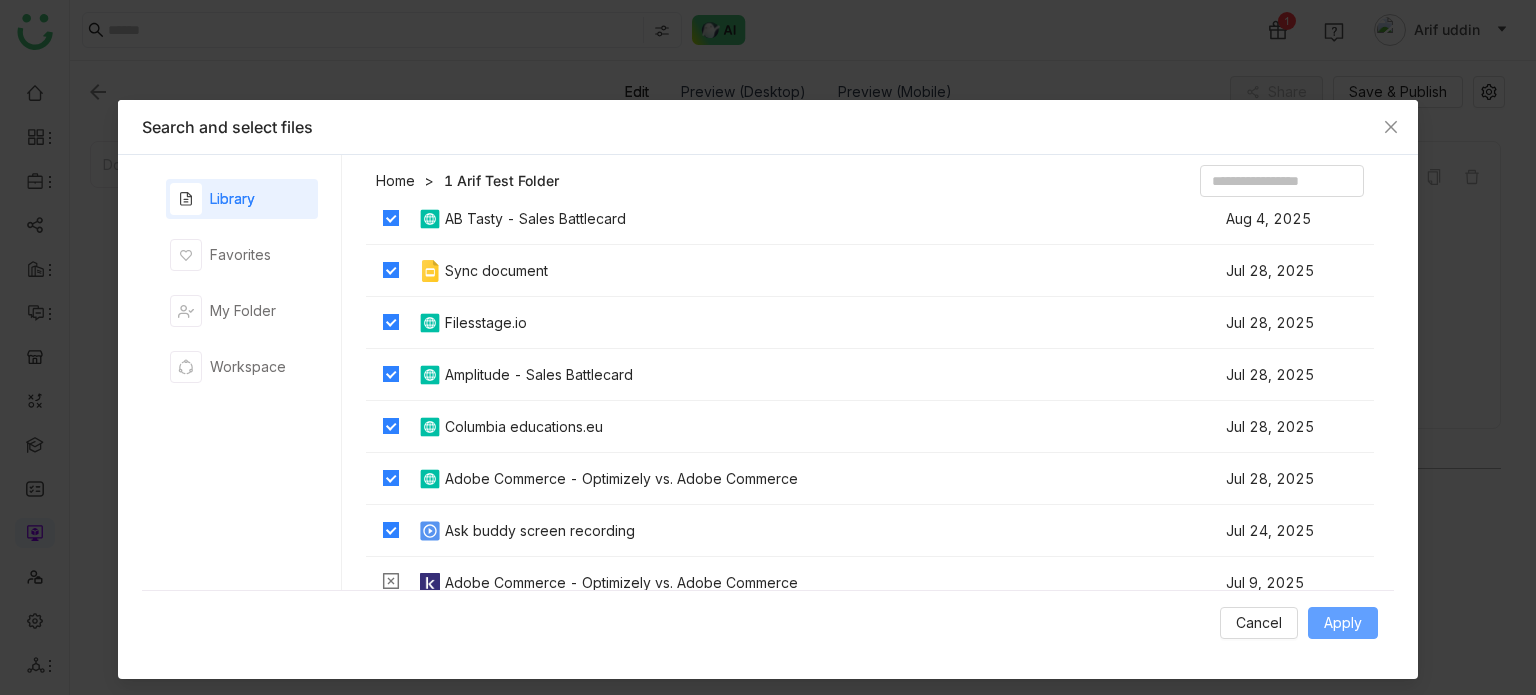 click on "Apply" at bounding box center (1343, 623) 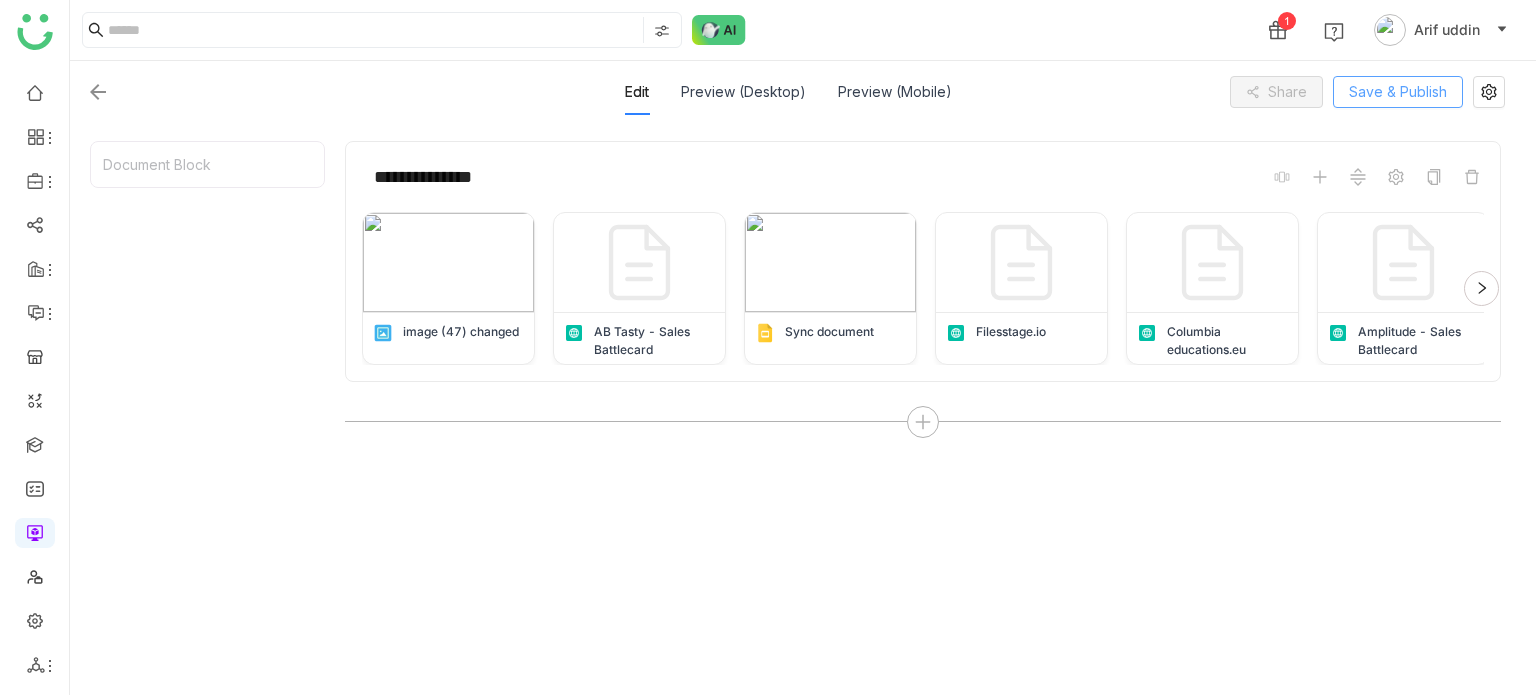 click on "Save & Publish" at bounding box center (1398, 92) 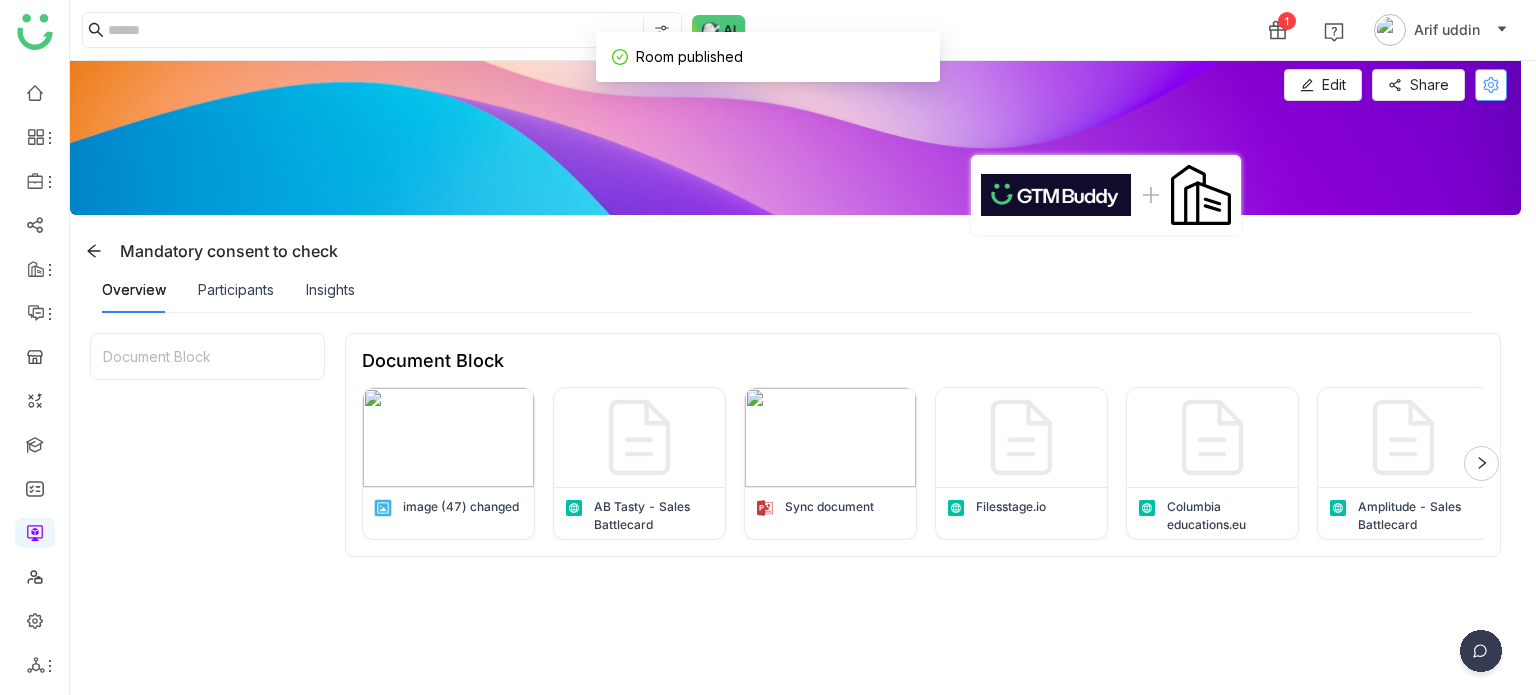 click 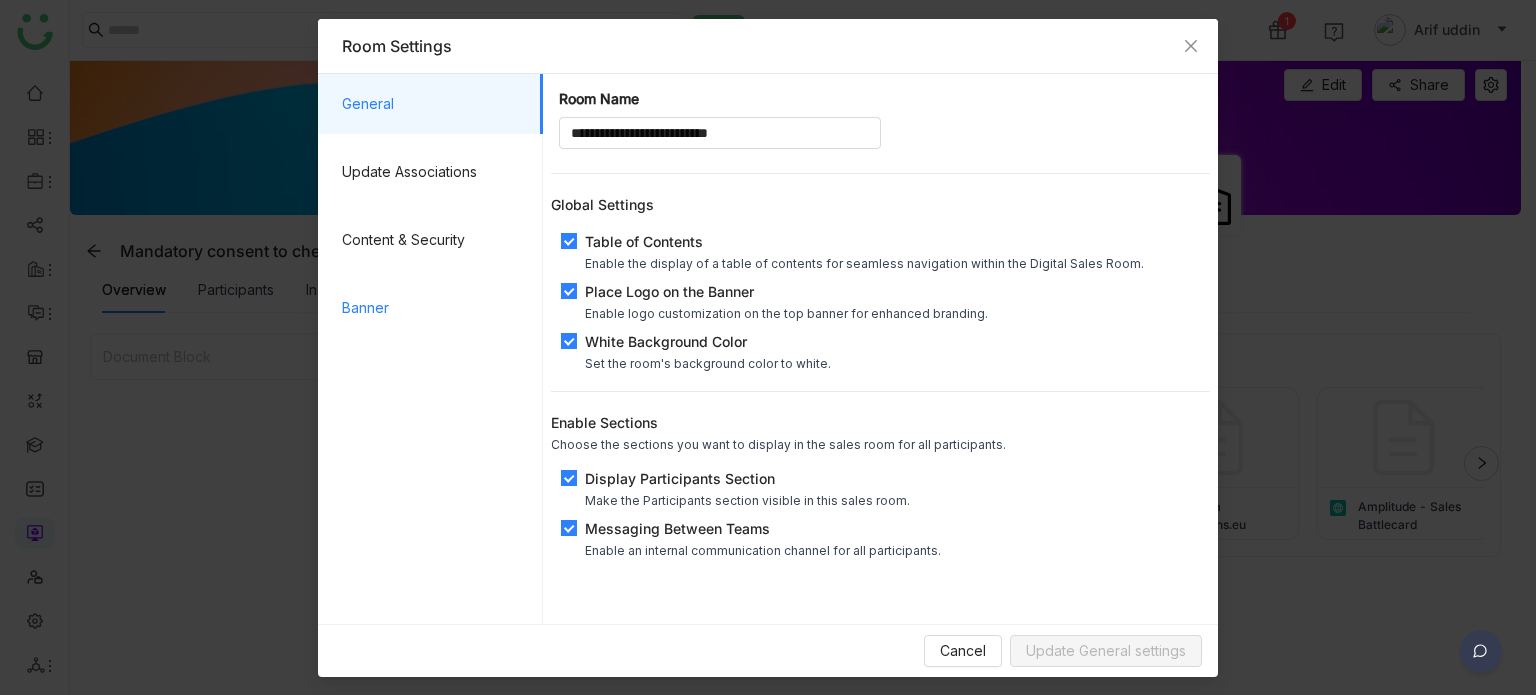 click on "Banner" at bounding box center [434, 308] 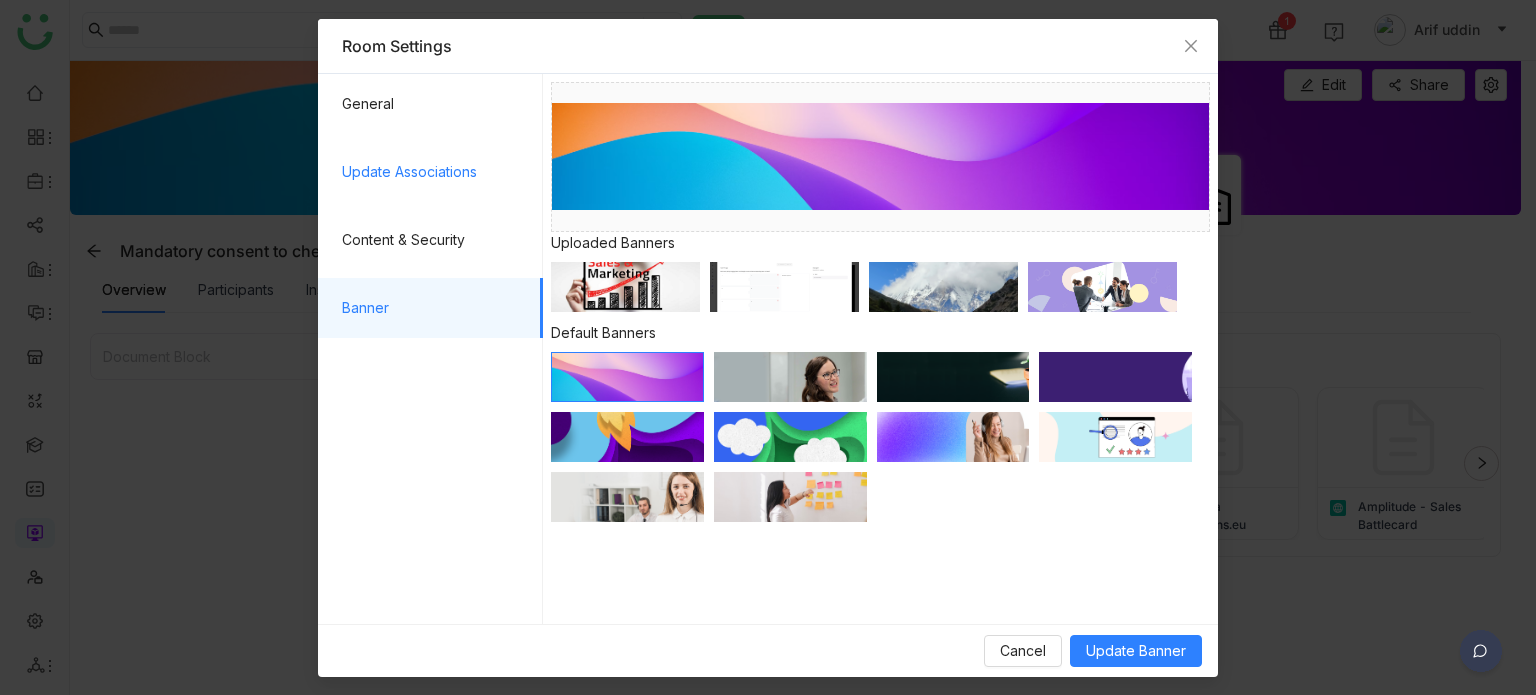 click on "Update Associations" at bounding box center (434, 172) 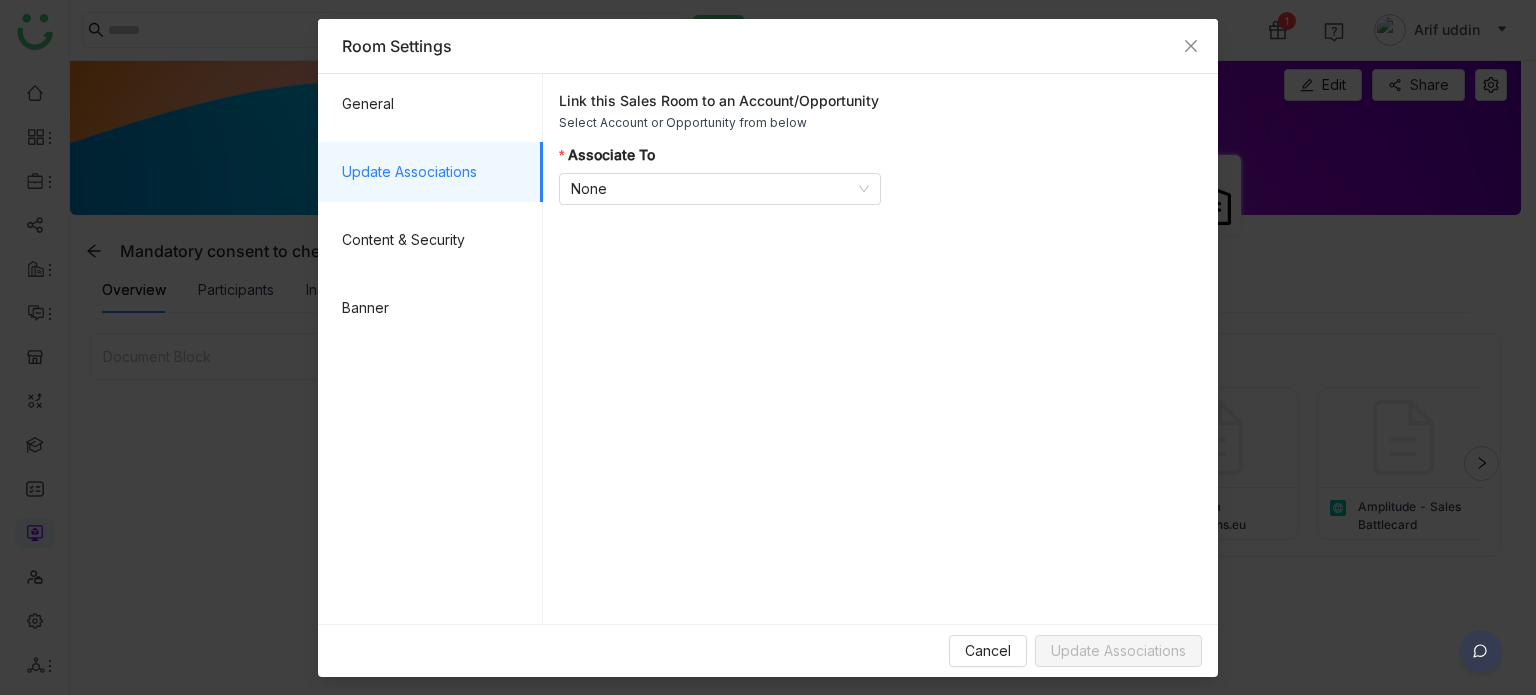 click on "Update Associations" at bounding box center [434, 172] 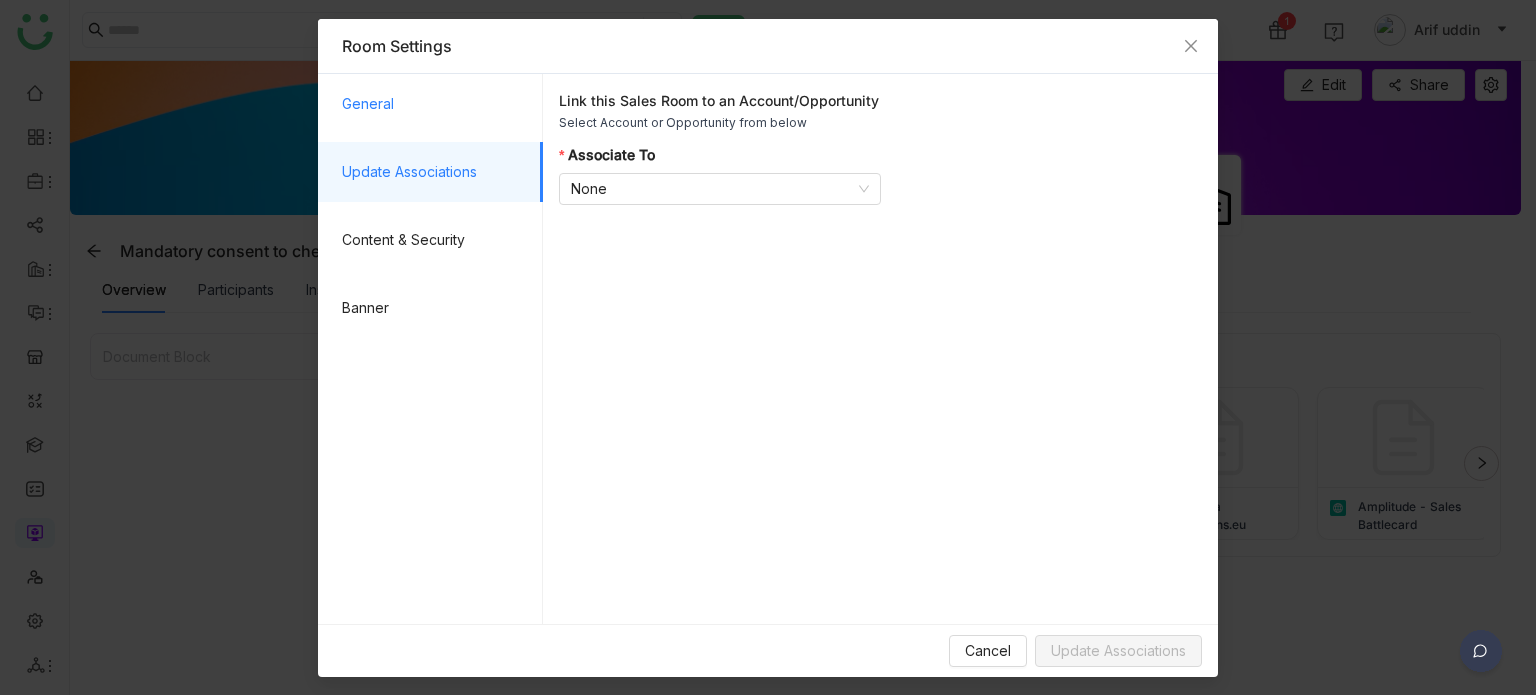 click on "General" at bounding box center [434, 104] 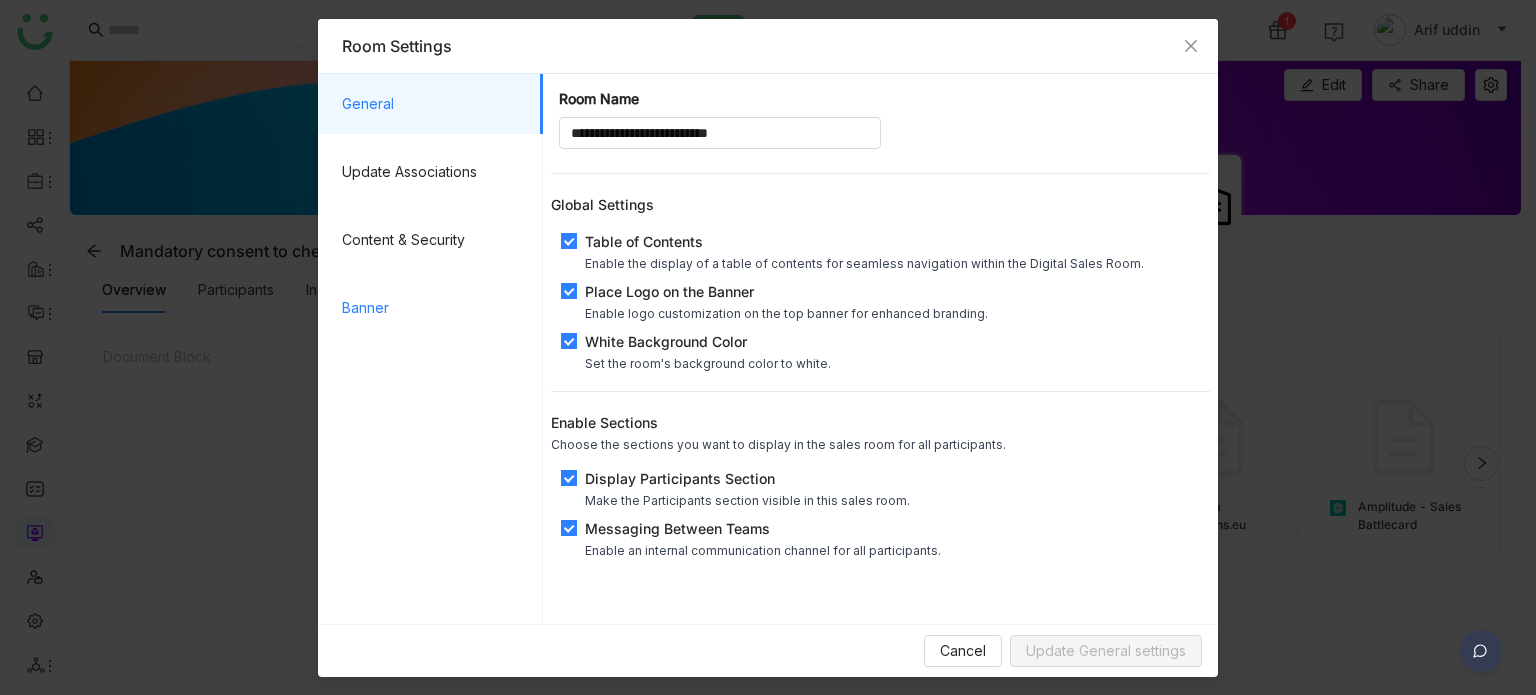 click on "Banner" at bounding box center [434, 308] 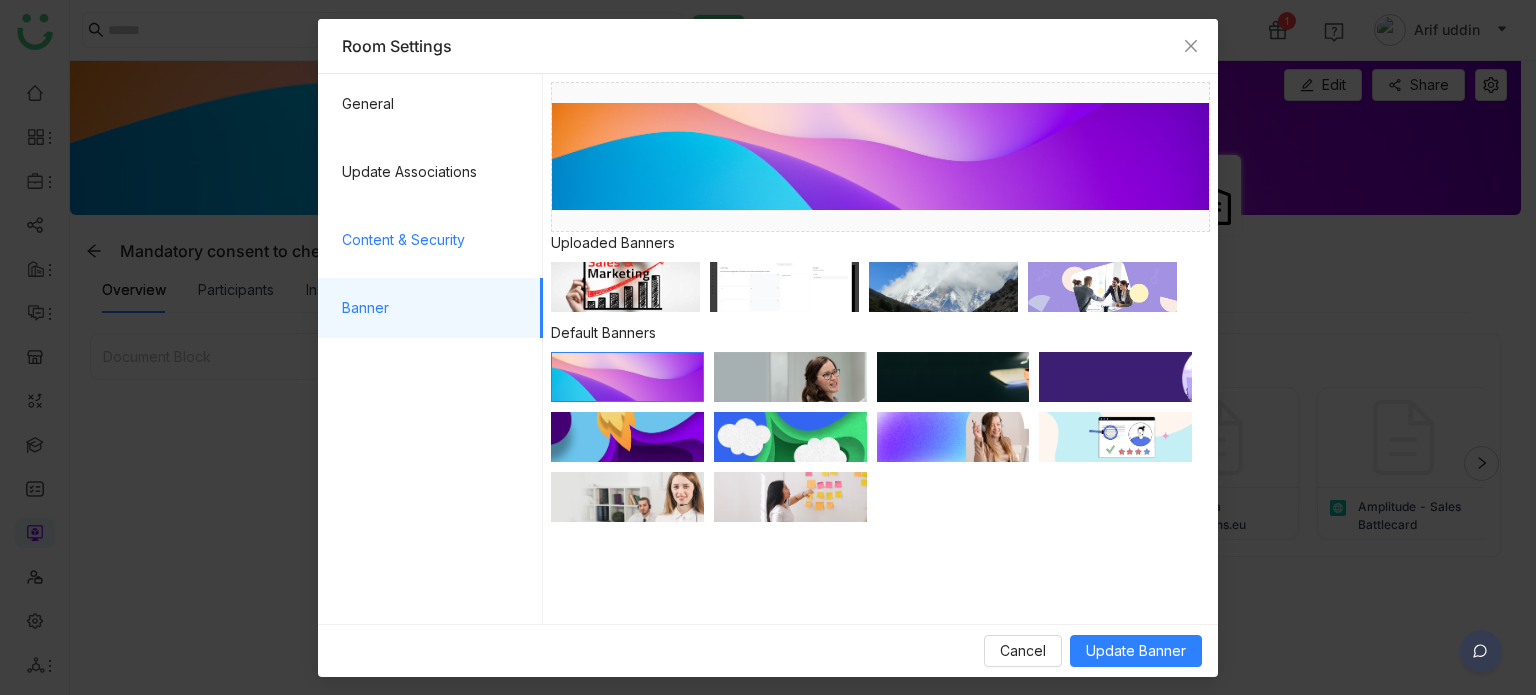 click on "Content & Security" at bounding box center [434, 240] 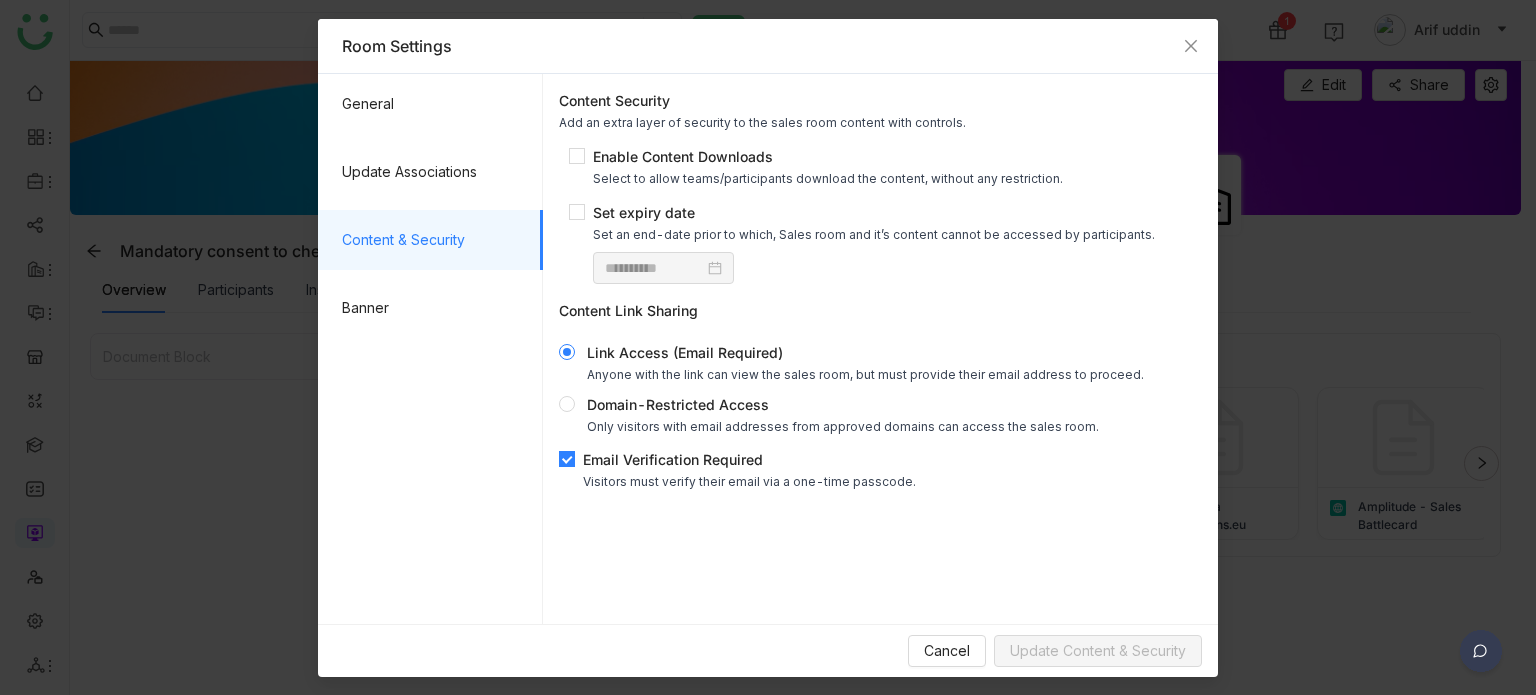 click on "Email Verification Required" at bounding box center [749, 459] 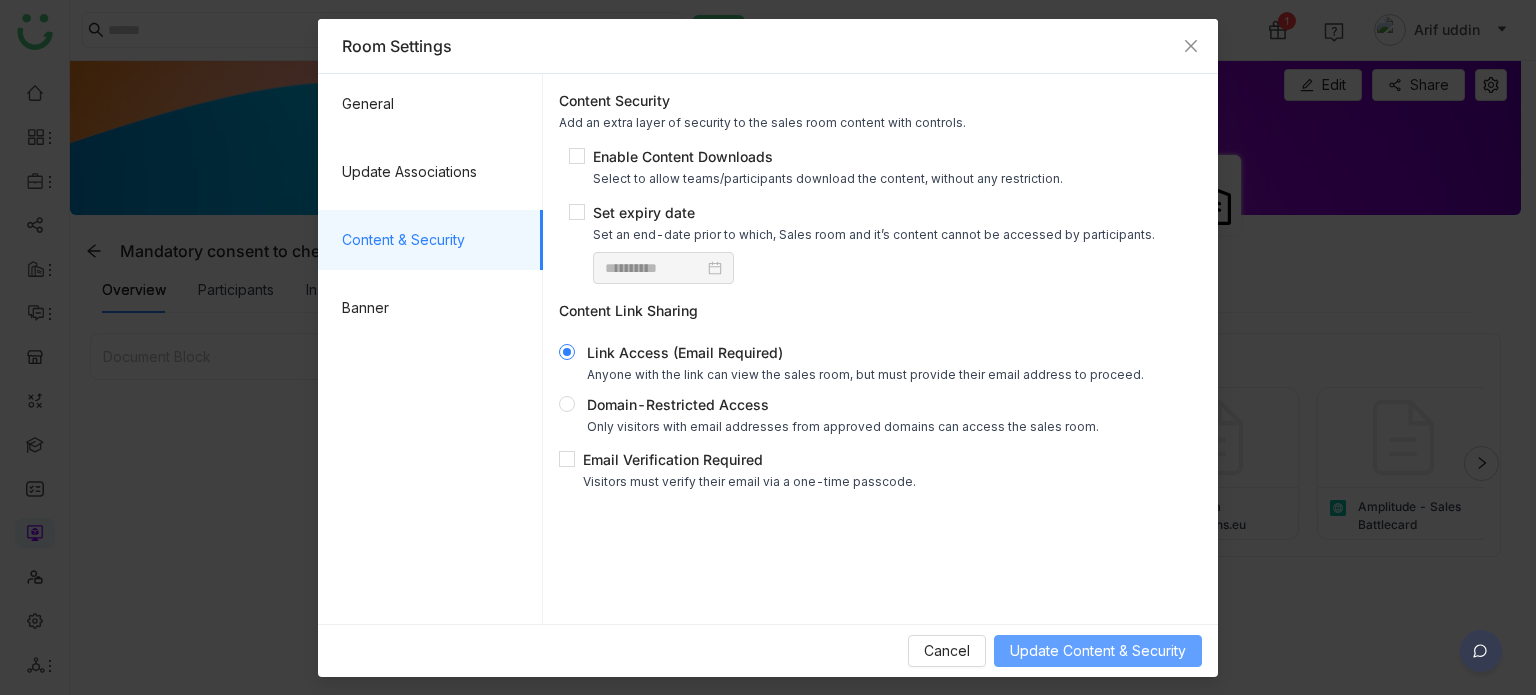 click on "Update Content & Security" at bounding box center [1098, 651] 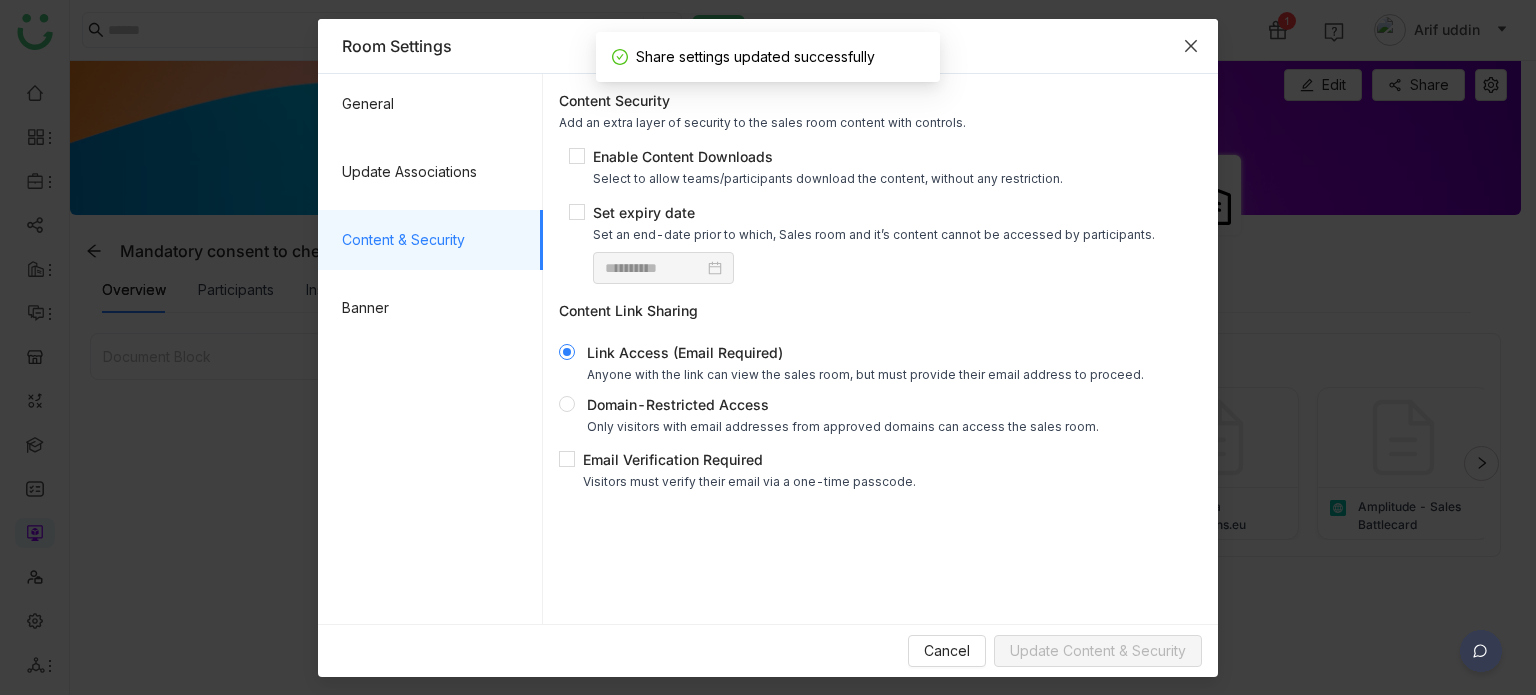 click 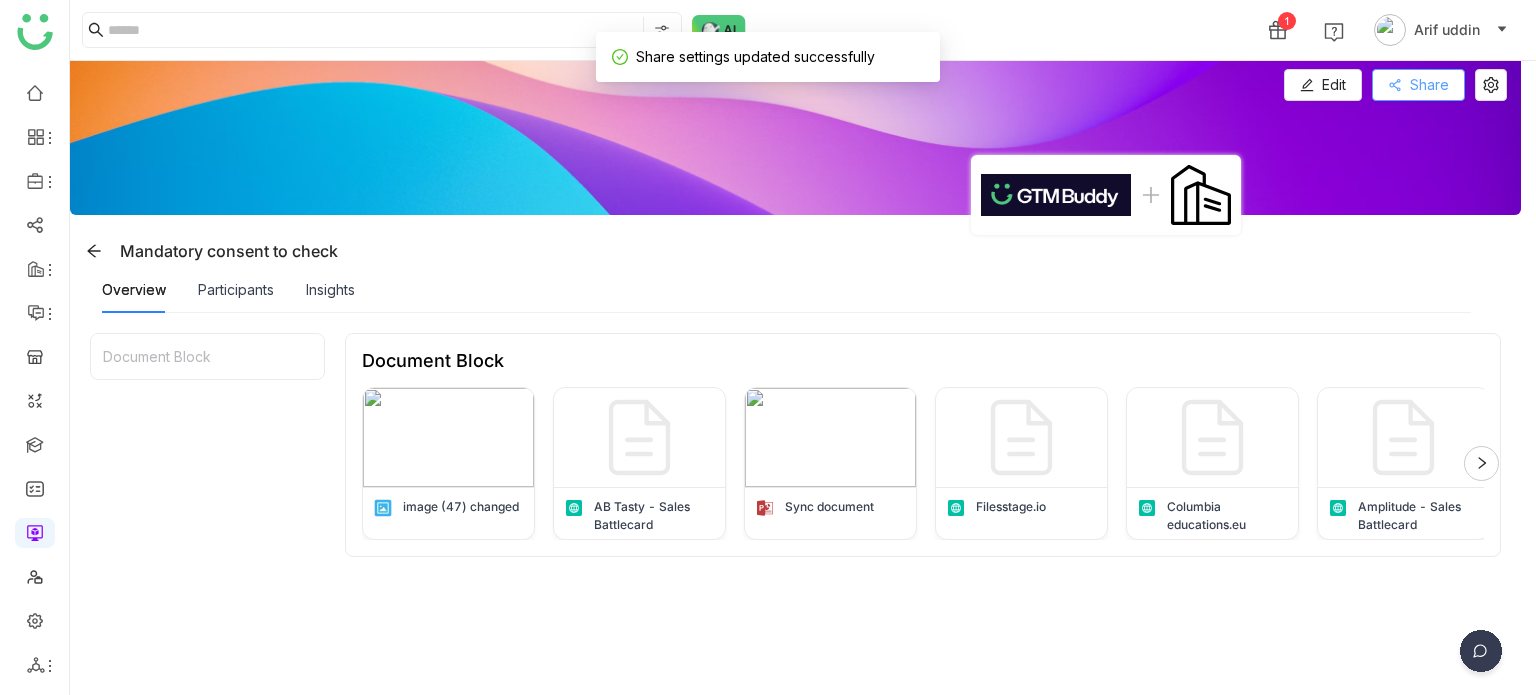 click on "Share" at bounding box center (1429, 85) 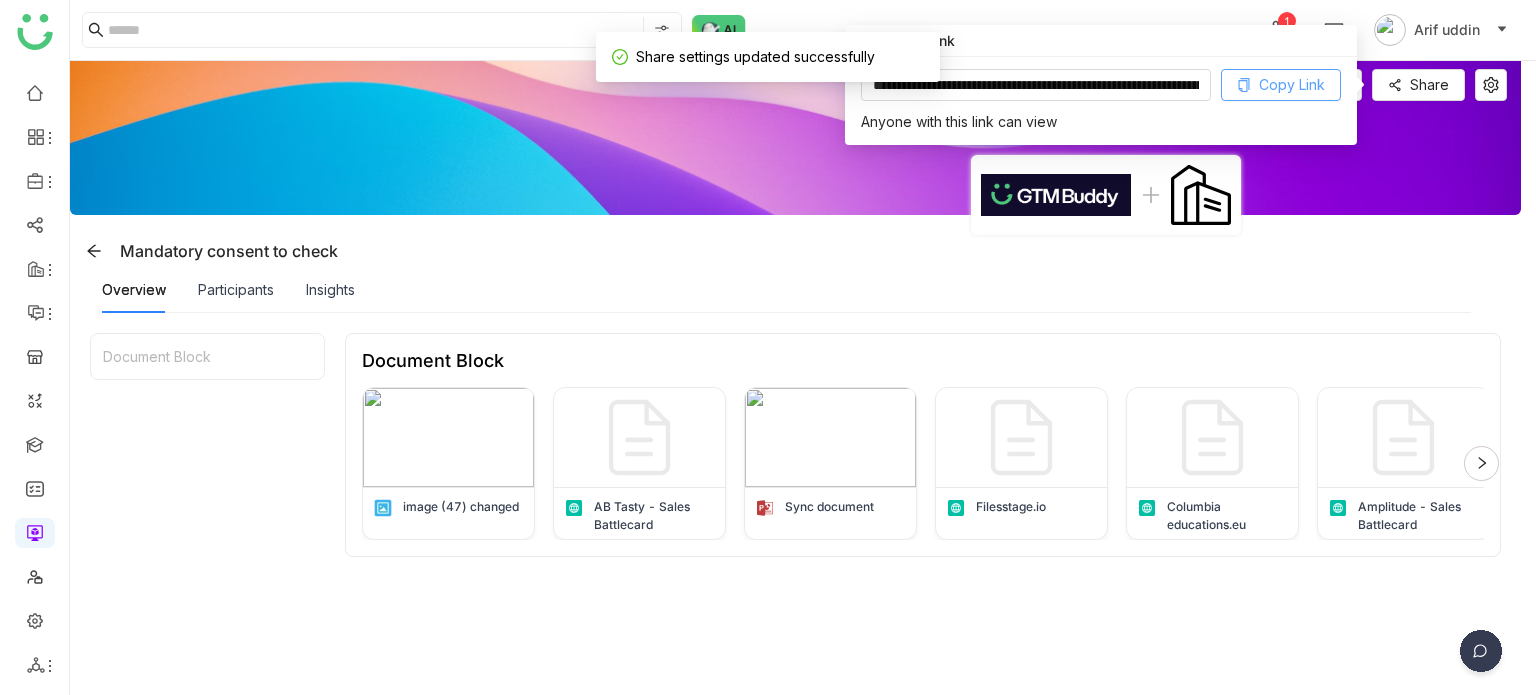 click on "Copy Link" at bounding box center [1292, 85] 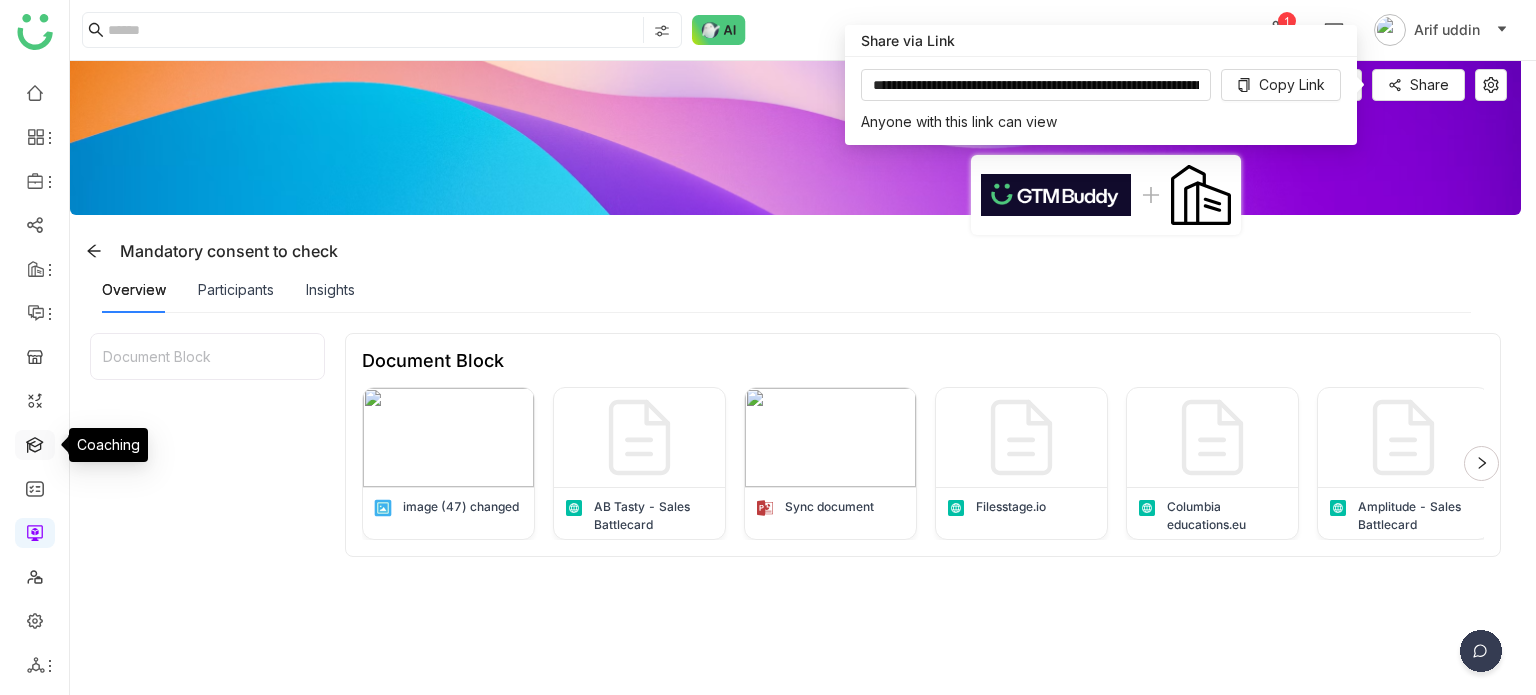 click at bounding box center [35, 443] 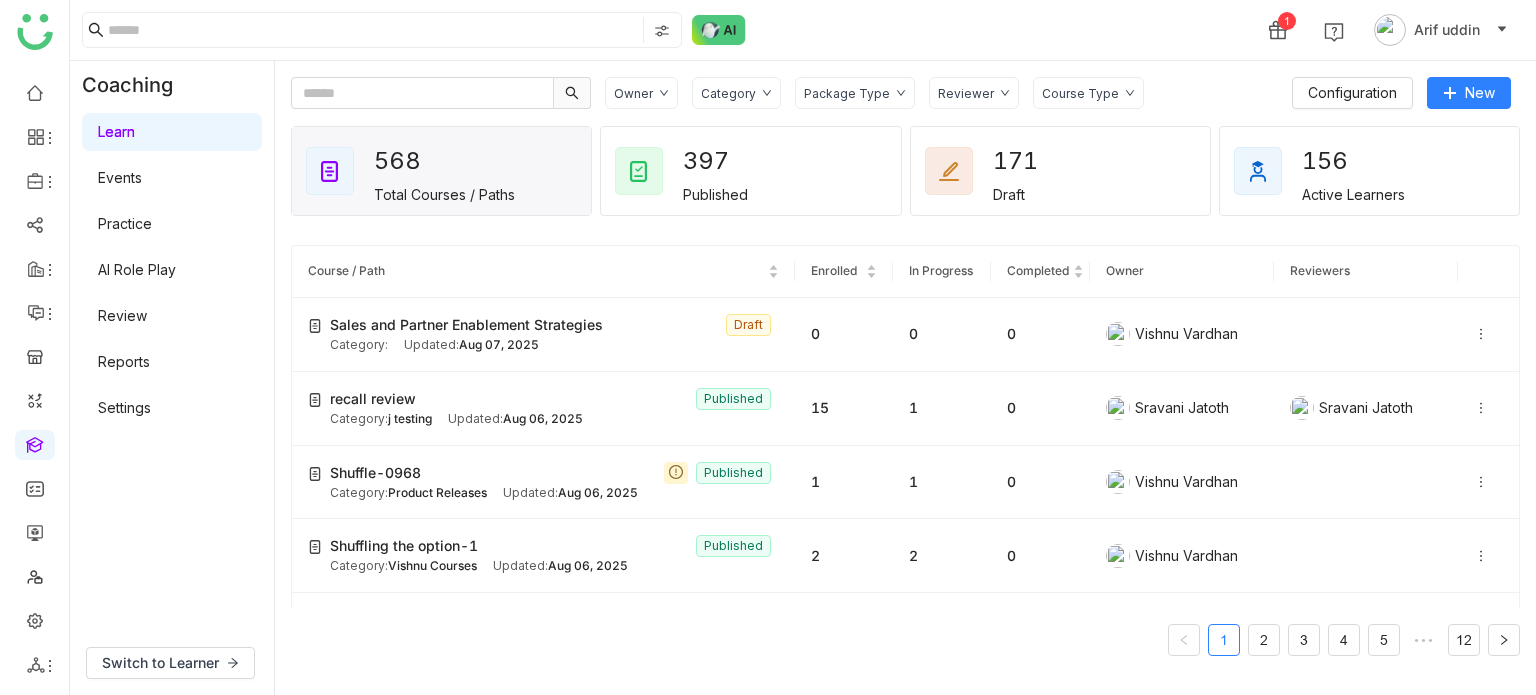 click on "Package Type" 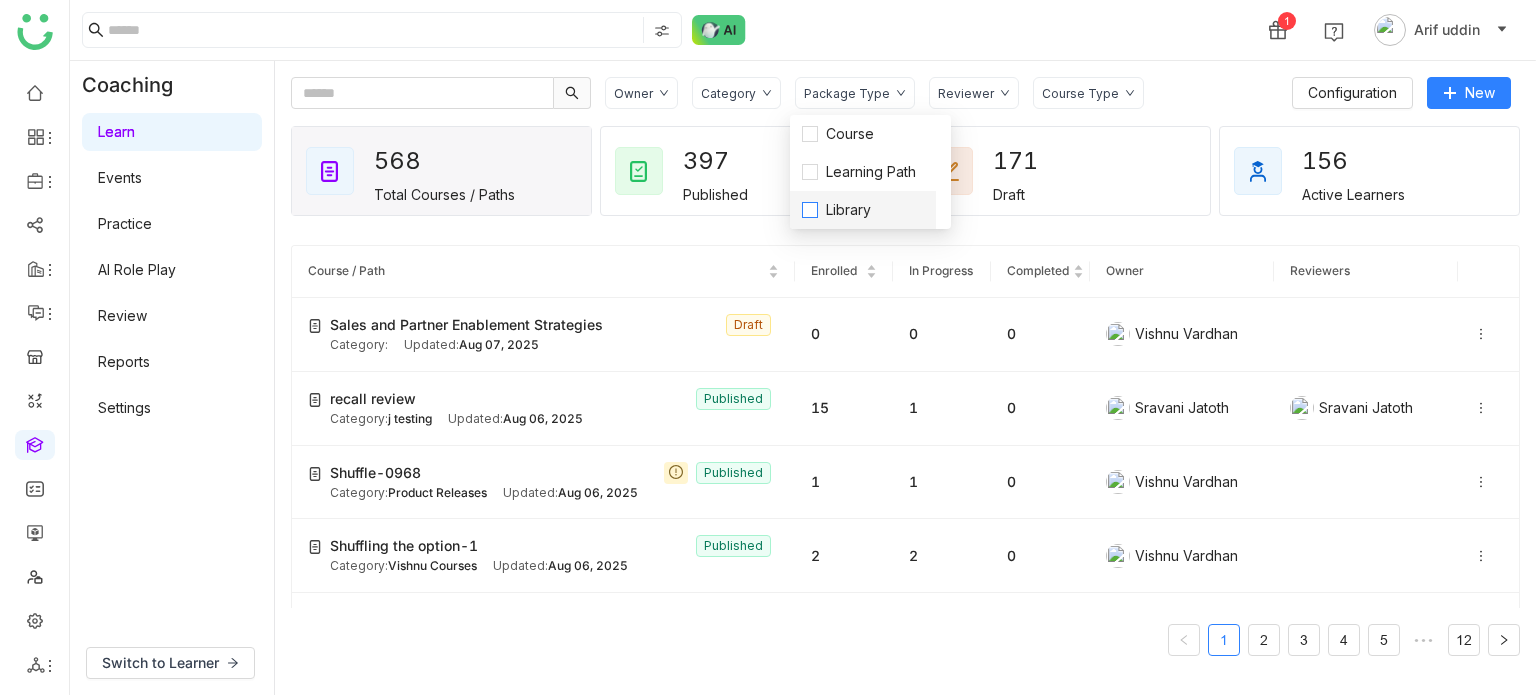 click on "Library" at bounding box center [848, 210] 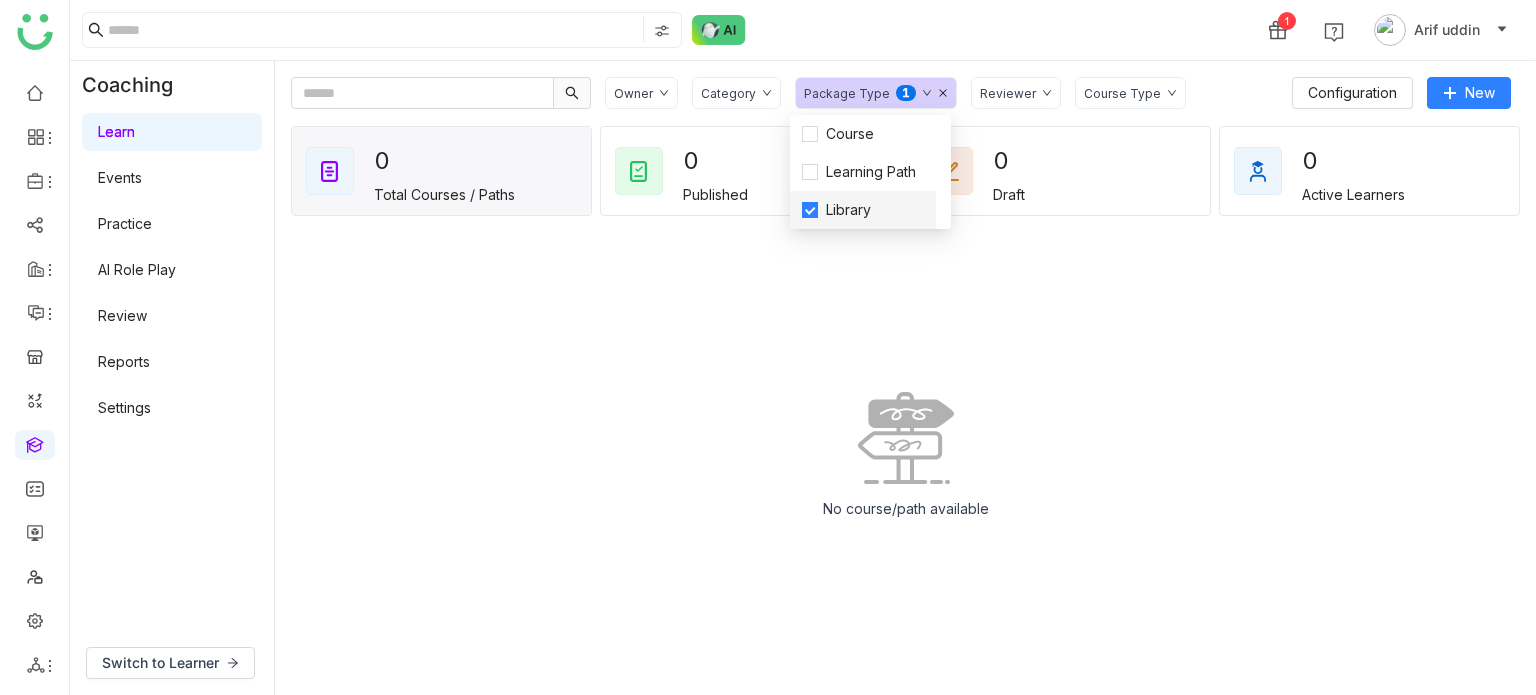 click on "Library" at bounding box center [848, 210] 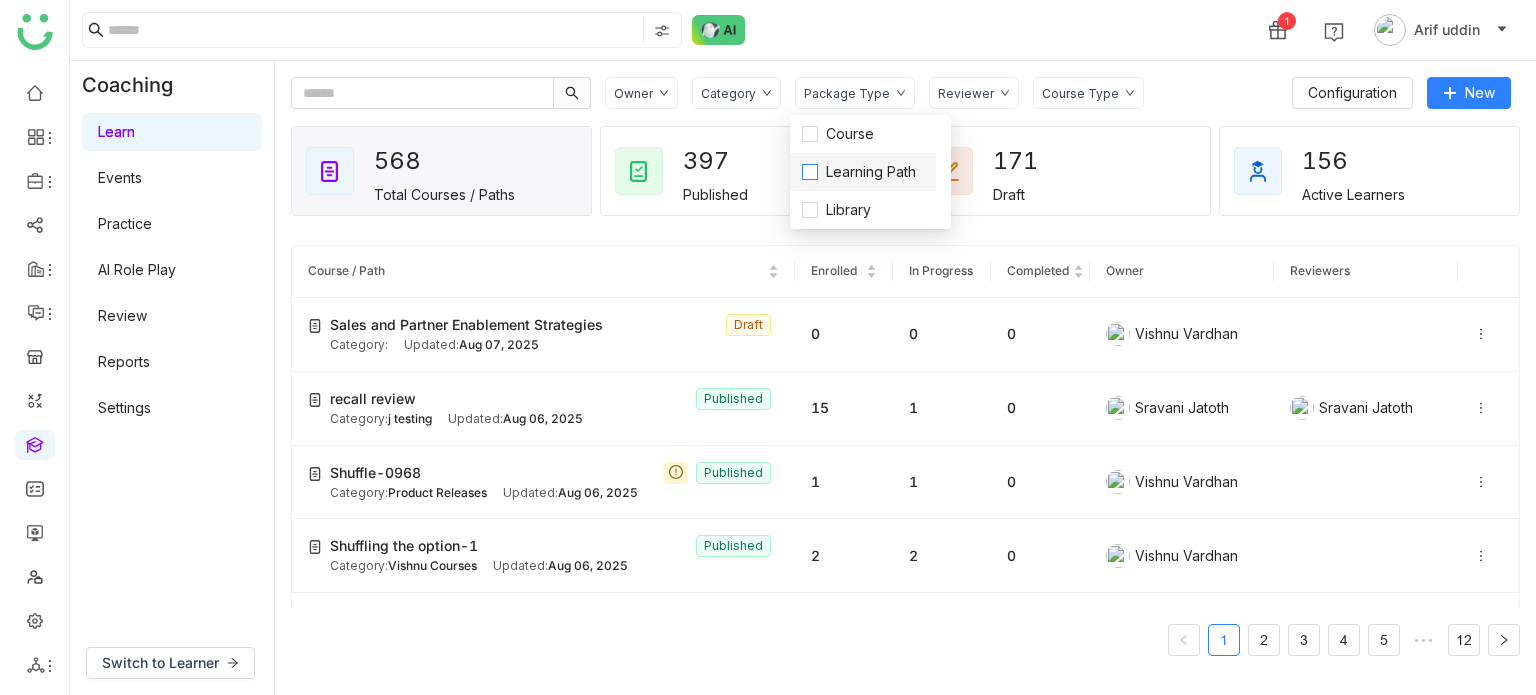 click on "Learning Path" at bounding box center (871, 172) 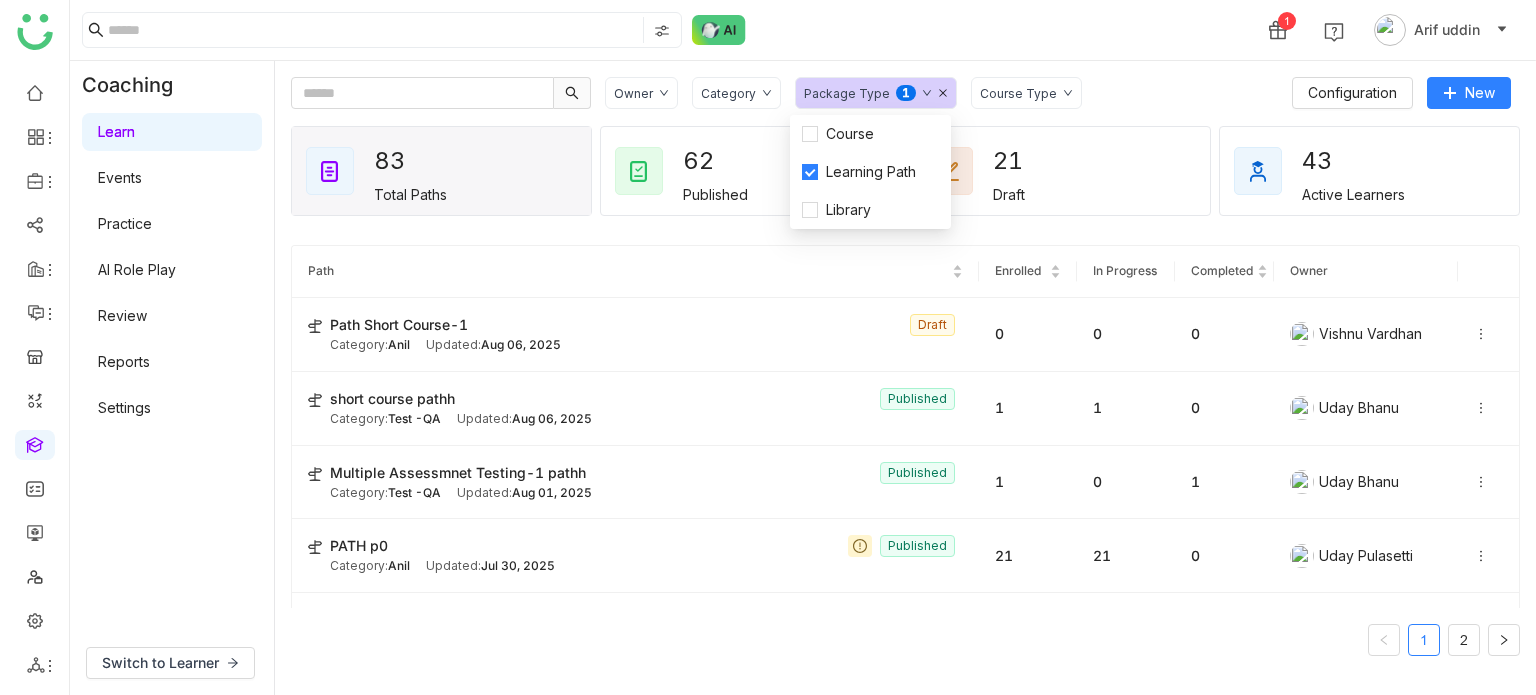 click on "Owner Category Package Type  0   1   2   3   4   5   6   7   8   9  Course Type" 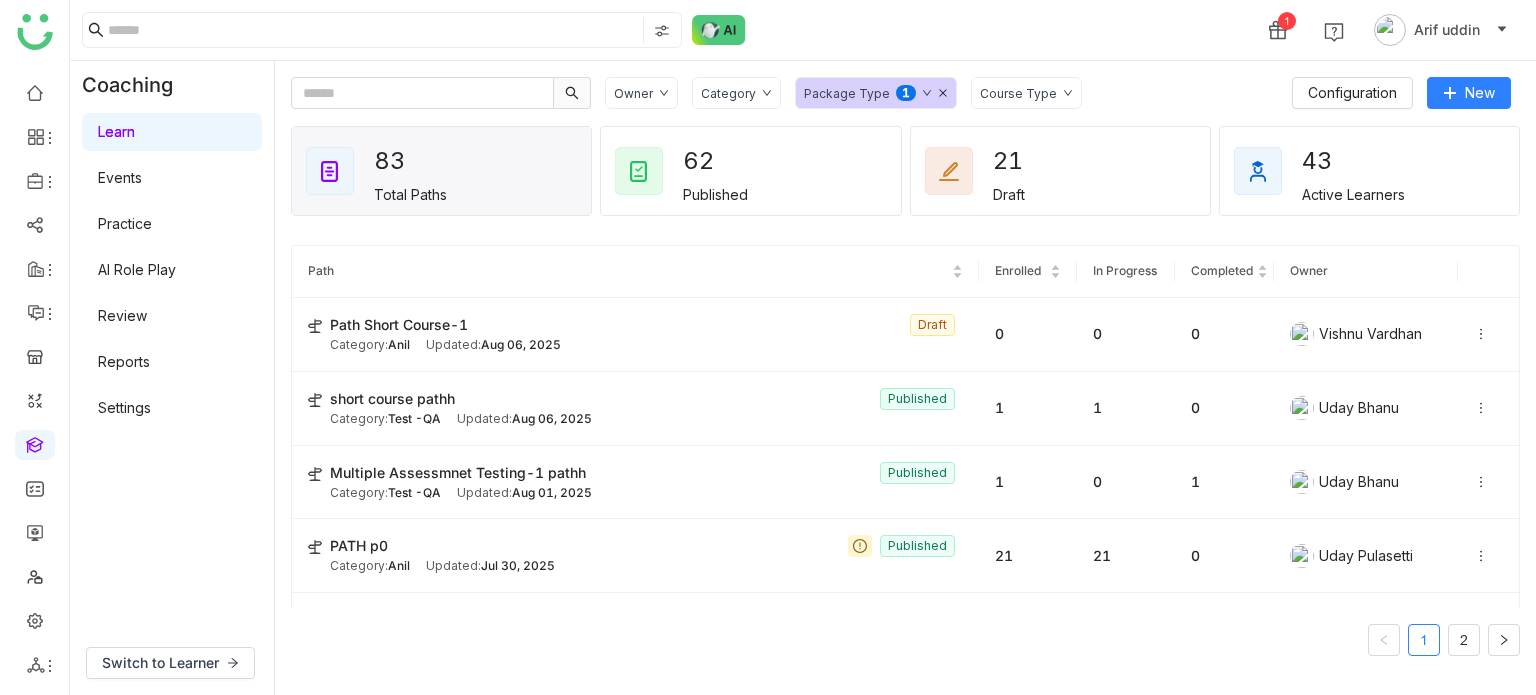 click on "Package Type  0   1   2   3   4   5   6   7   8   9" 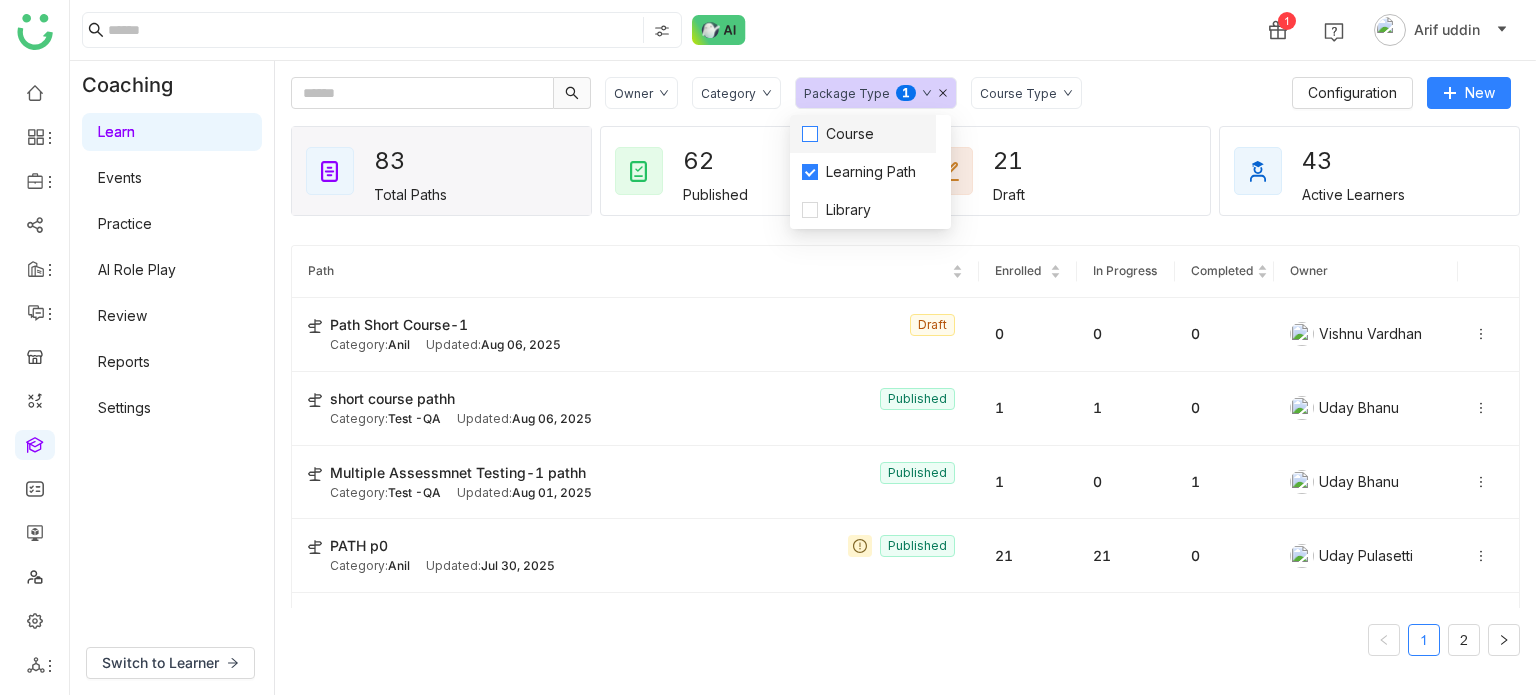 click on "Course" at bounding box center [863, 134] 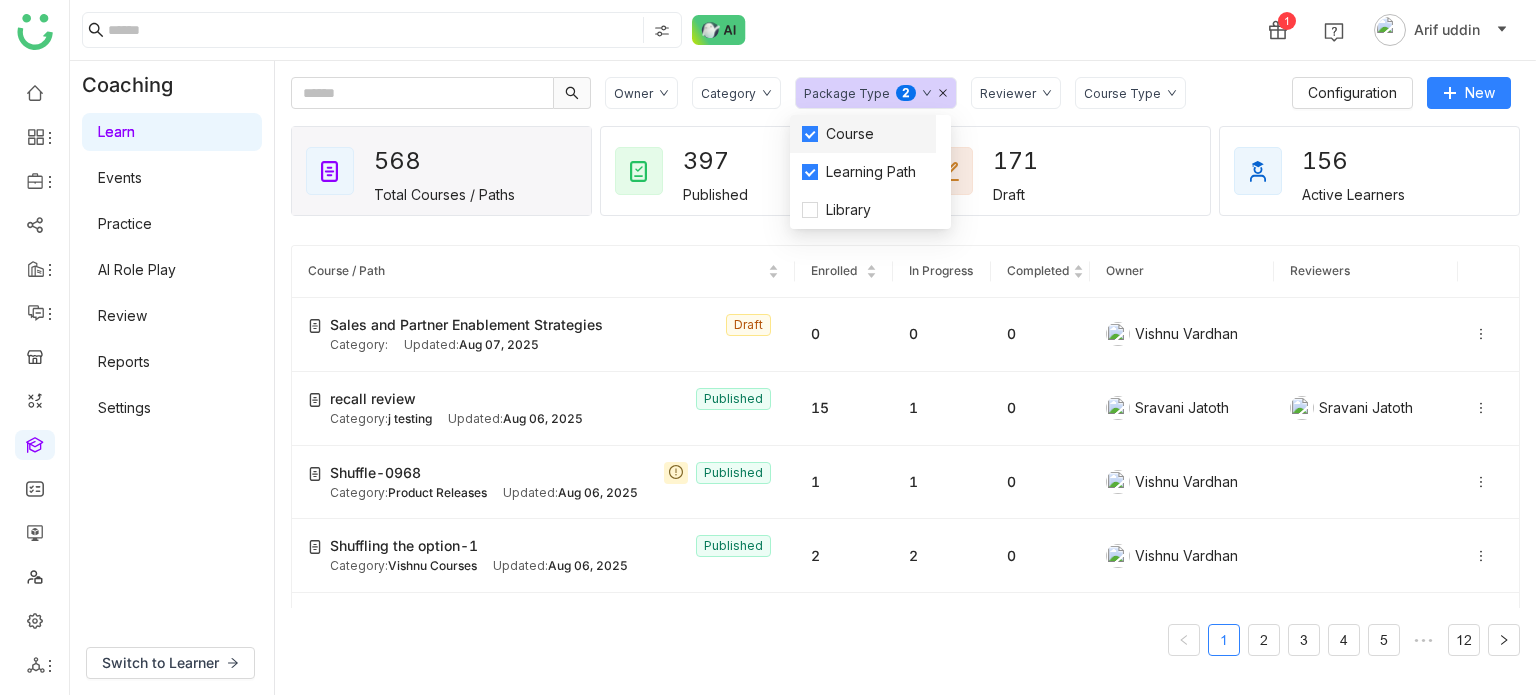 click on "Course" at bounding box center (850, 134) 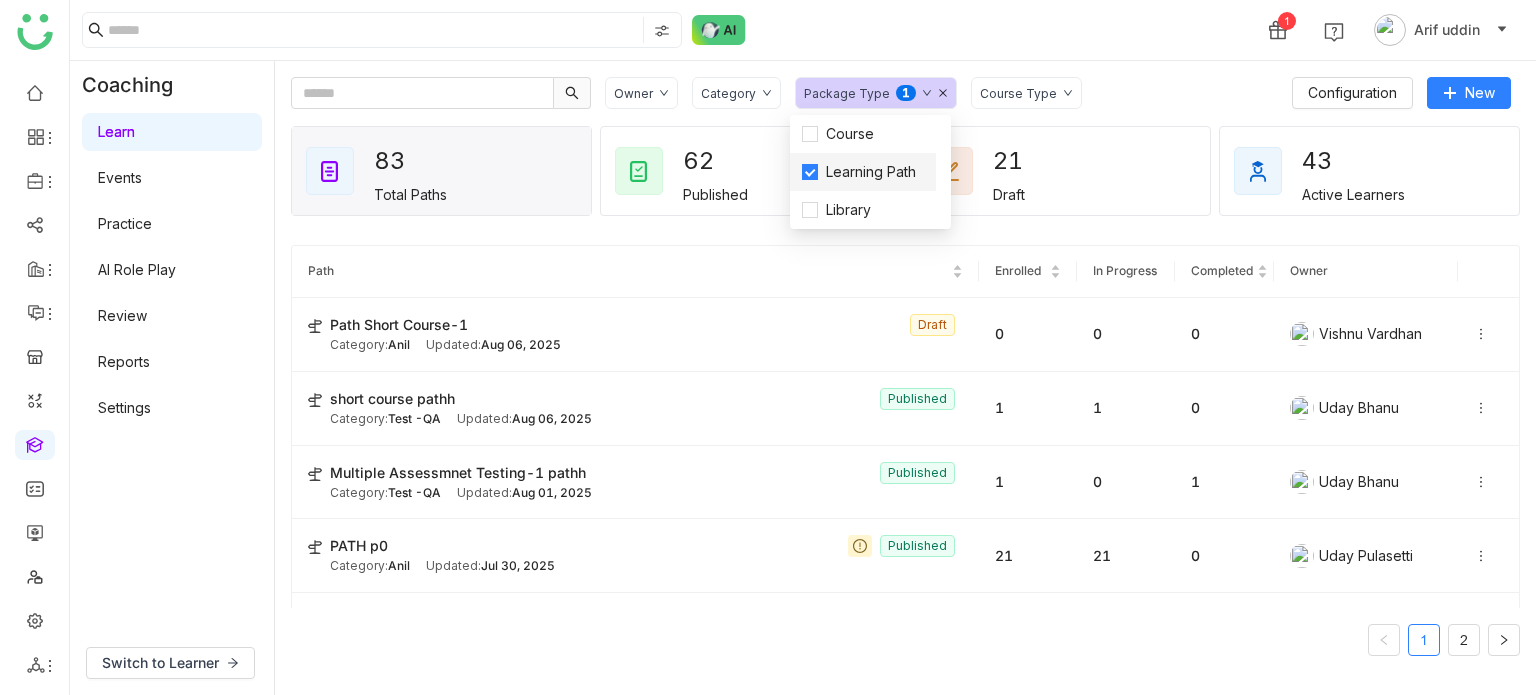 click on "Learning Path" at bounding box center [871, 172] 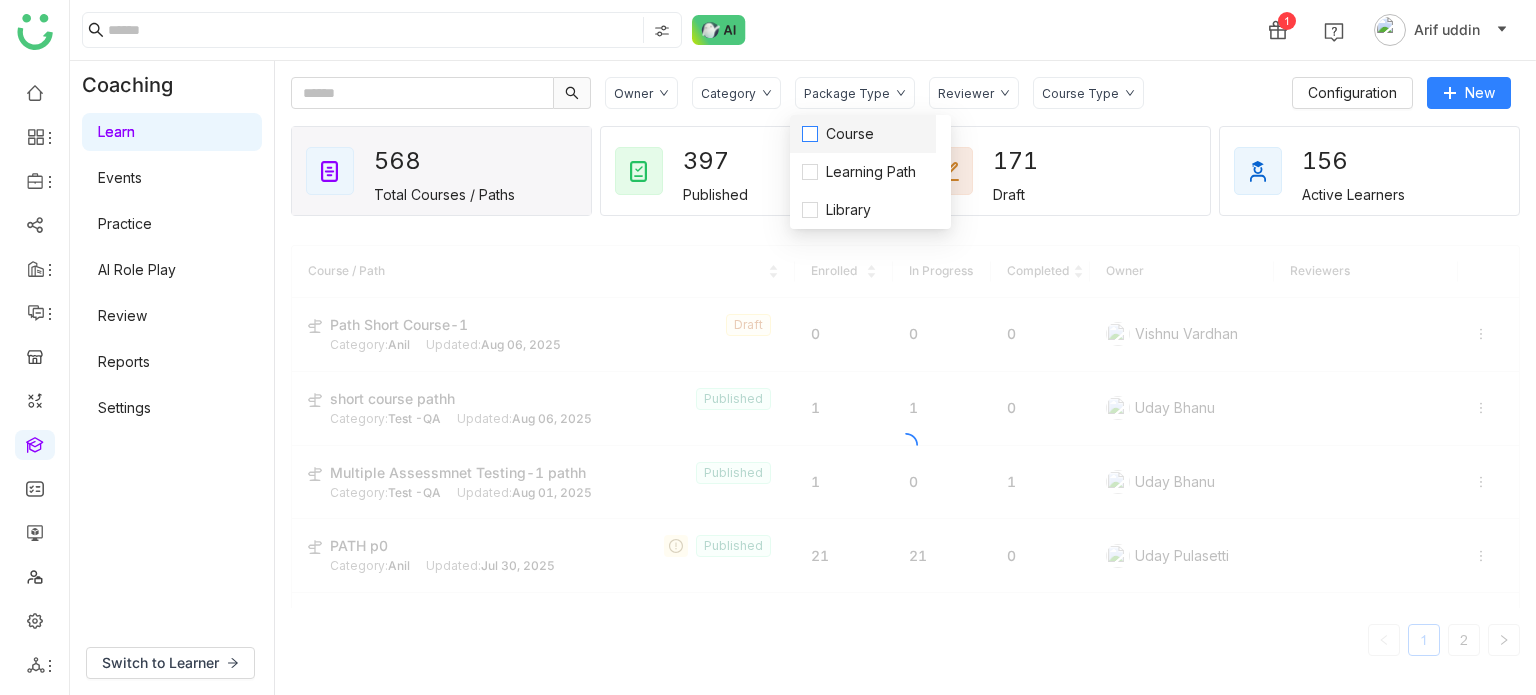 click on "Course" at bounding box center [863, 134] 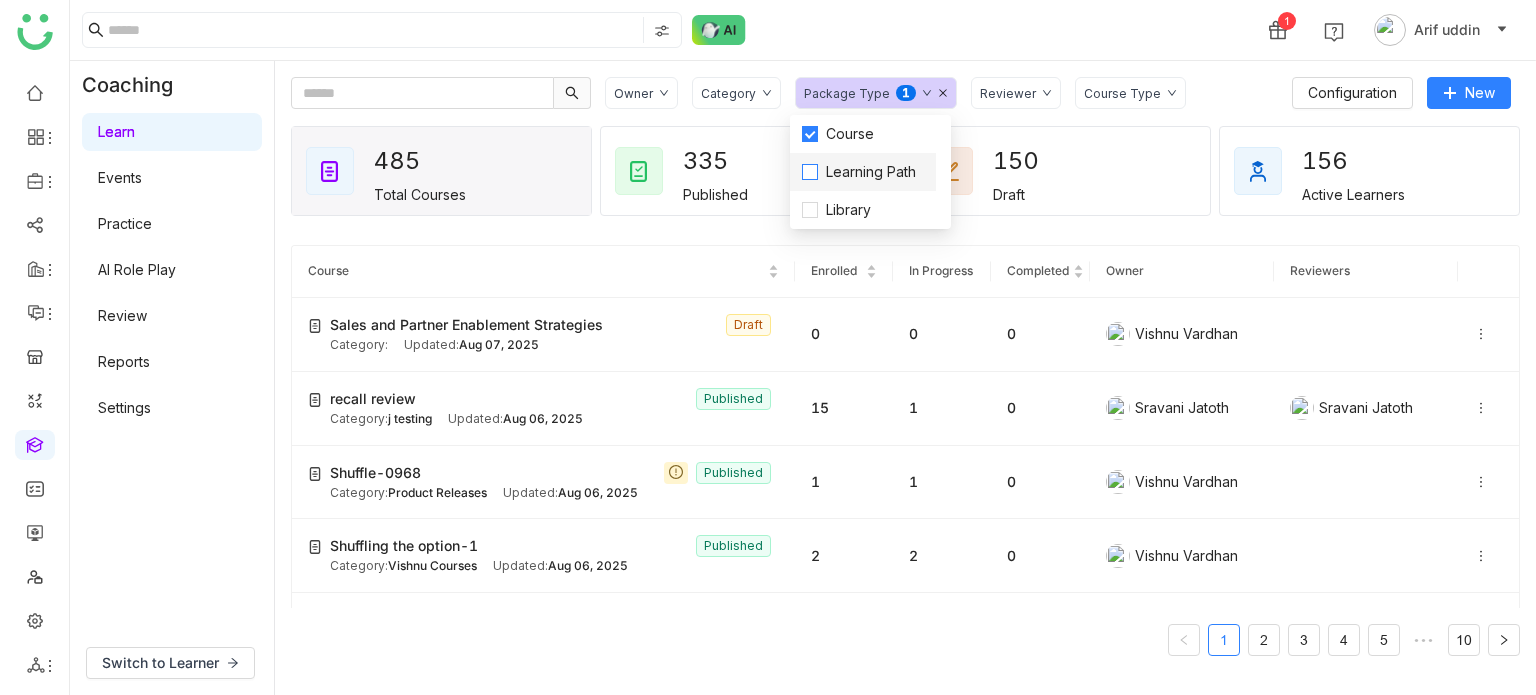 click on "Learning Path" at bounding box center [871, 172] 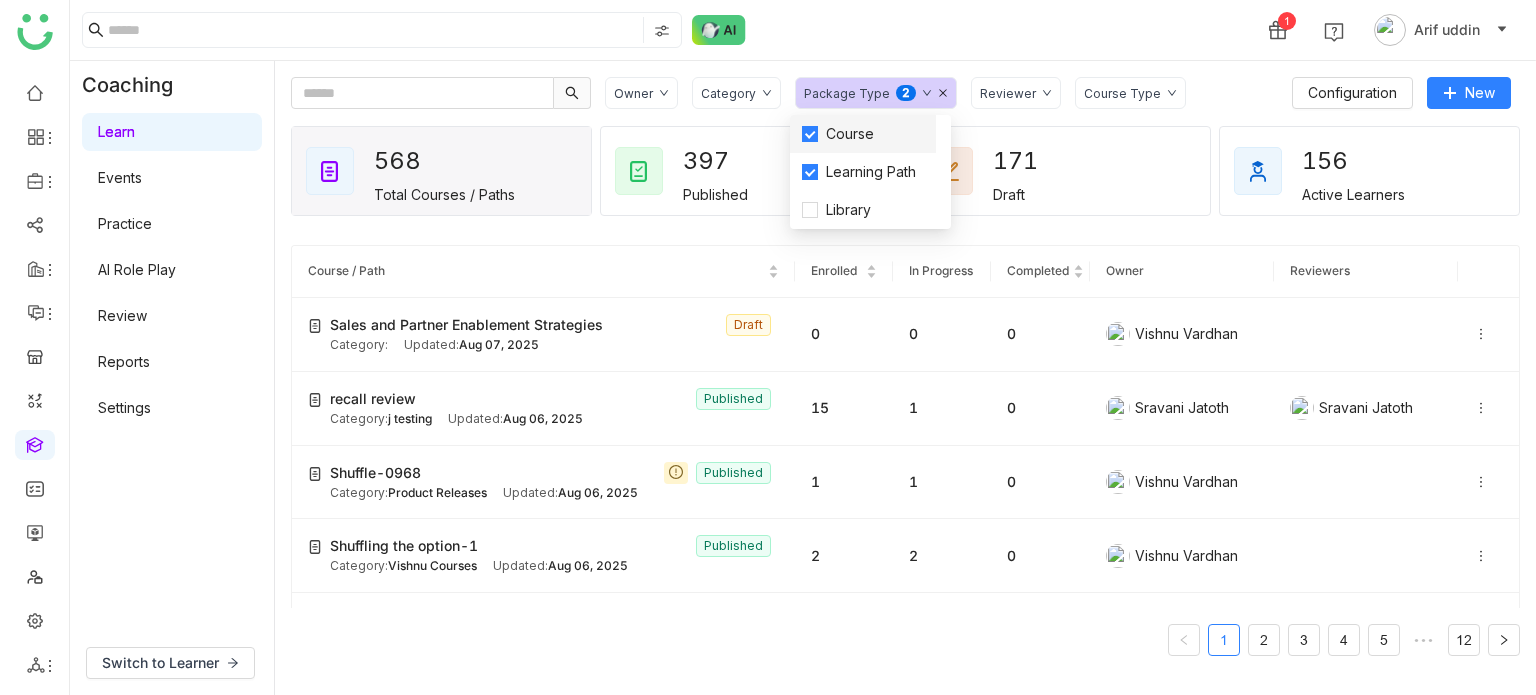 click on "Course" at bounding box center (863, 134) 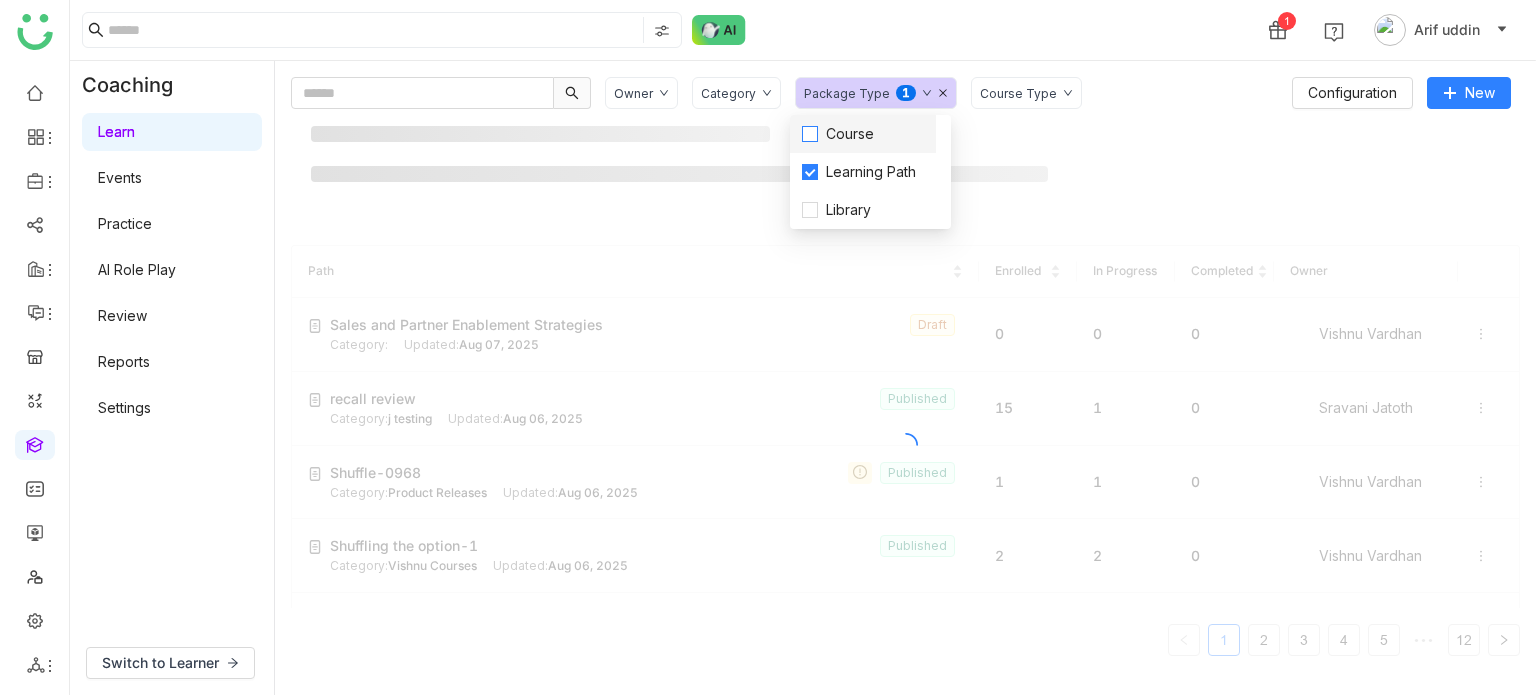 click on "Course" at bounding box center [850, 134] 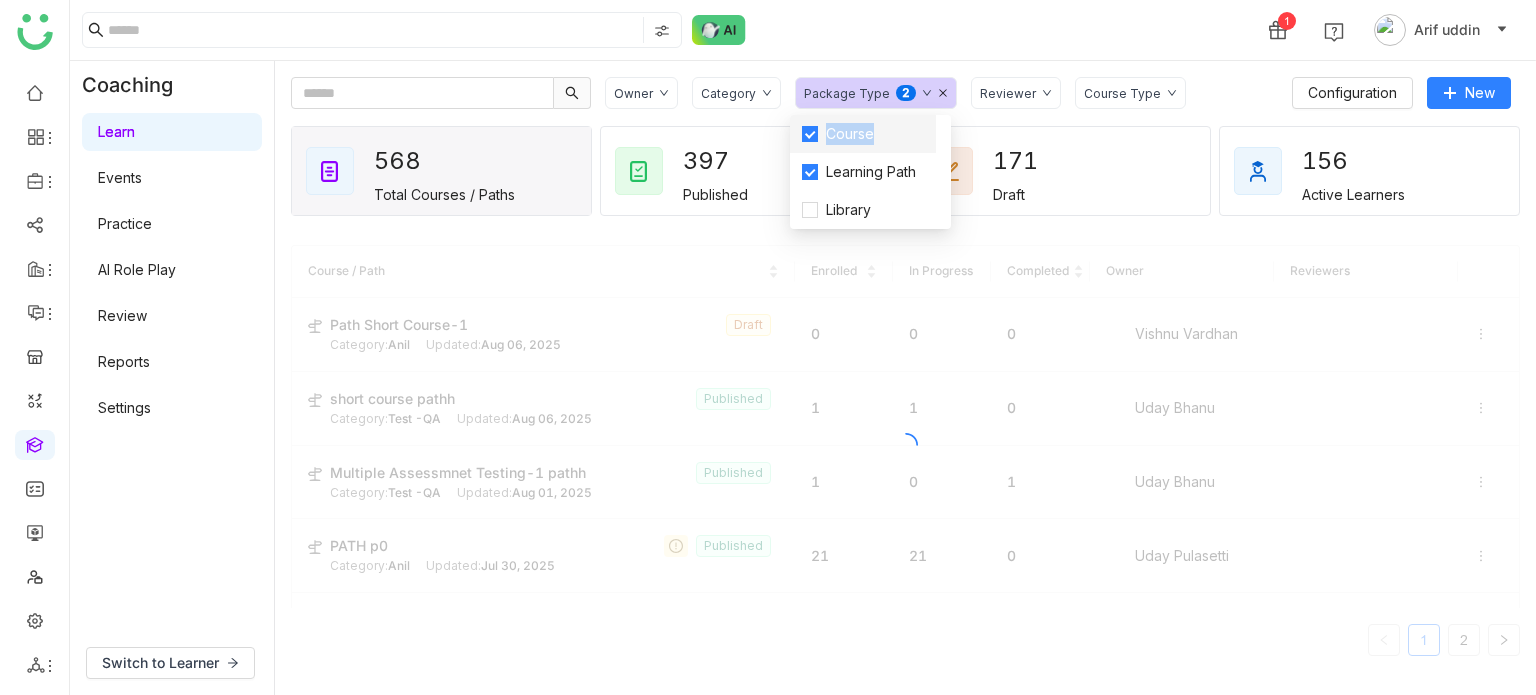 click on "Course" at bounding box center [850, 134] 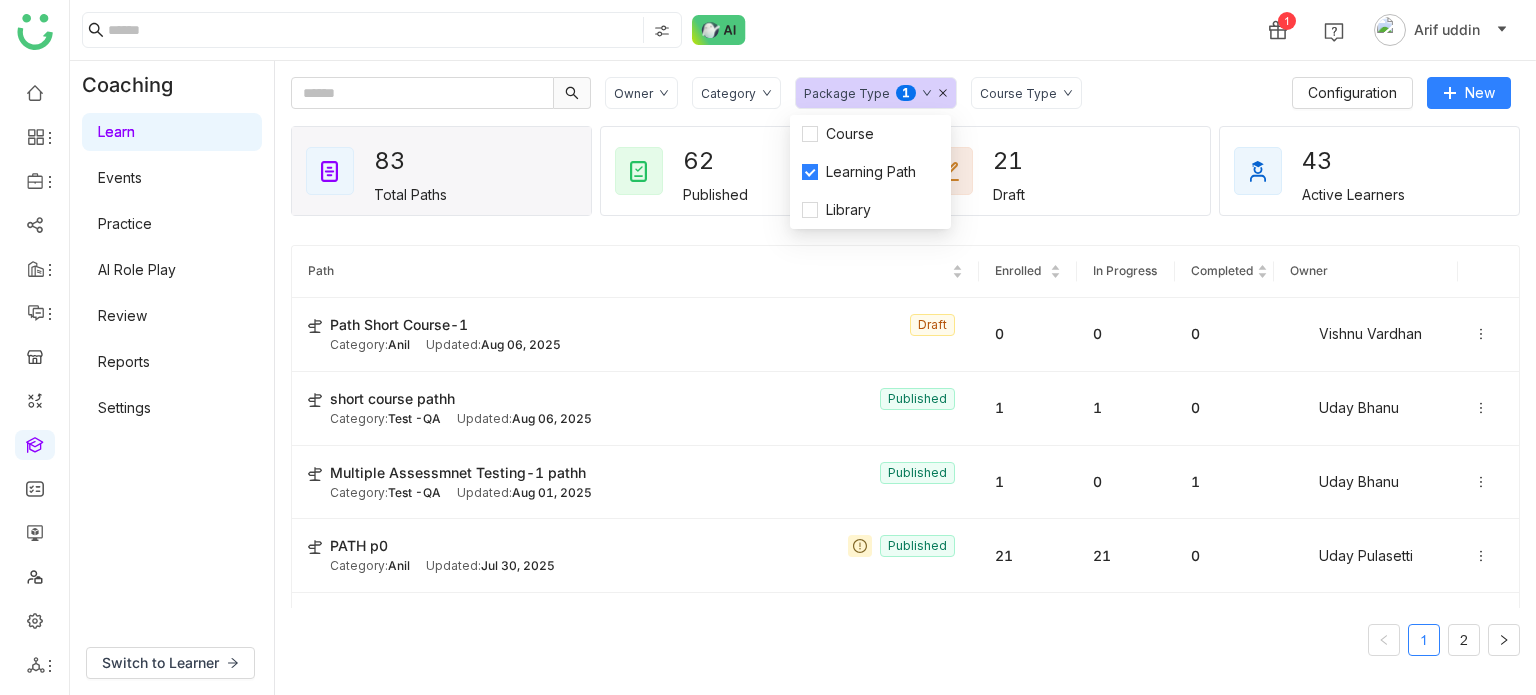 click on "1 Arif uddin" 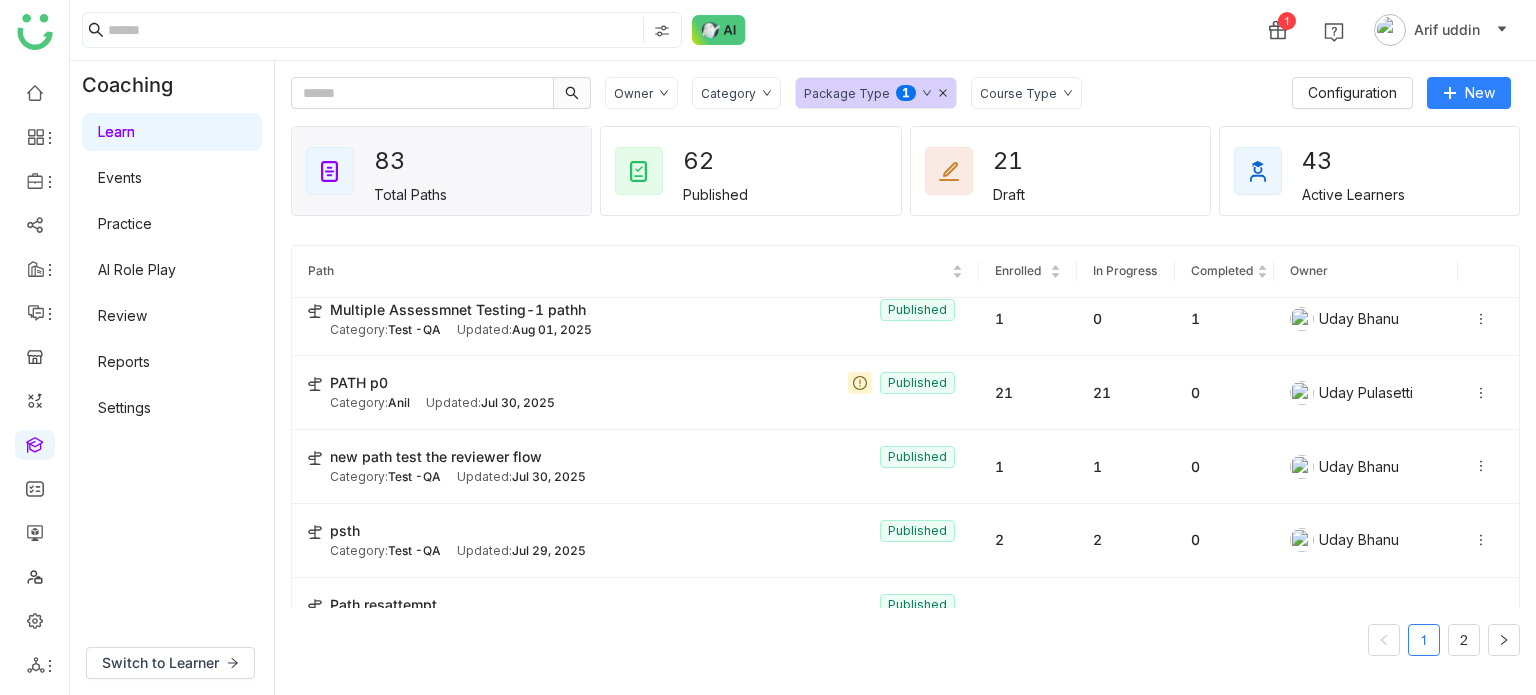 scroll, scrollTop: 0, scrollLeft: 0, axis: both 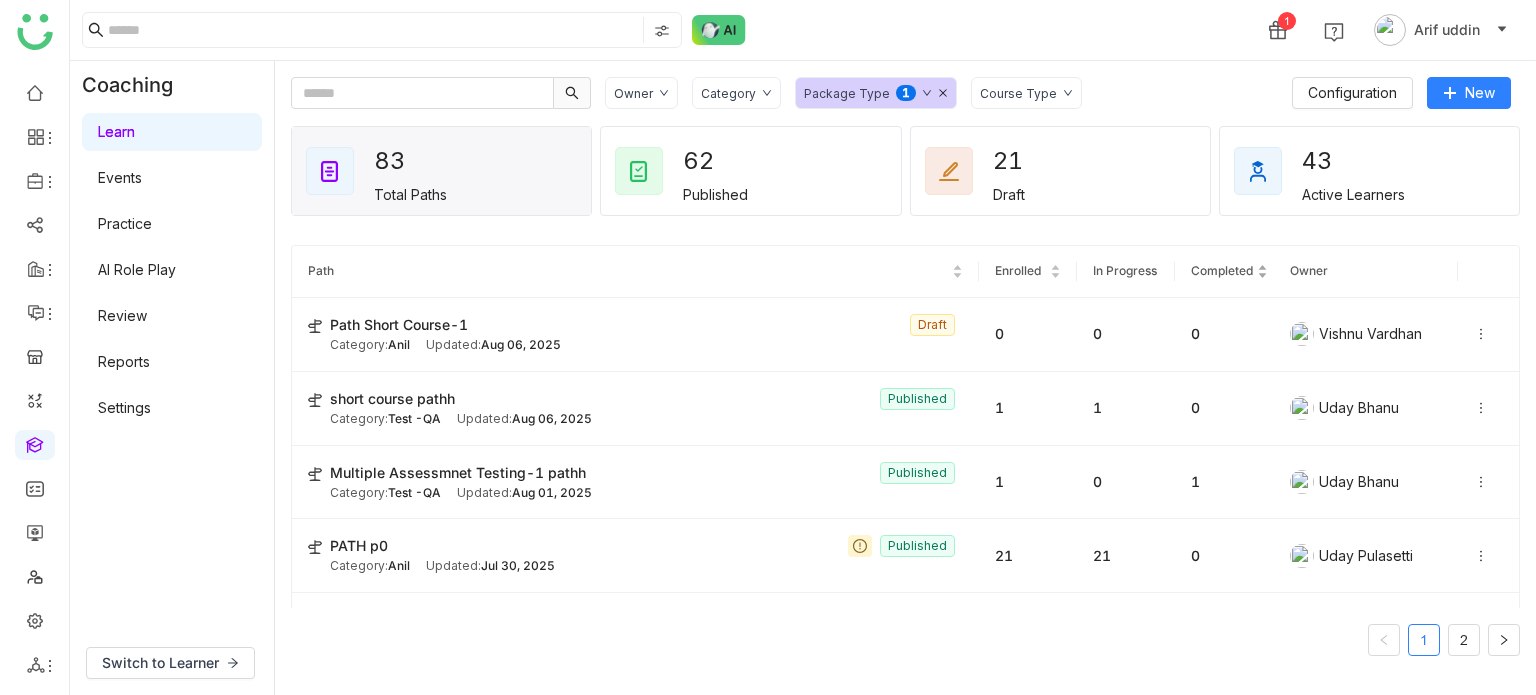 click on "Completed" 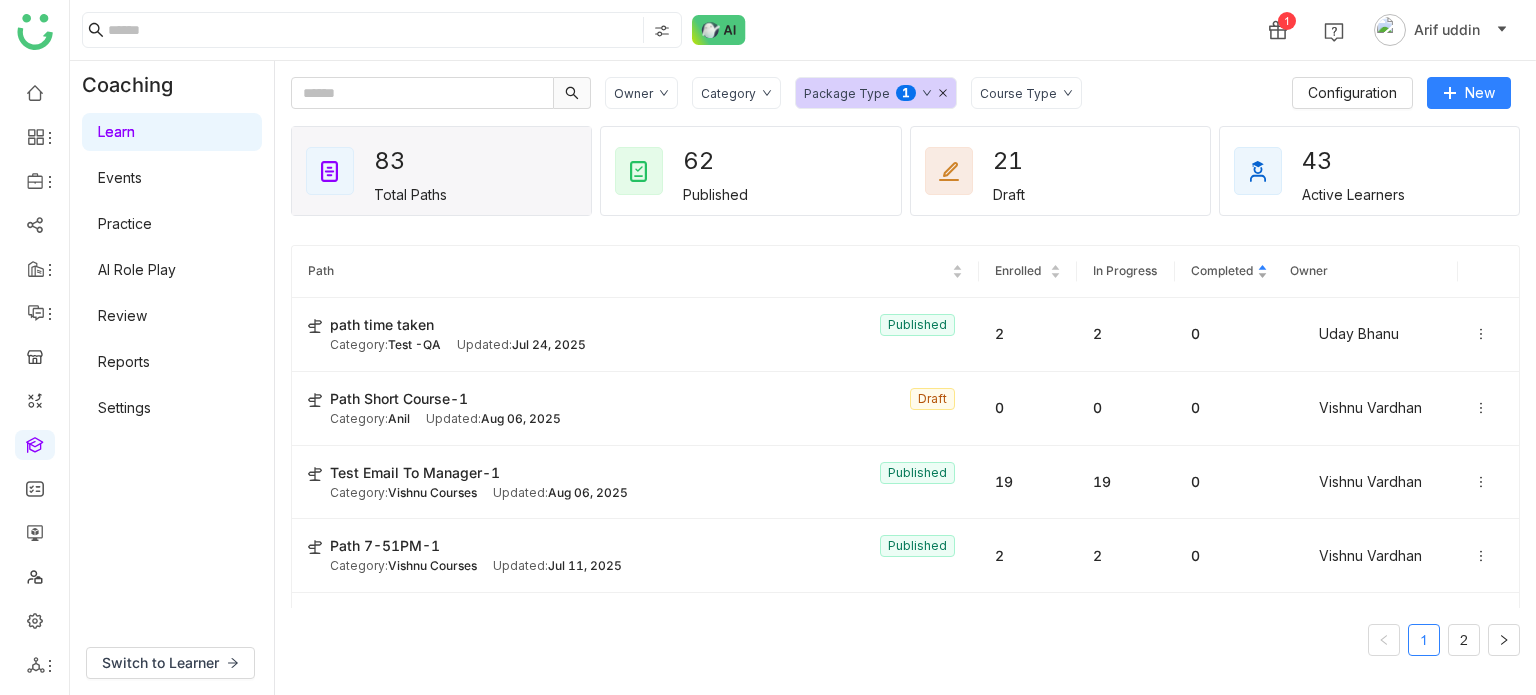 click on "Completed" 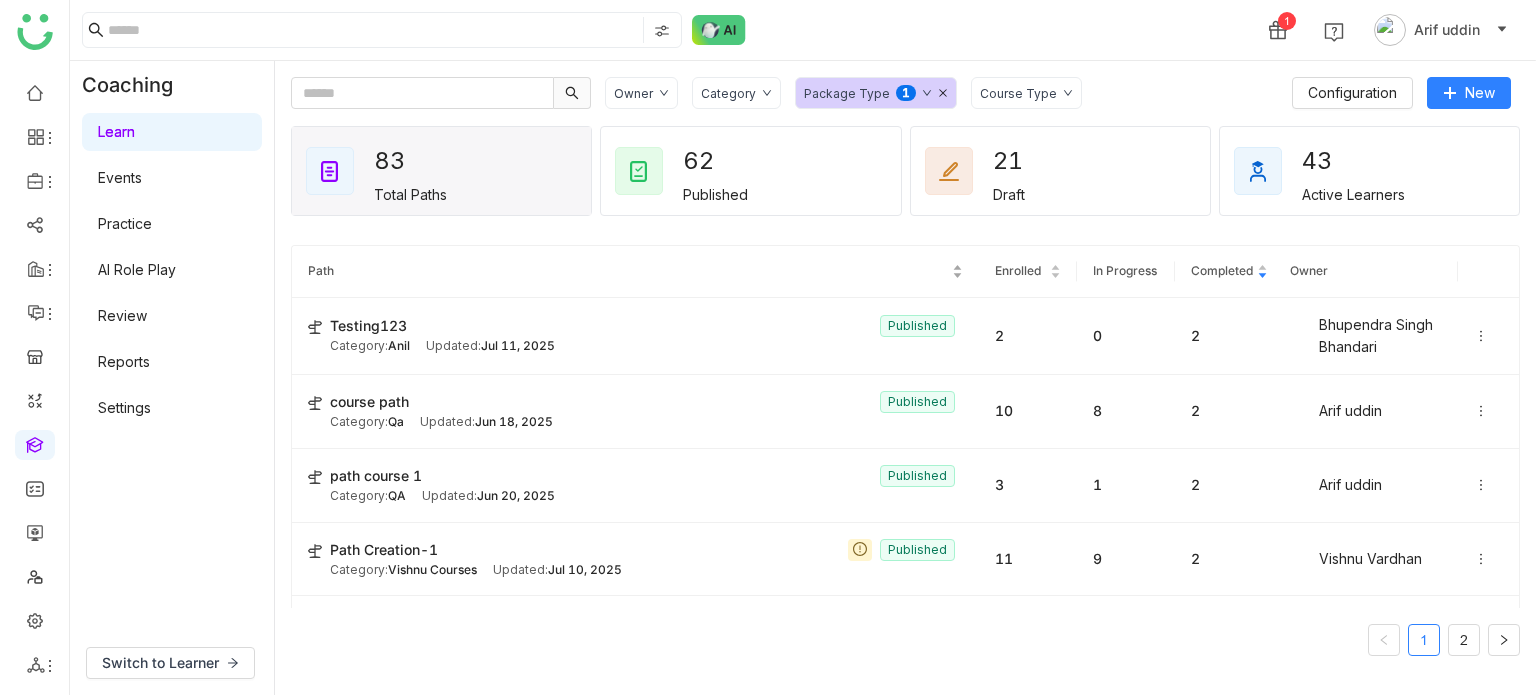 click on "Path" 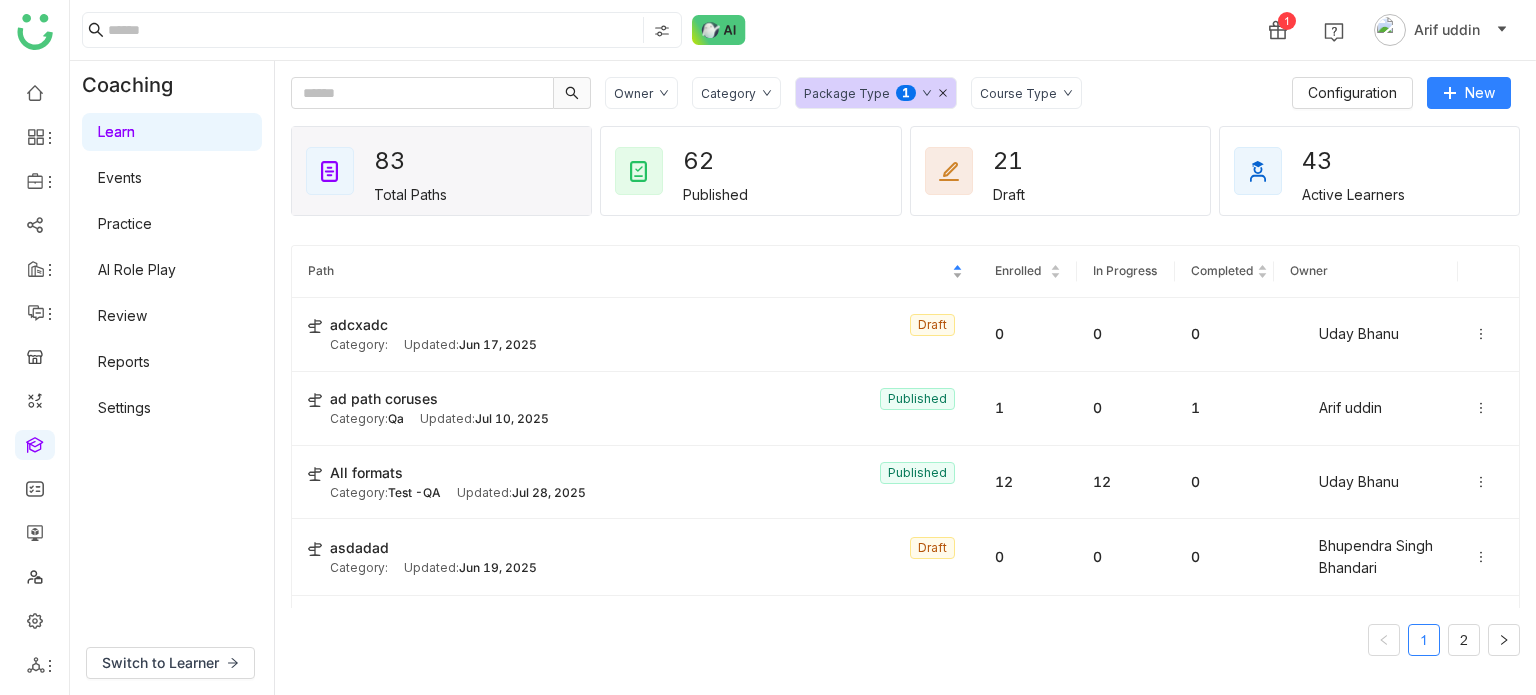 click on "Path" 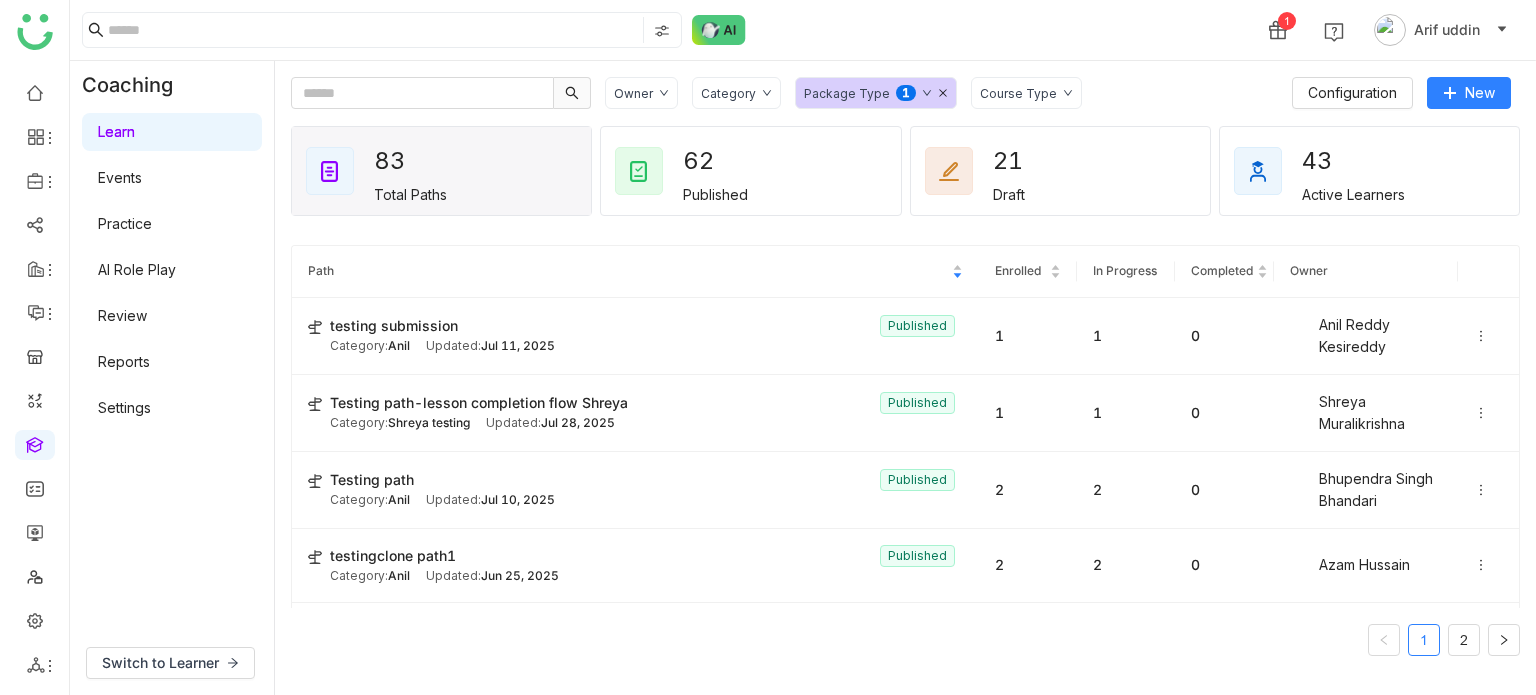 click 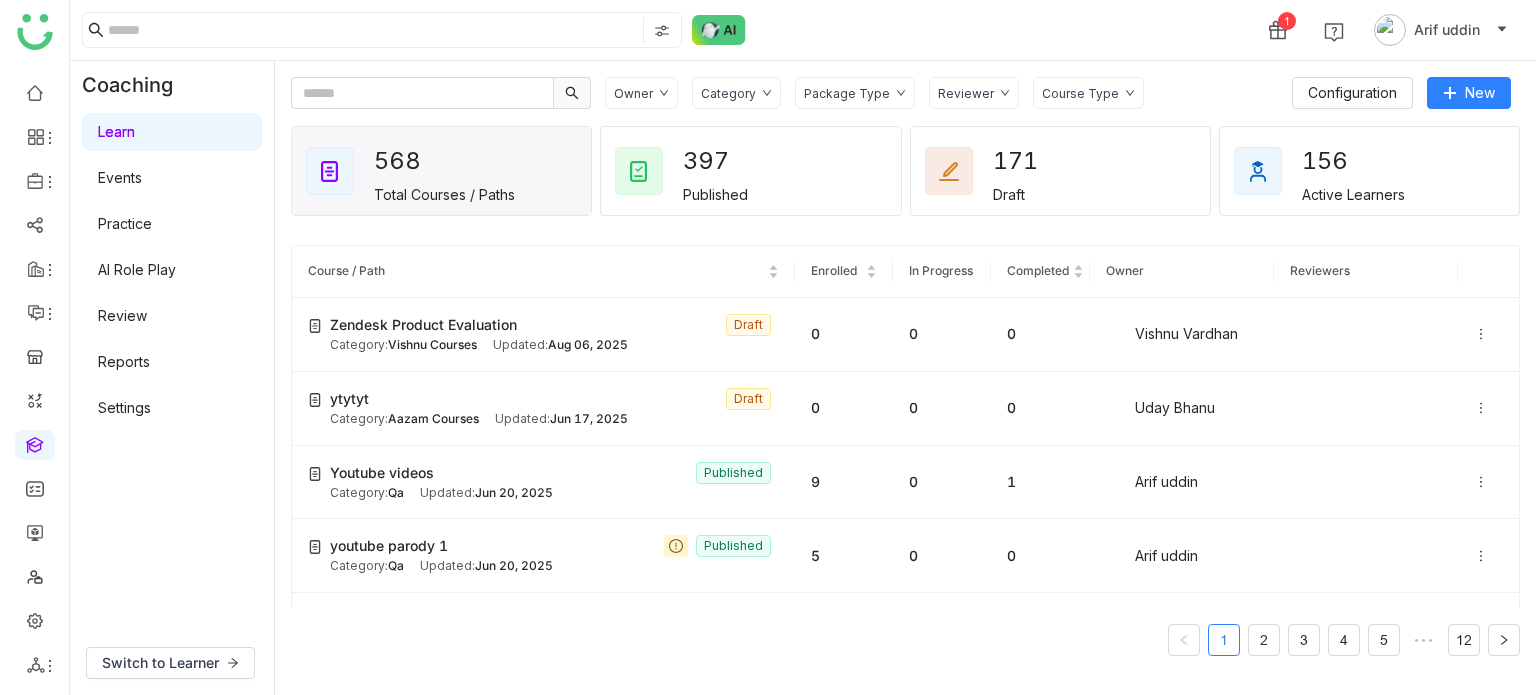 click on "Package Type" 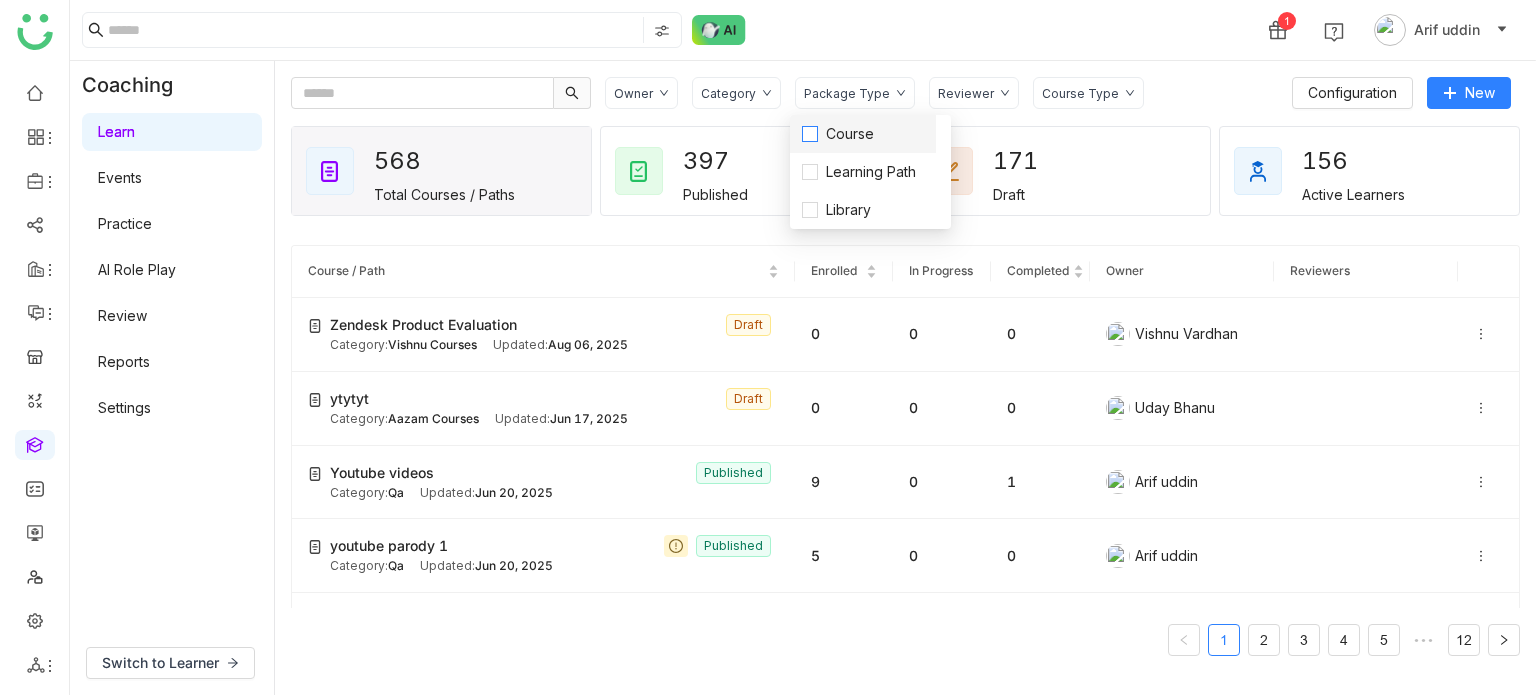 click on "Course" at bounding box center (850, 134) 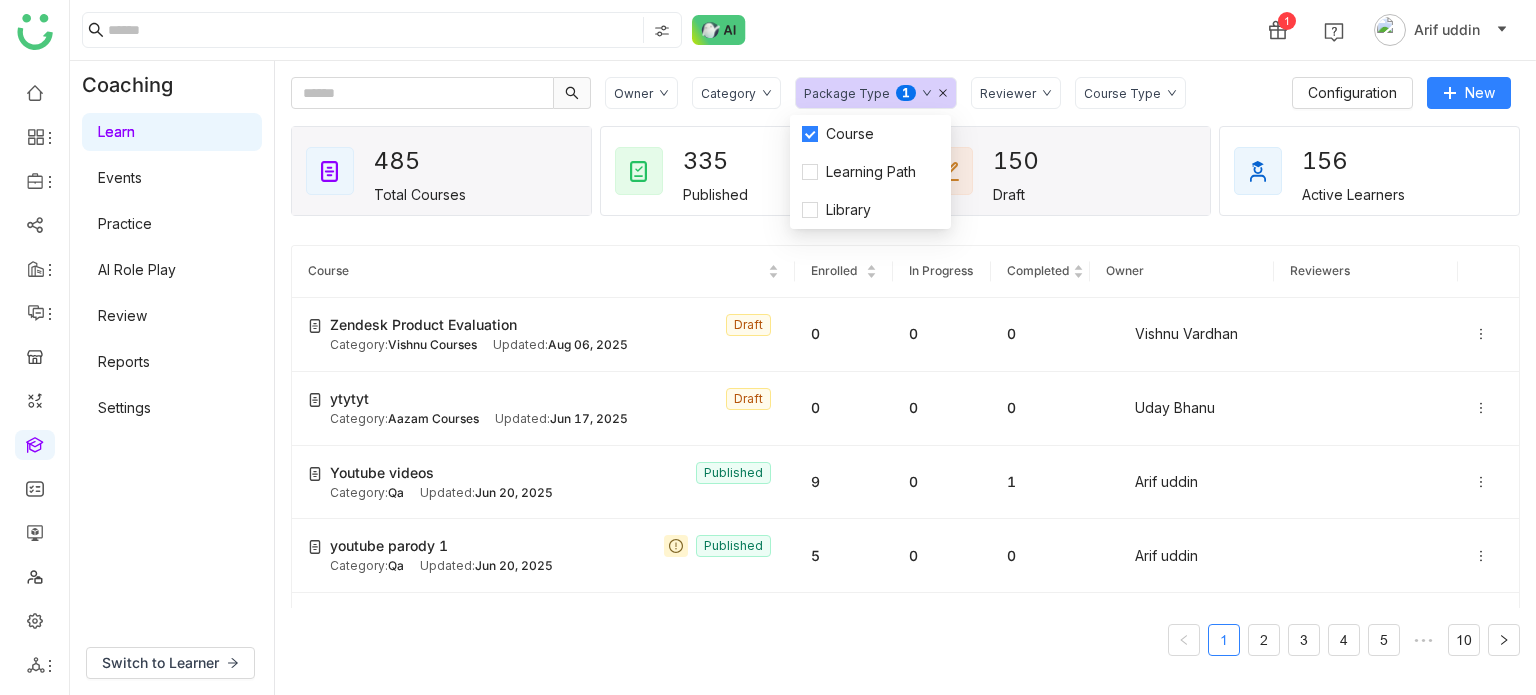 click on "150   Draft" 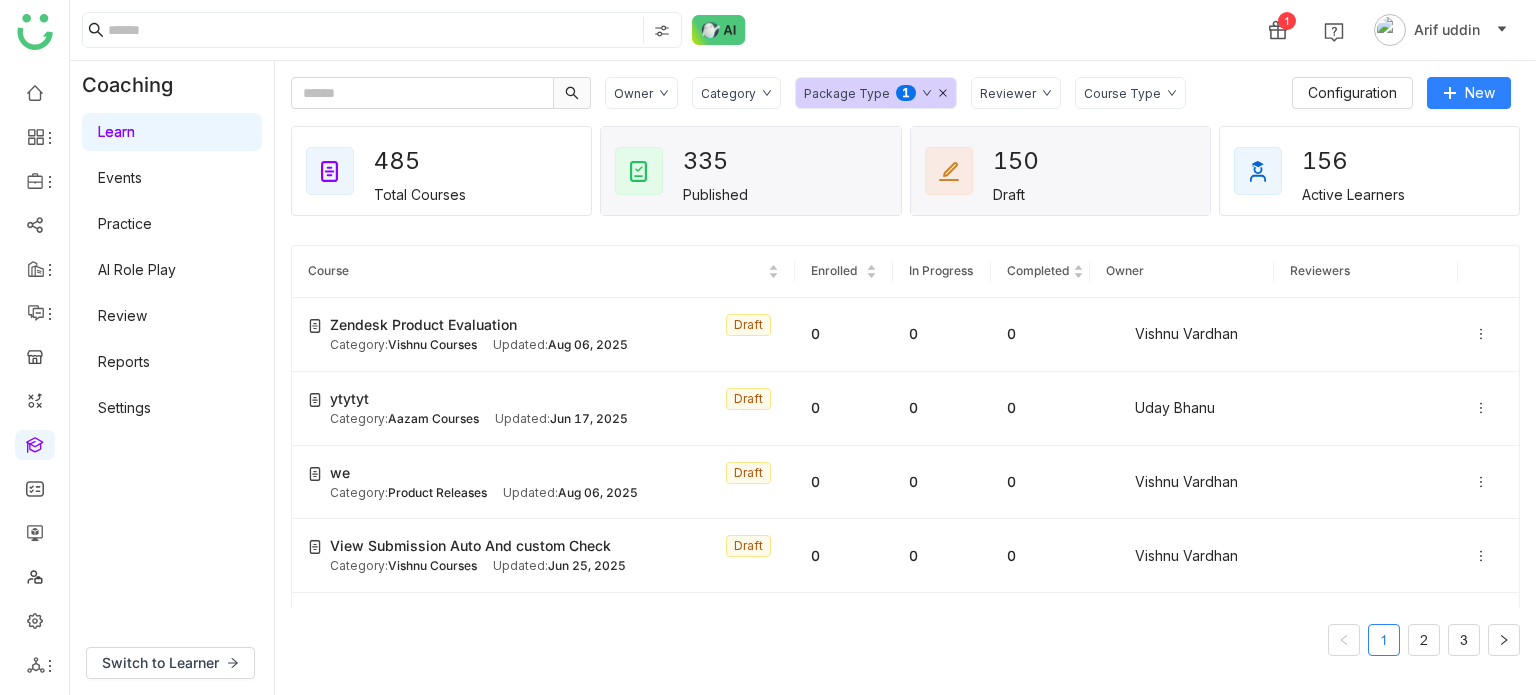 click on "335   Published" 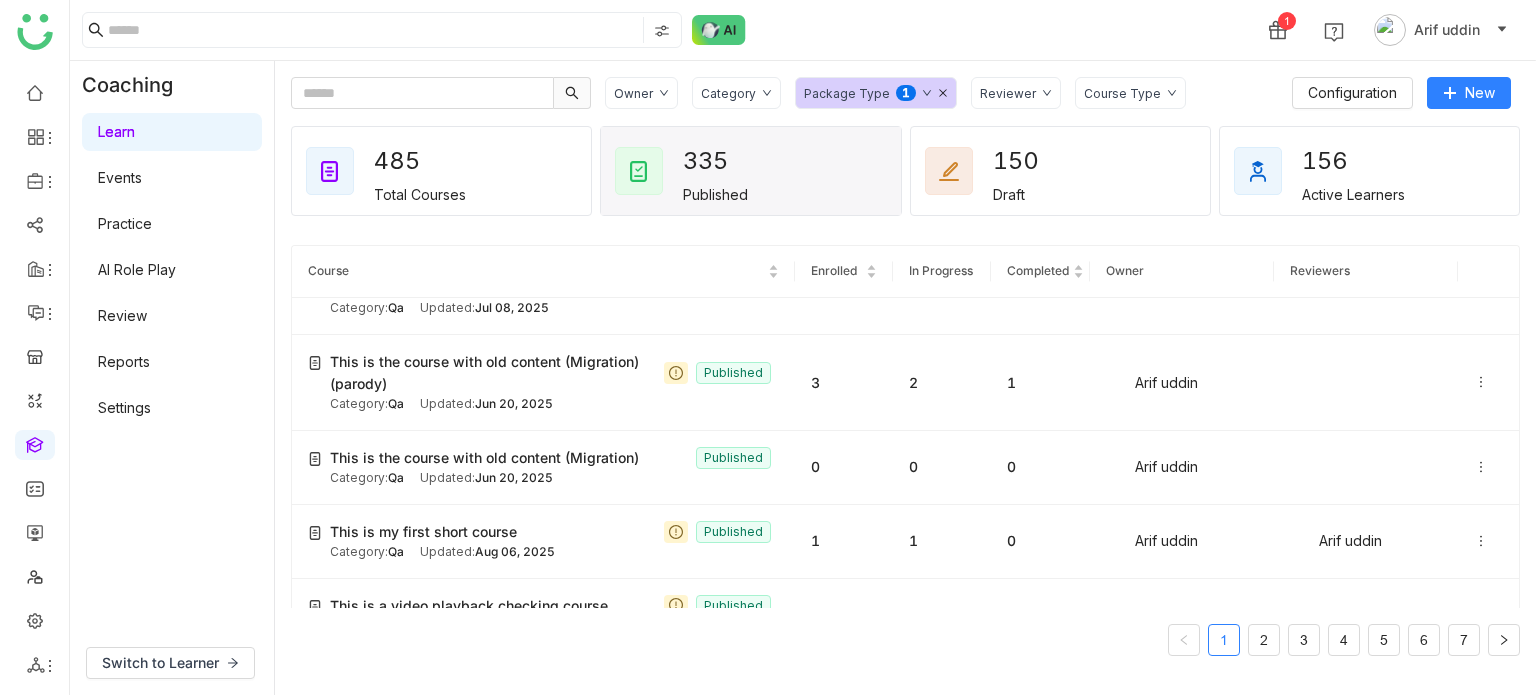 scroll, scrollTop: 748, scrollLeft: 0, axis: vertical 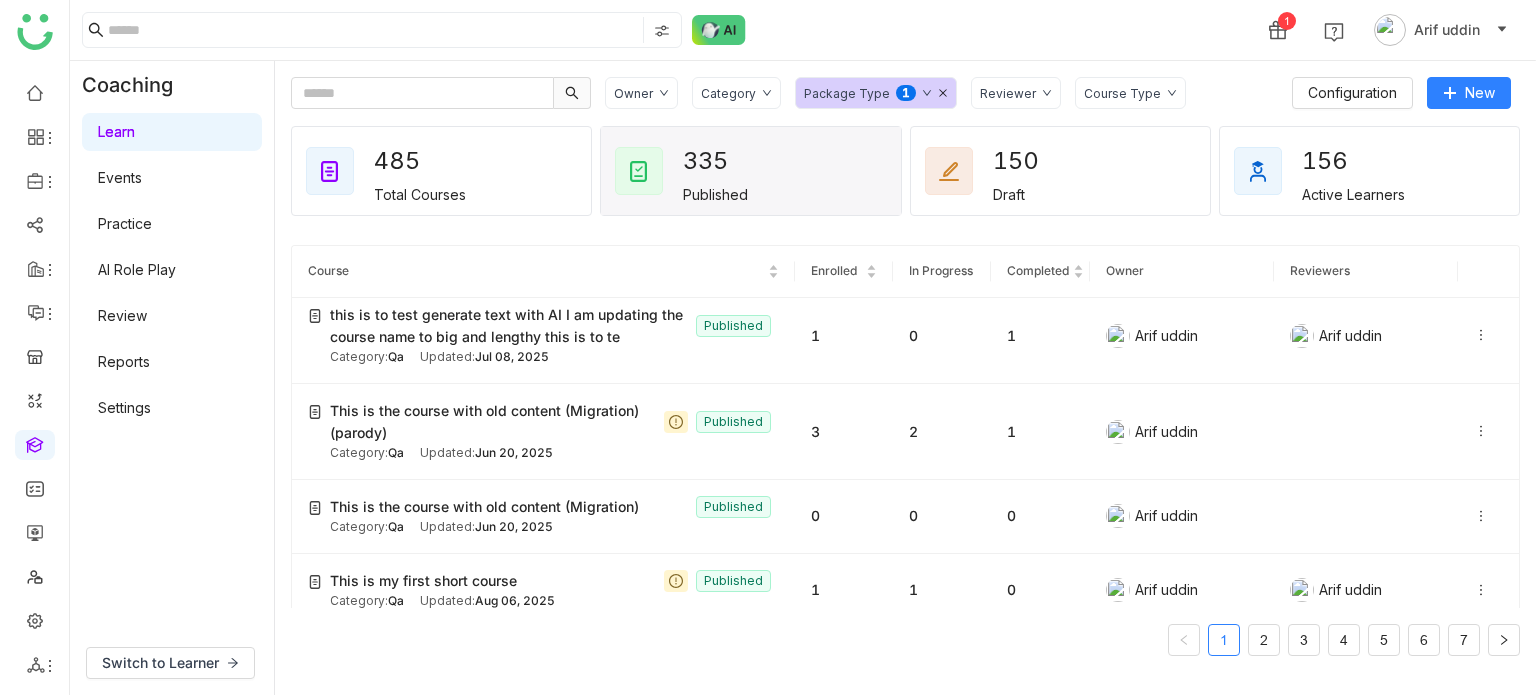 click on "156   Active Learners" 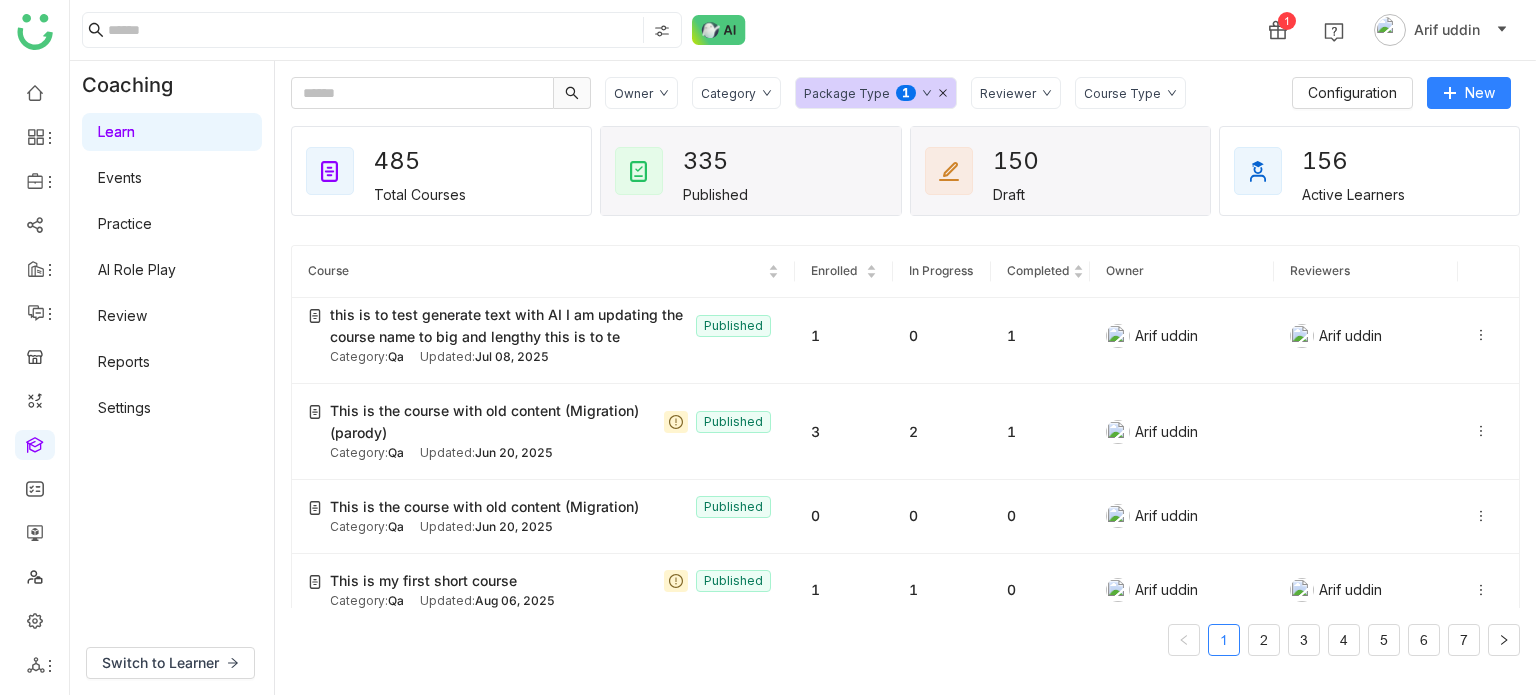 click on "150   Draft" 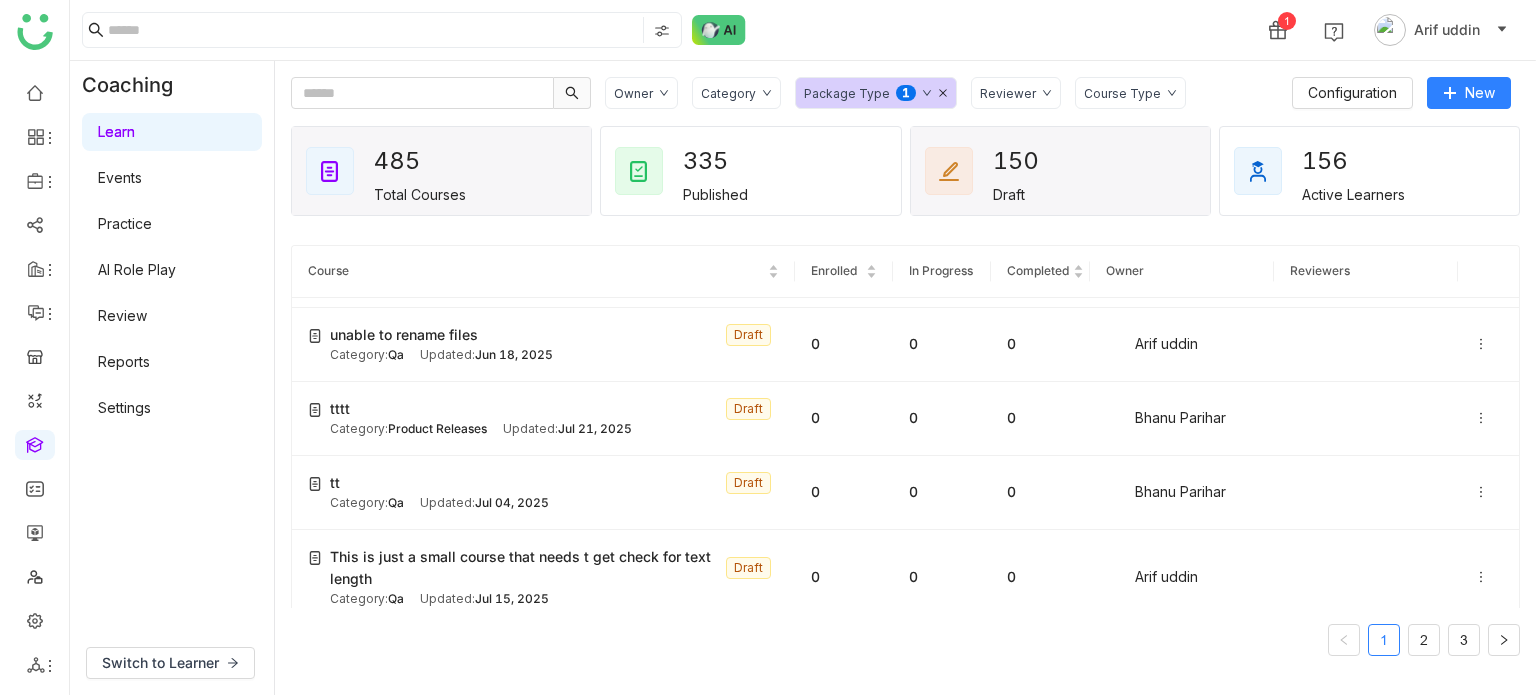 scroll, scrollTop: 264, scrollLeft: 0, axis: vertical 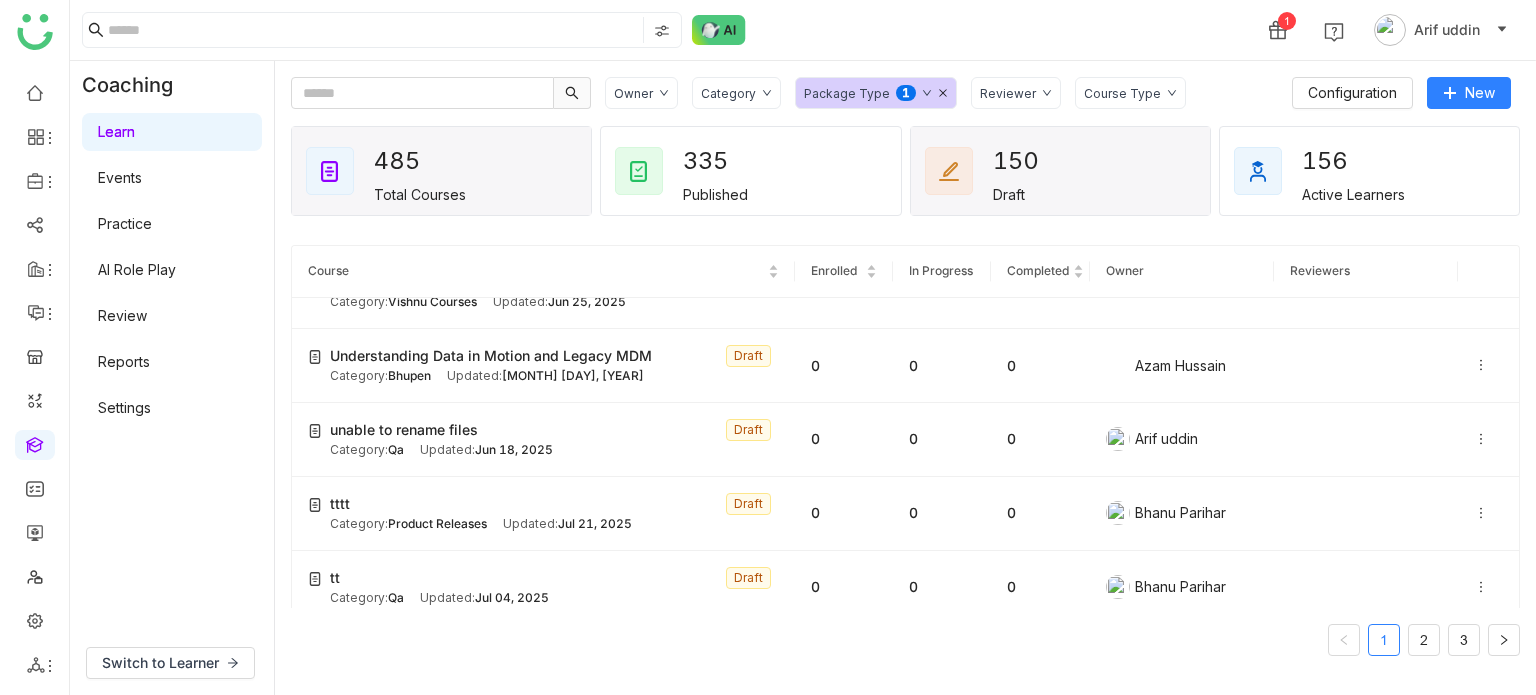 click on "485   Total Courses" 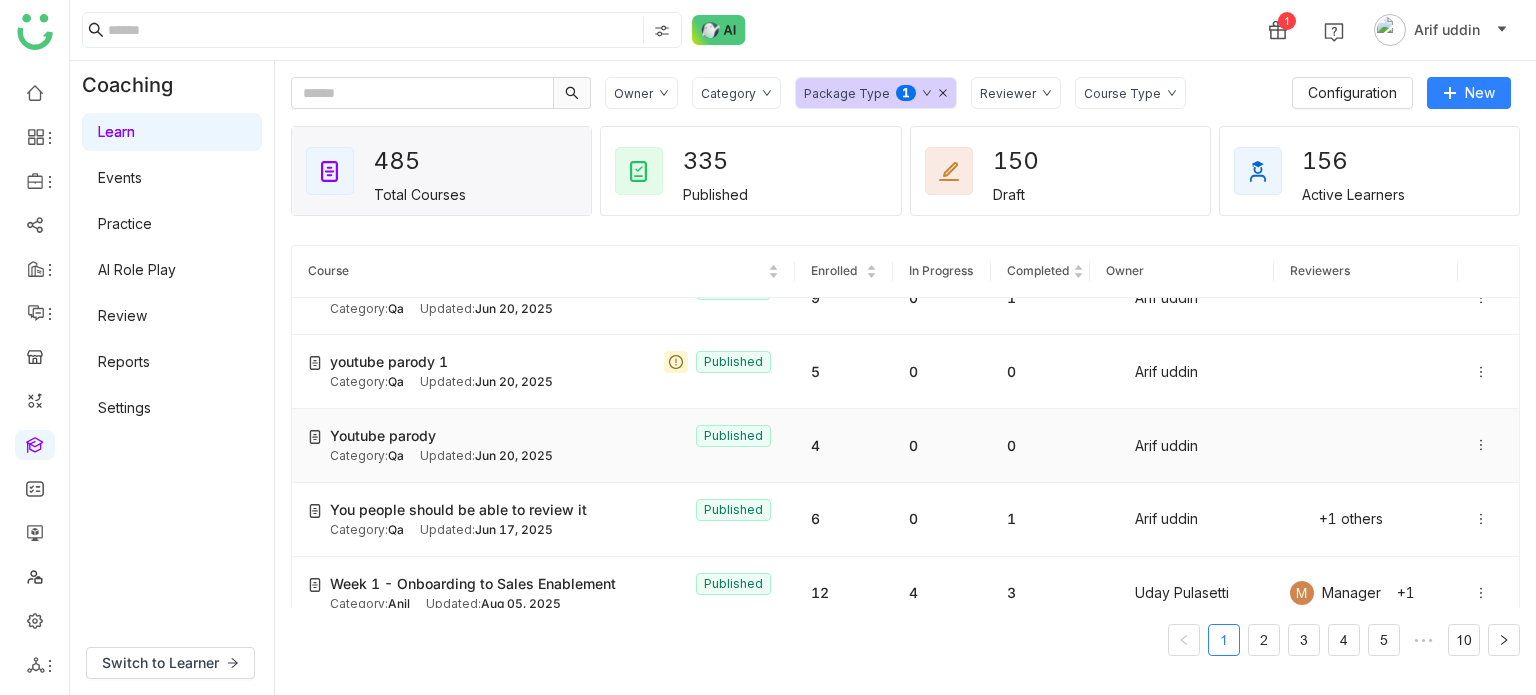 scroll, scrollTop: 0, scrollLeft: 0, axis: both 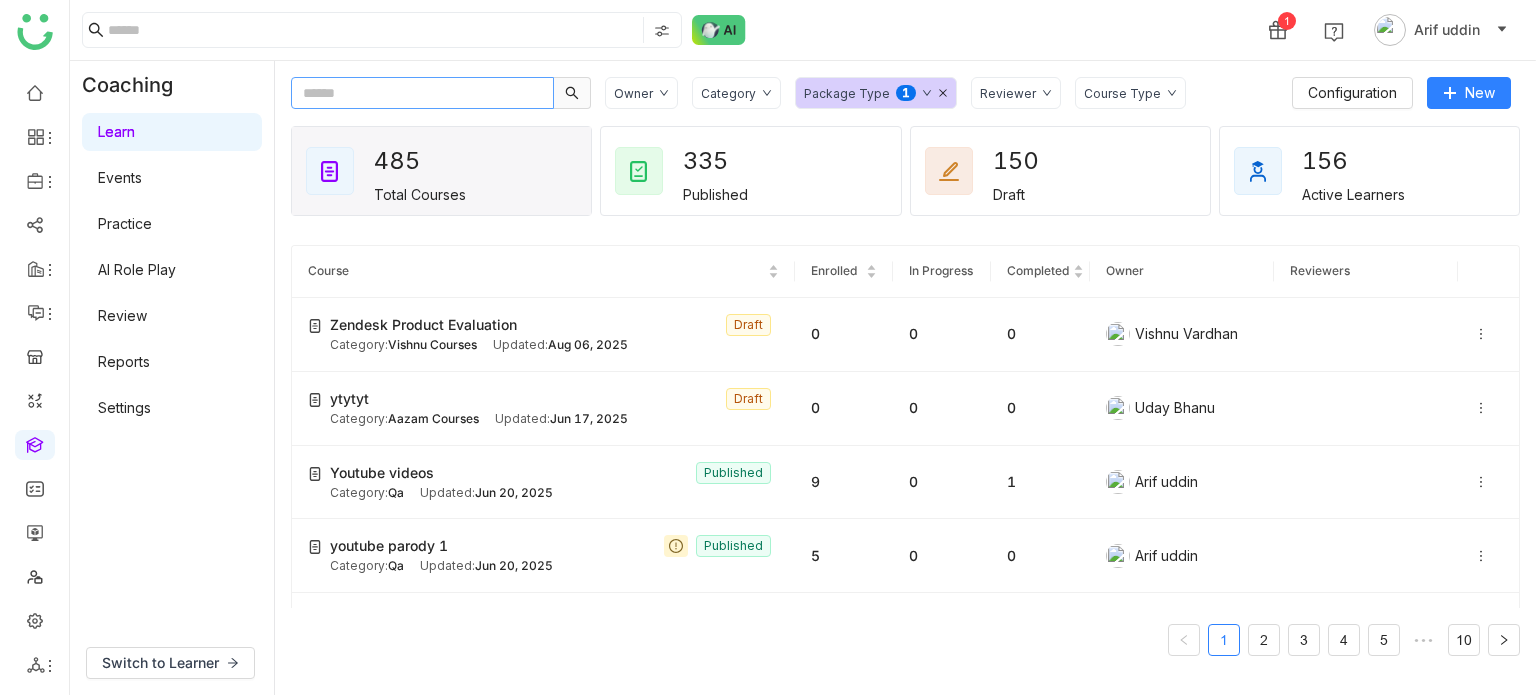 click 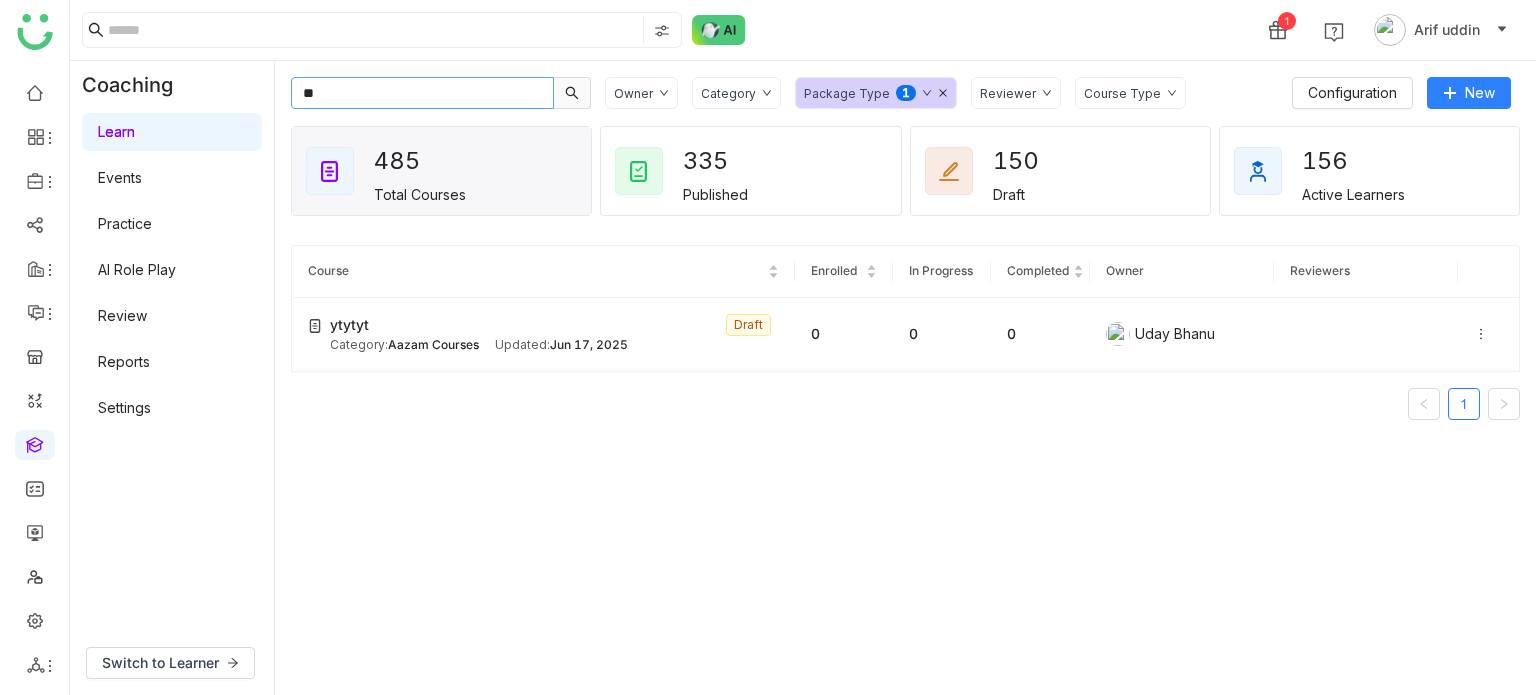 type on "*" 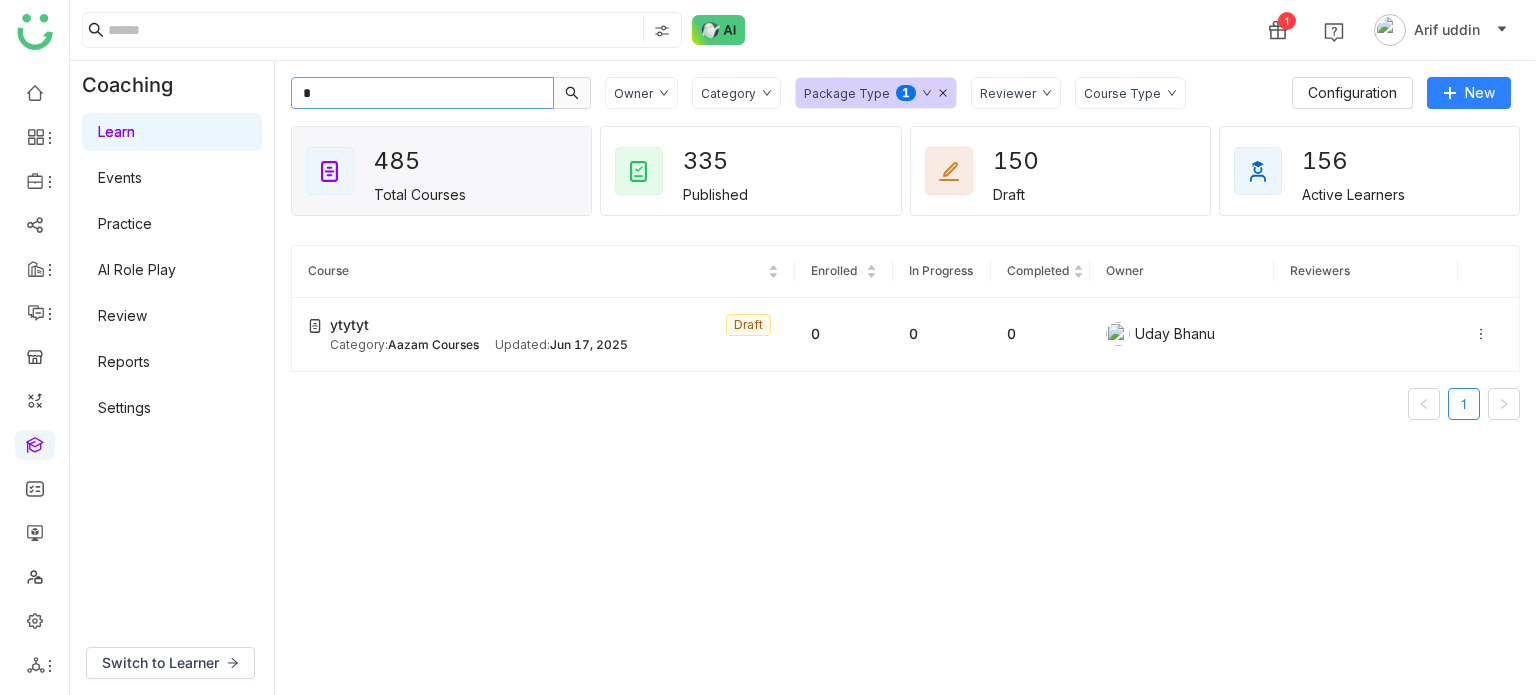 type 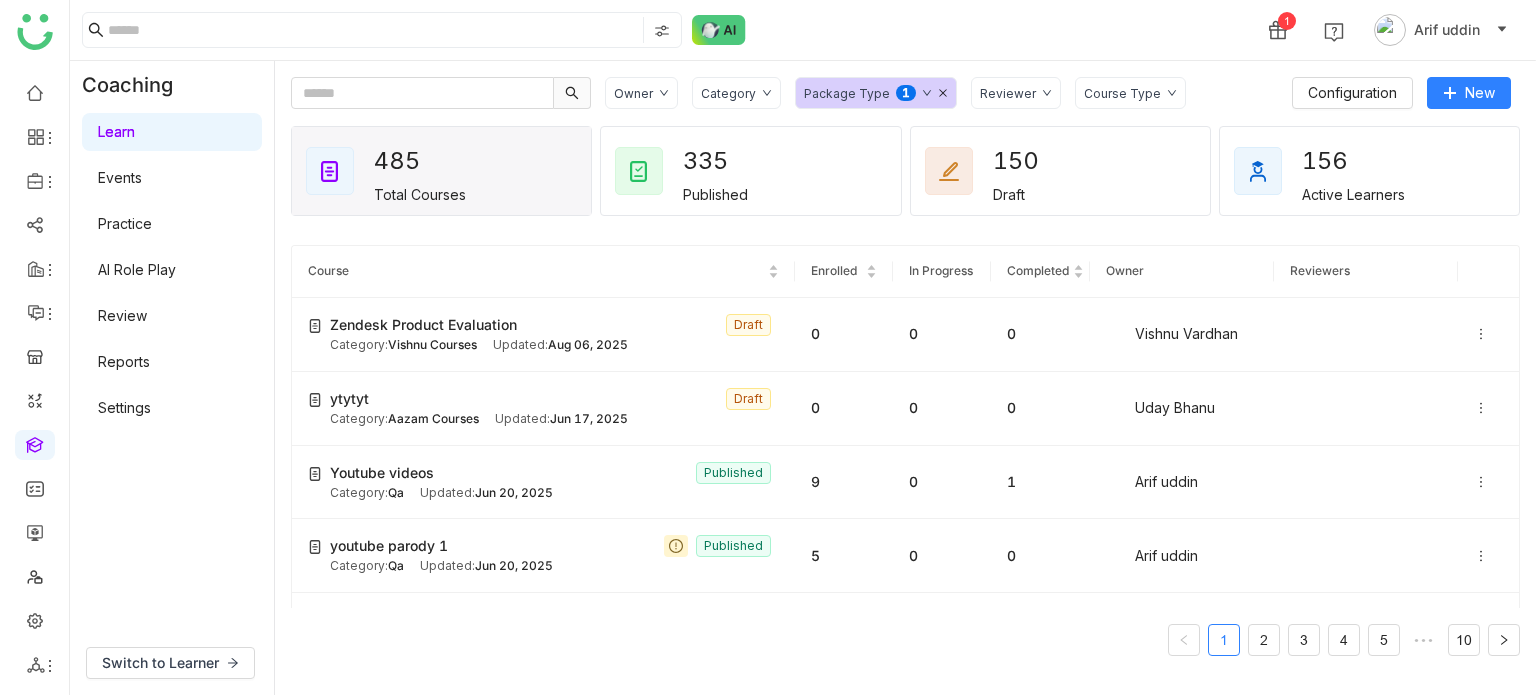 click 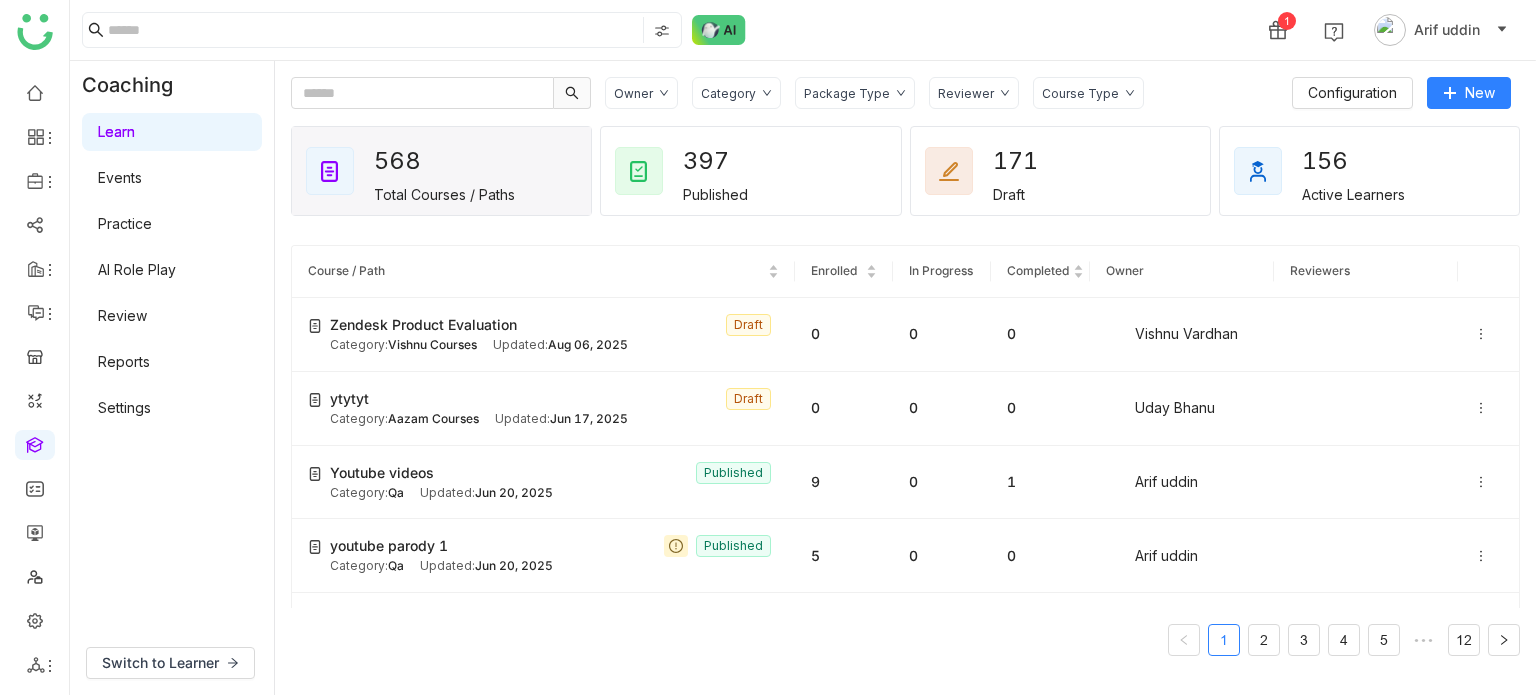 click on "Category" 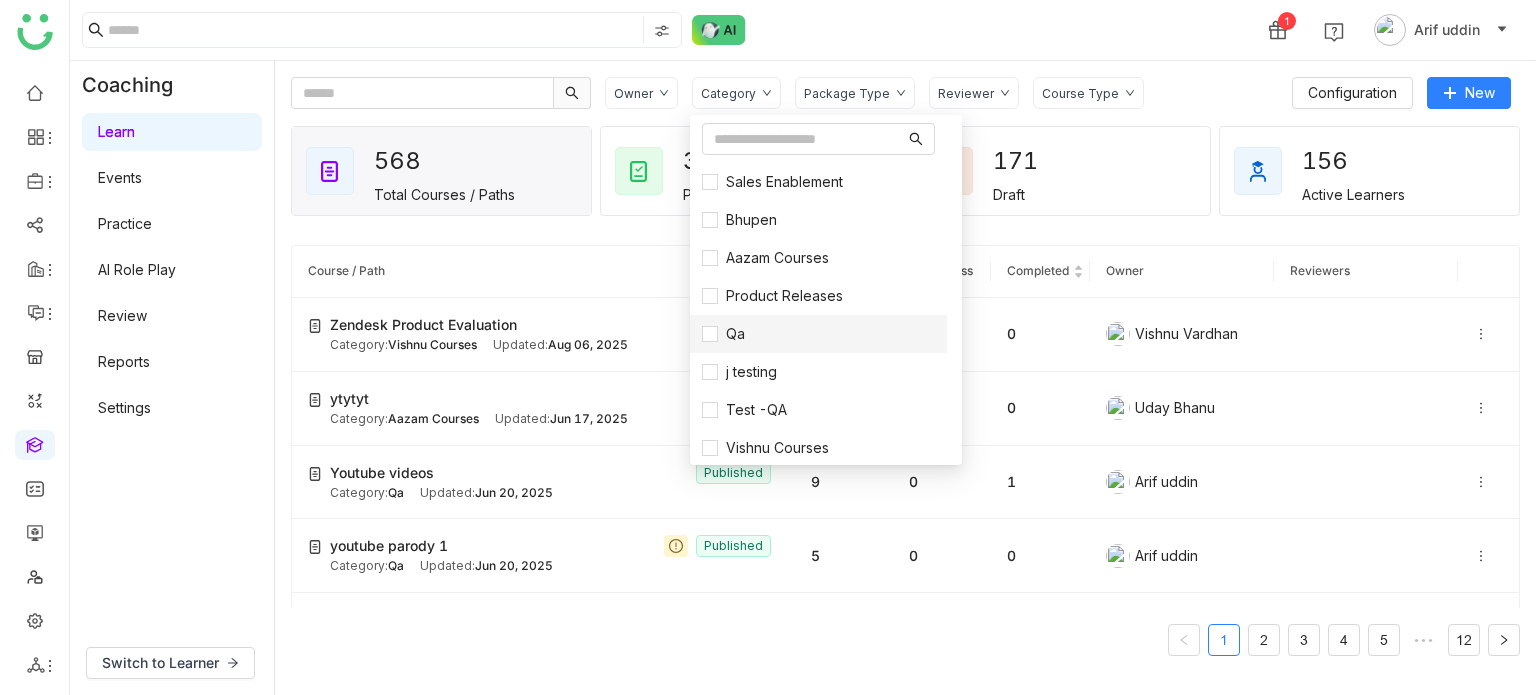 click on "Qa" at bounding box center (818, 334) 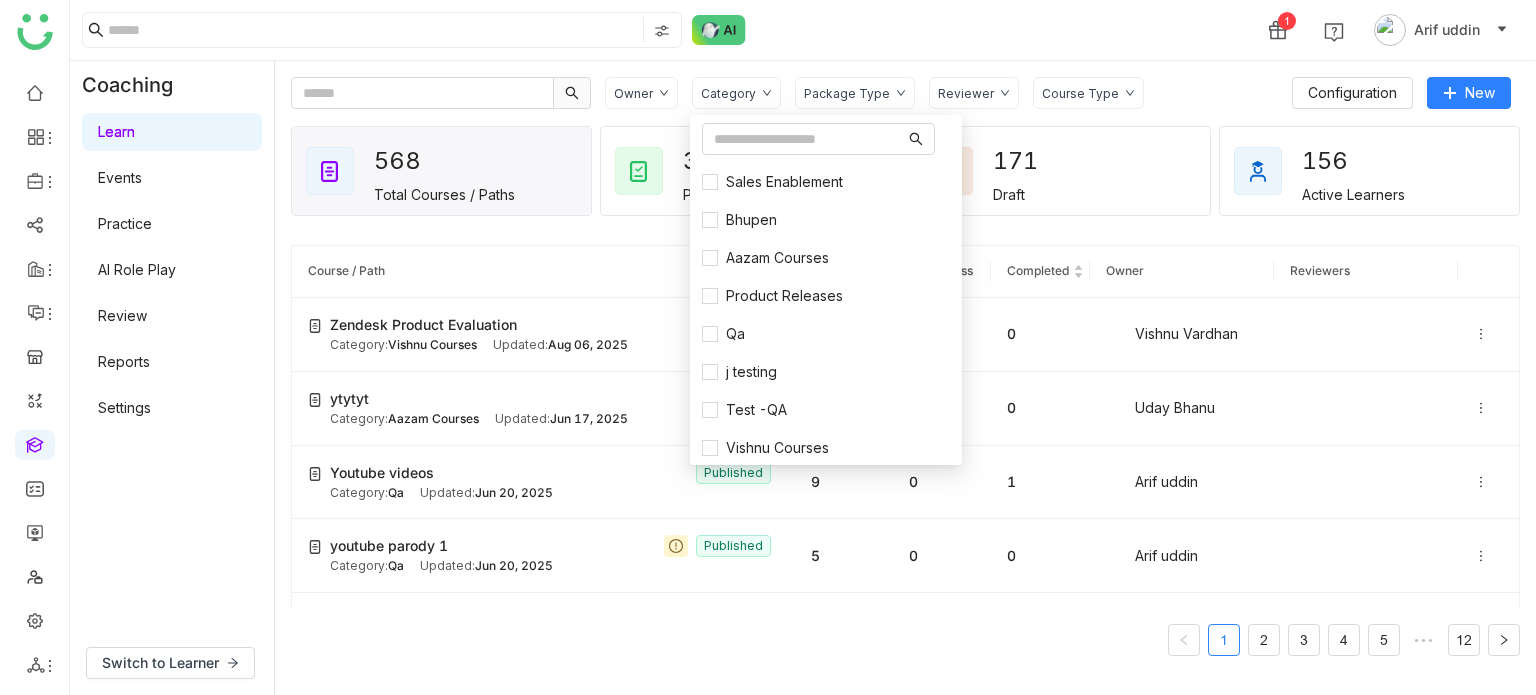 click on "Owner" 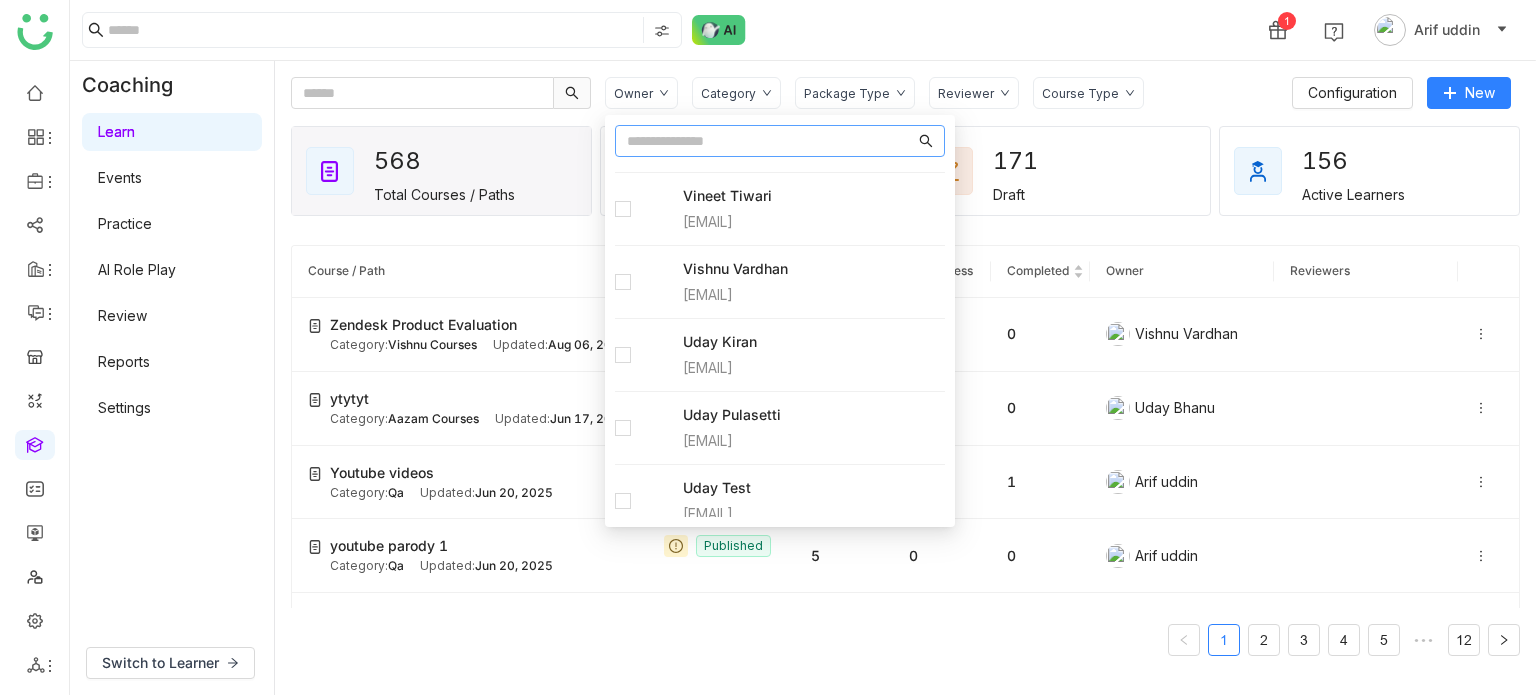 scroll, scrollTop: 4890, scrollLeft: 0, axis: vertical 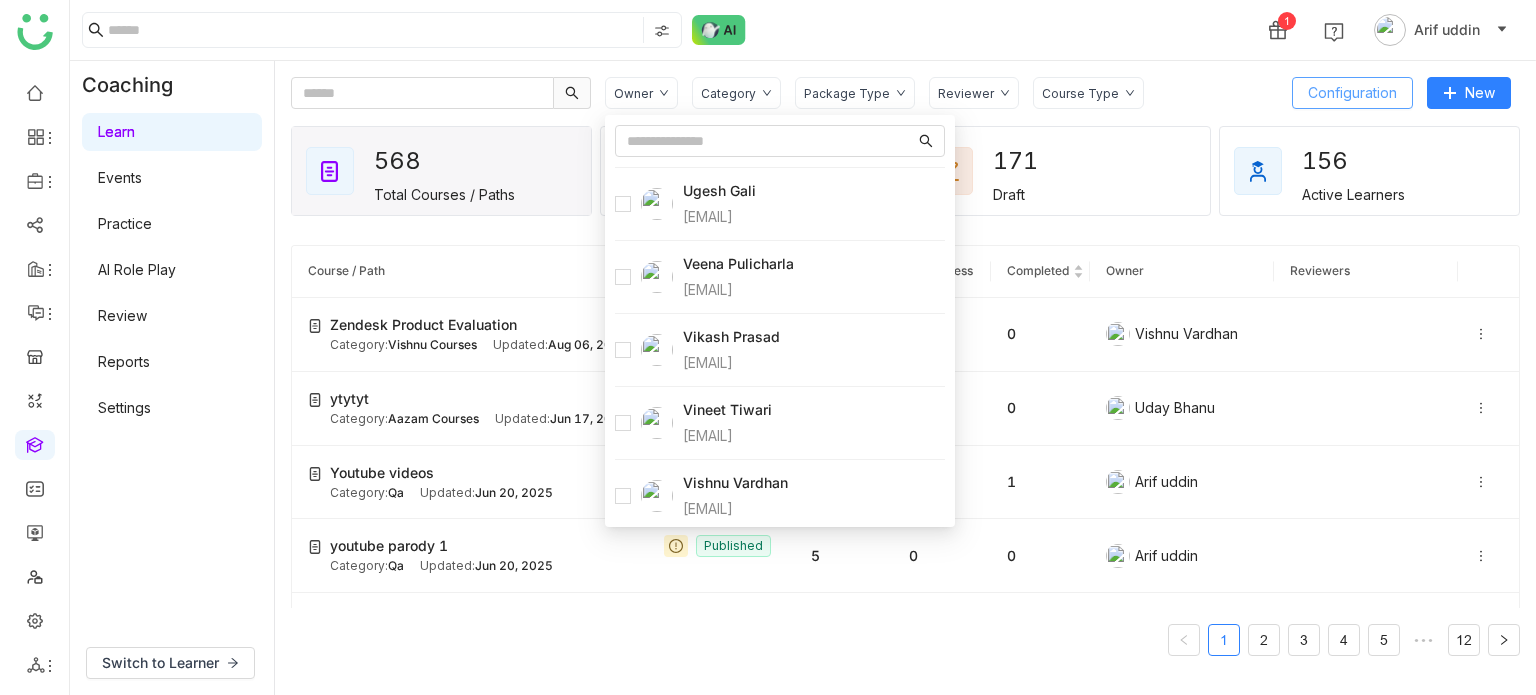 click on "Configuration" 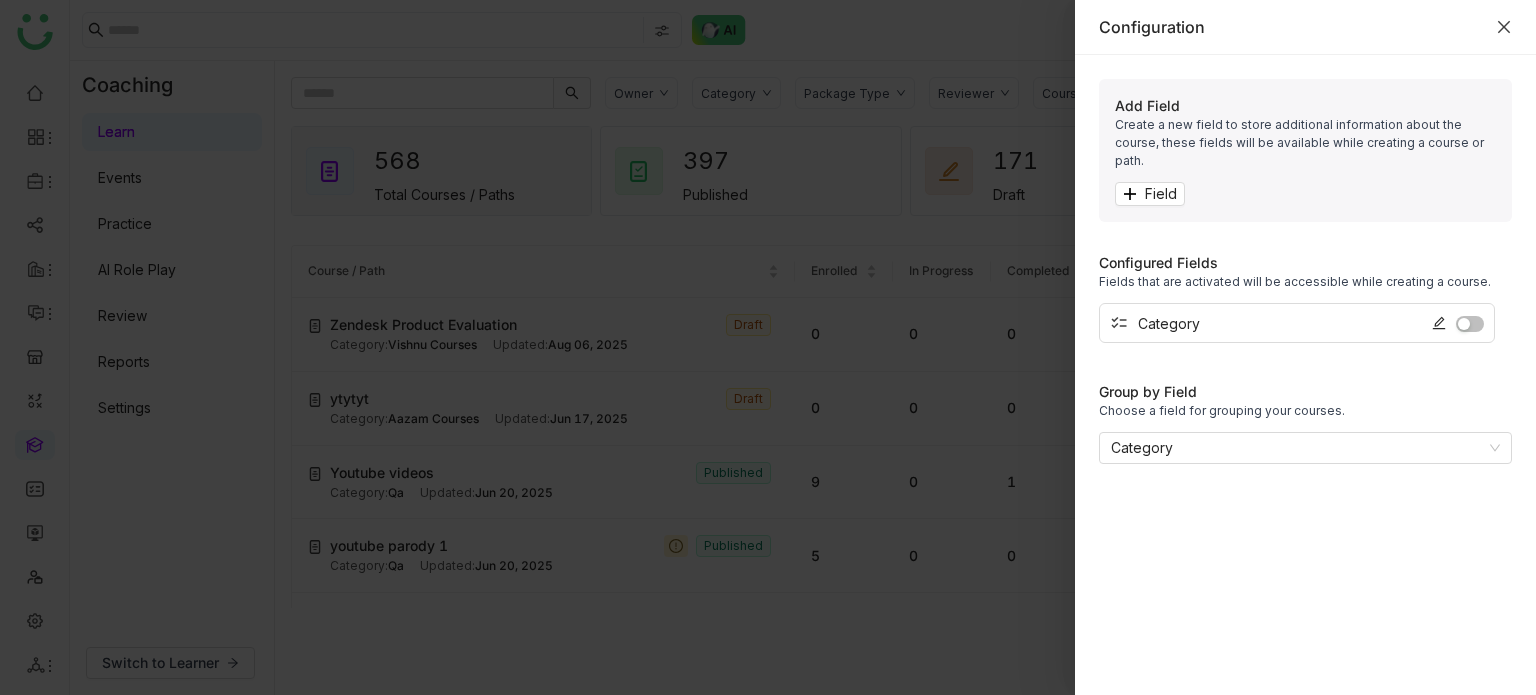 click 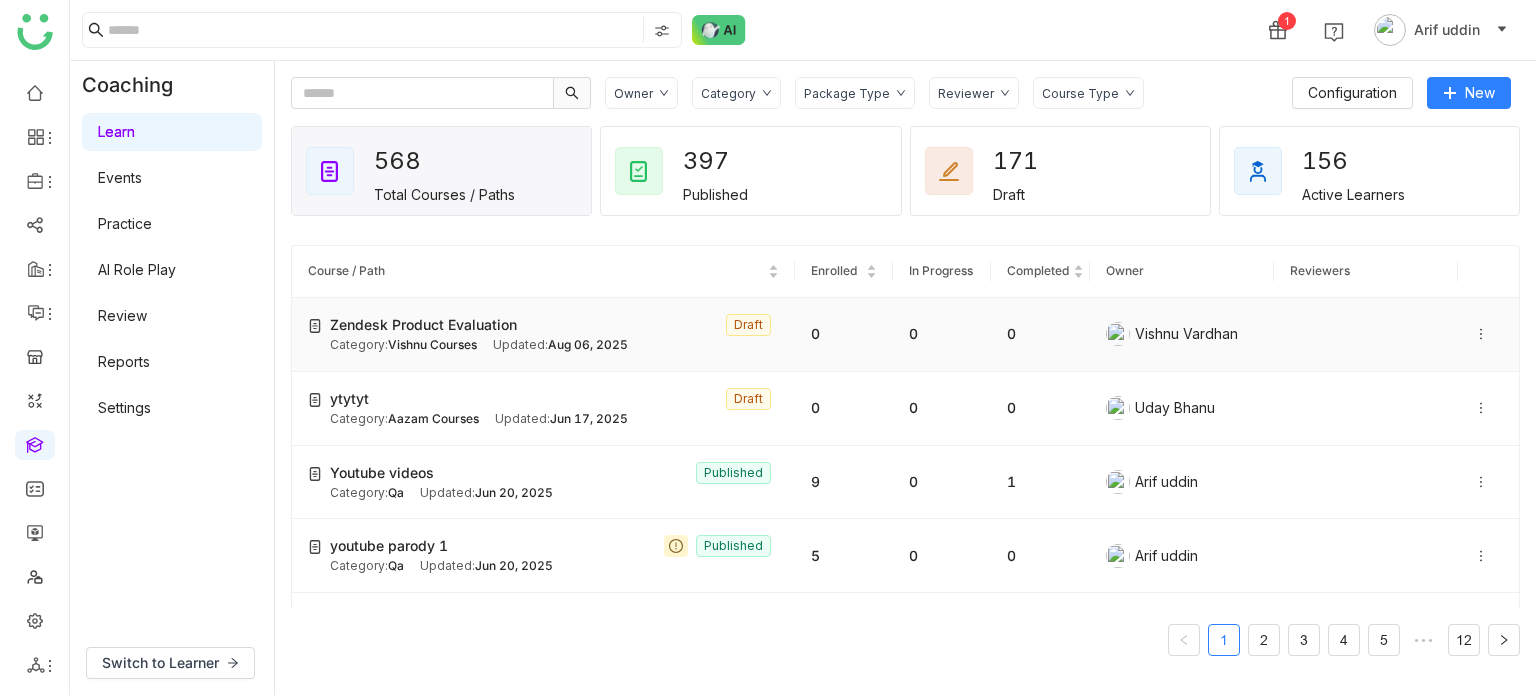 click 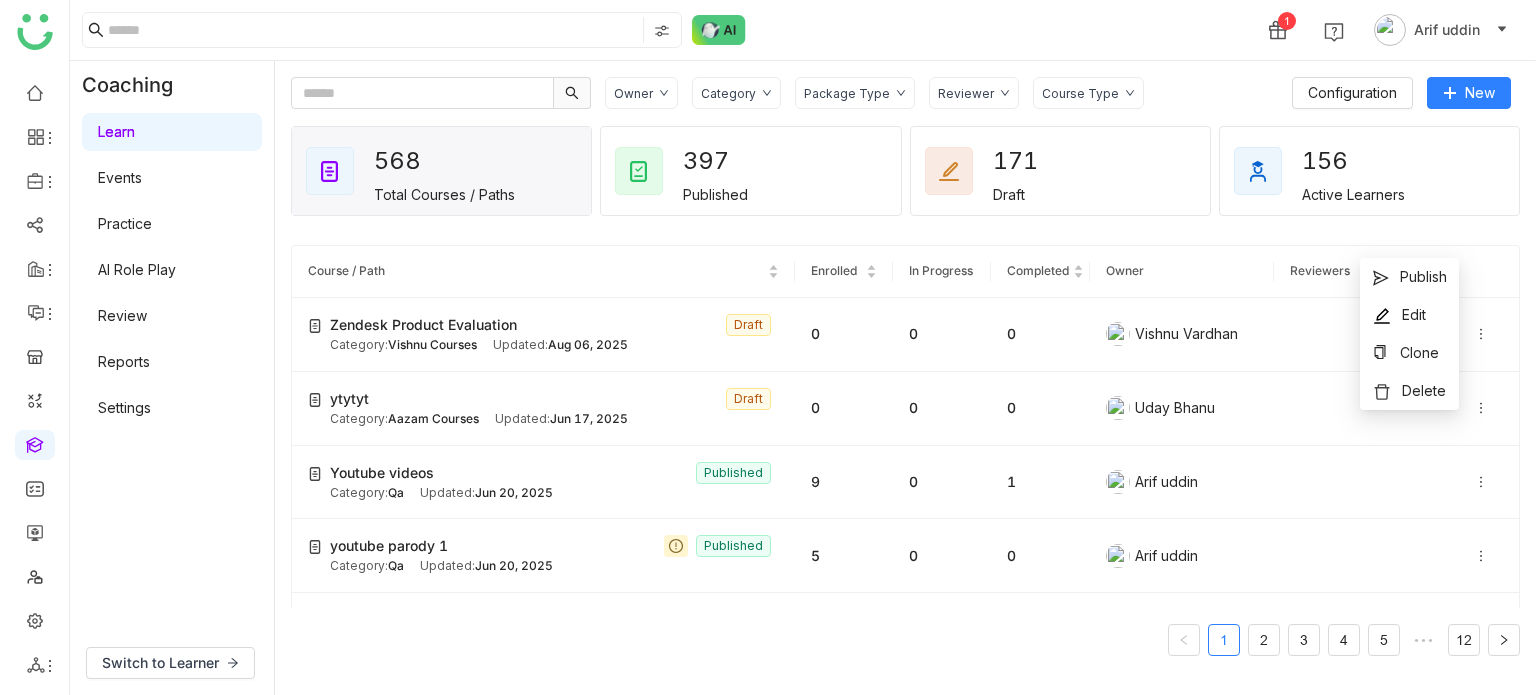 click on "Owner Category Package Type Reviewer Course Type  Configuration   New   568   Total Courses / Paths   397   Published   171   Draft   156   Active Learners  Course / Path Enrolled In Progress Completed Owner Reviewers Zendesk Product Evaluation  Draft Category:  [FIRST] Courses  Updated:   [MONTH] [DAY], [YEAR] 0 0 0  [FIRST] [LAST]  ytytyt  Draft Category:  Aazam Courses Updated:   [MONTH] [DAY], [YEAR] 0 0 0  [FIRST] [LAST]  Youtube videos  Published Category:  Qa Updated:   [MONTH] [DAY], [YEAR] 9 0 1  [FIRST] [LAST]  youtube parody 1  Published Category:  Qa Updated:   [MONTH] [DAY], [YEAR] 5 0 0  [FIRST] [LAST]  Youtube parody  Published Category:  Qa Updated:   [MONTH] [DAY], [YEAR] 4 0 0  [FIRST] [LAST]  You people should be able to review it  Published Category:  Qa Updated:   [MONTH] [DAY], [YEAR] 6 0 1  [FIRST] [LAST]   +1 others  Week 1 - Onboarding to Sales Enablement  Published Category:  Anil Updated:   [MONTH] [DAY], [YEAR] 12 4 3  [FIRST] [LAST]   M   Manager   +1  we  Draft Category:  Product Releases  Updated:   [MONTH] [DAY], [YEAR] 0 0 0  [FIRST] [LAST]   Draft Category:  0 0 0 0" 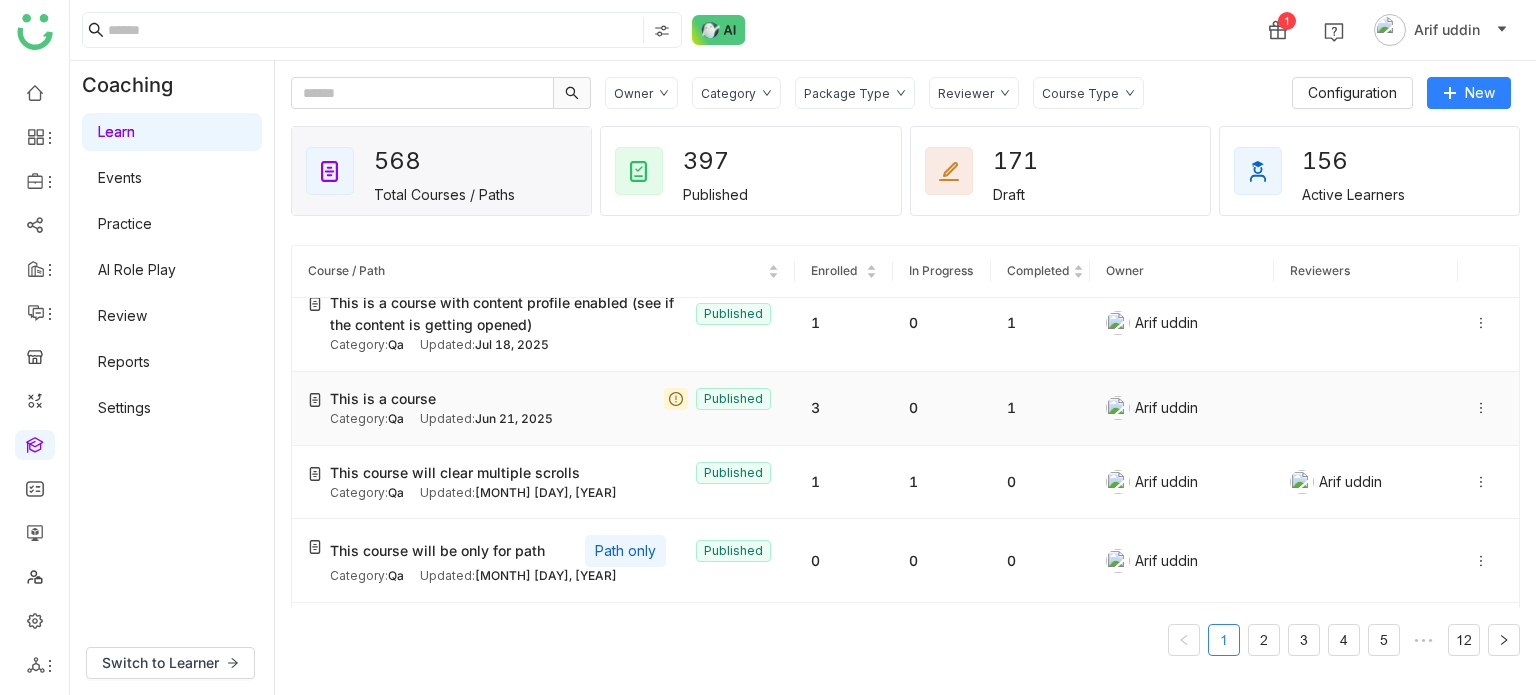 scroll, scrollTop: 1936, scrollLeft: 0, axis: vertical 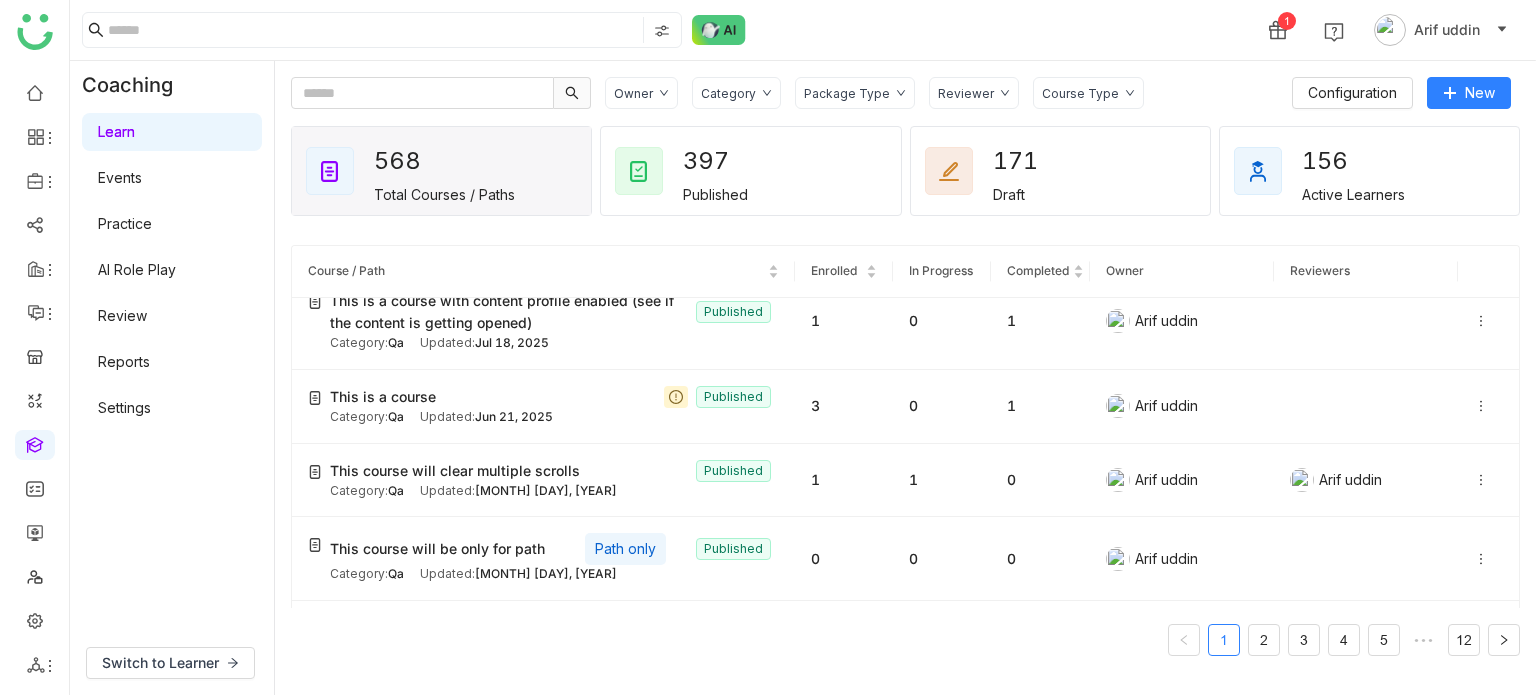 click on "Category" 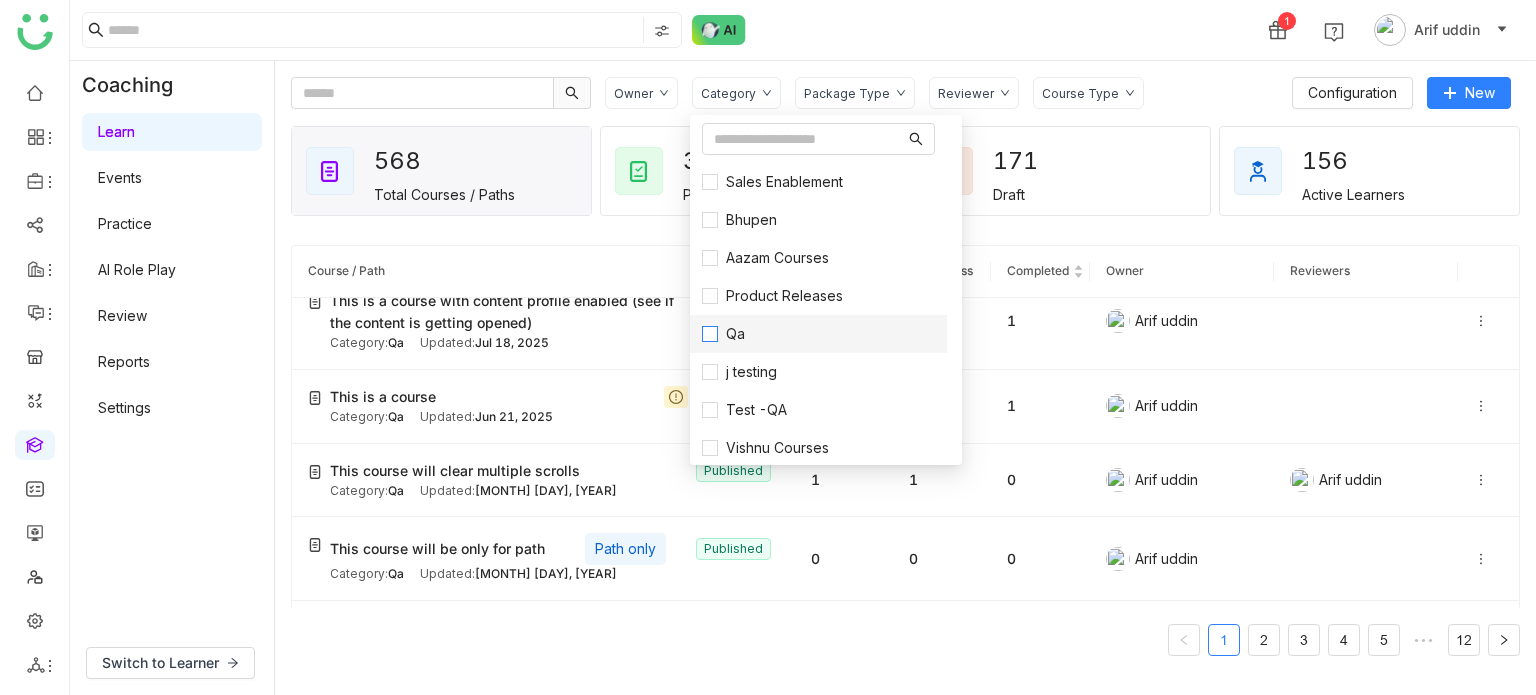 click on "Qa" at bounding box center [735, 334] 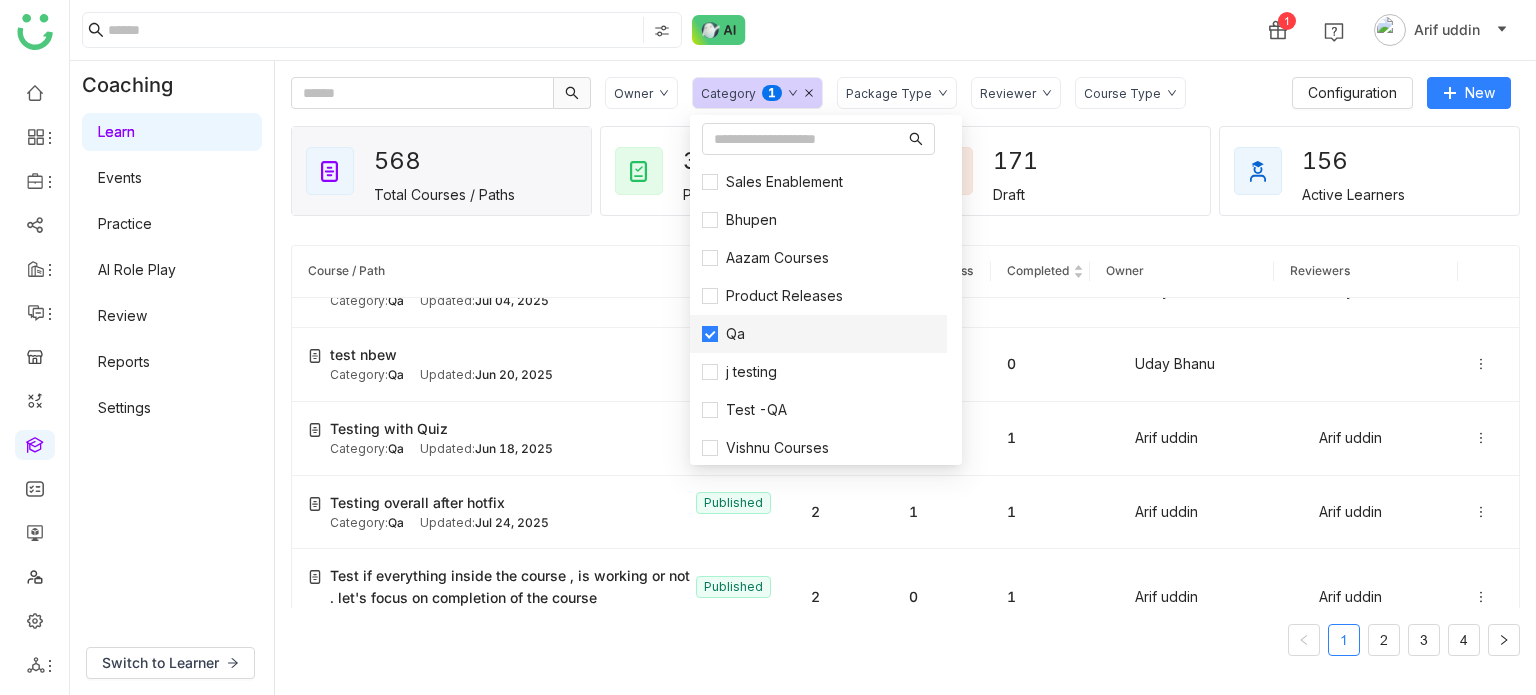 scroll, scrollTop: 236, scrollLeft: 0, axis: vertical 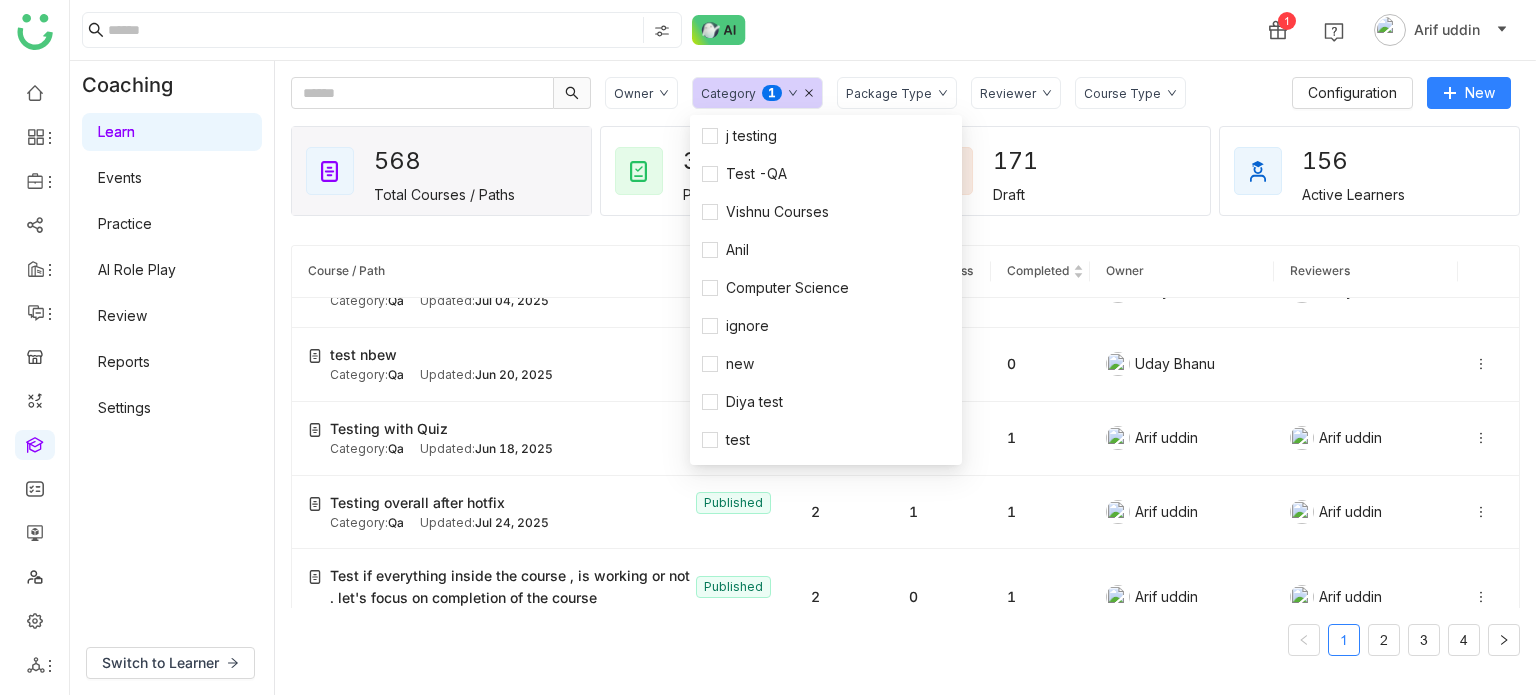click 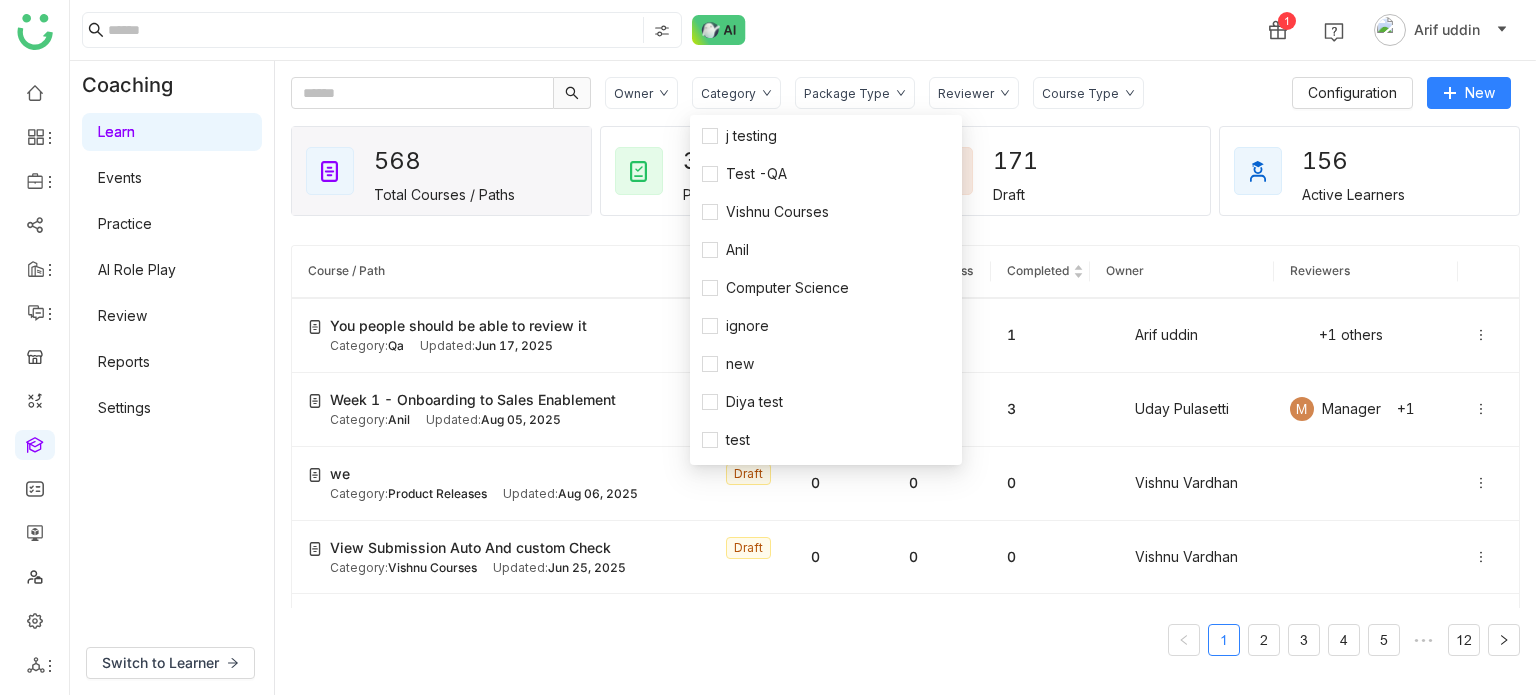 scroll, scrollTop: 0, scrollLeft: 0, axis: both 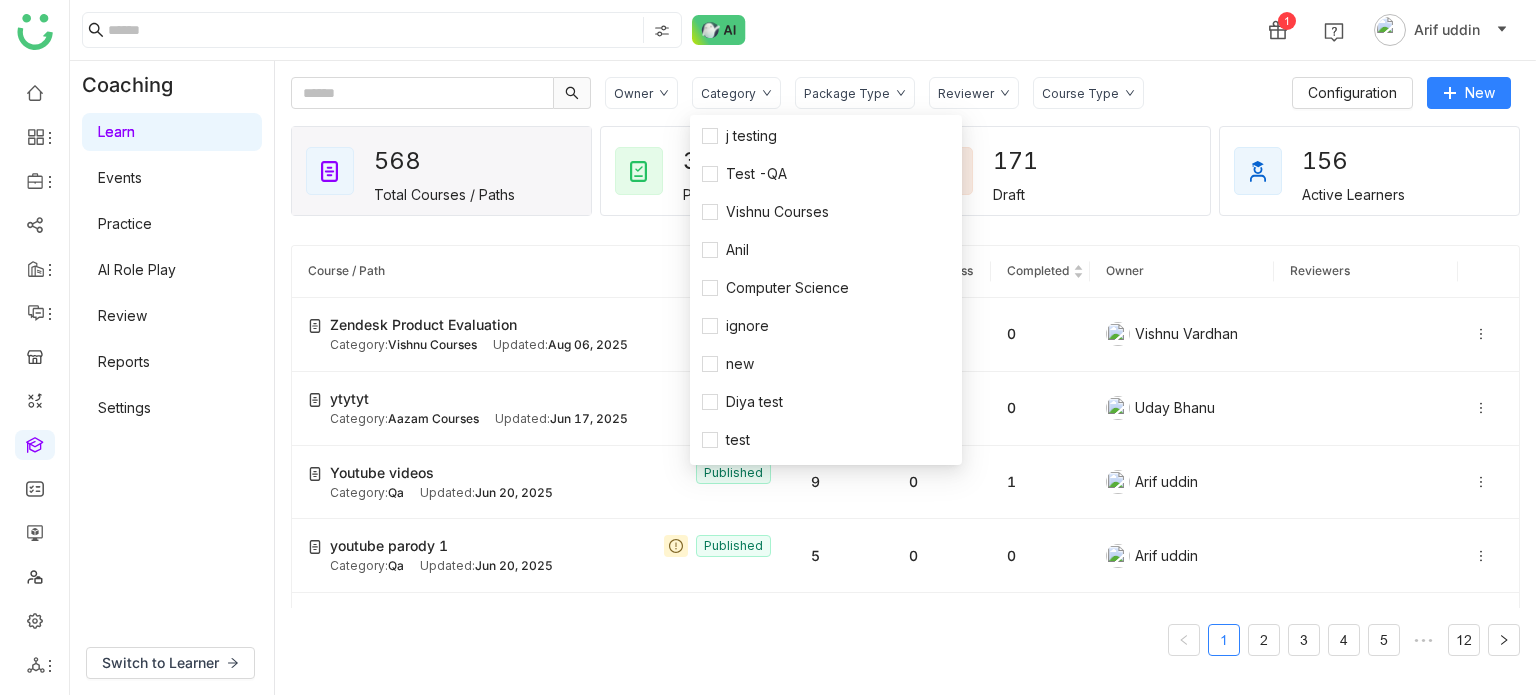 click on "1 Arif uddin" 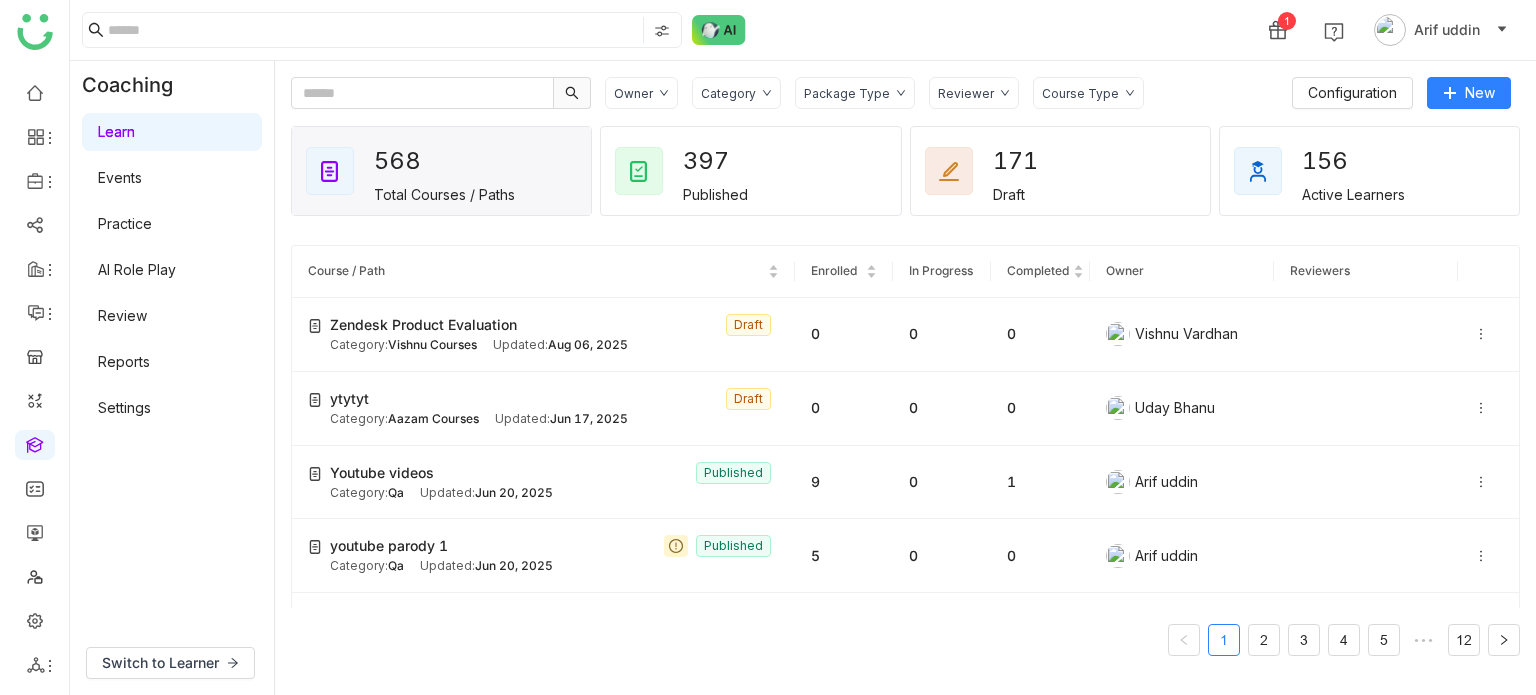 click on "1 Arif uddin" 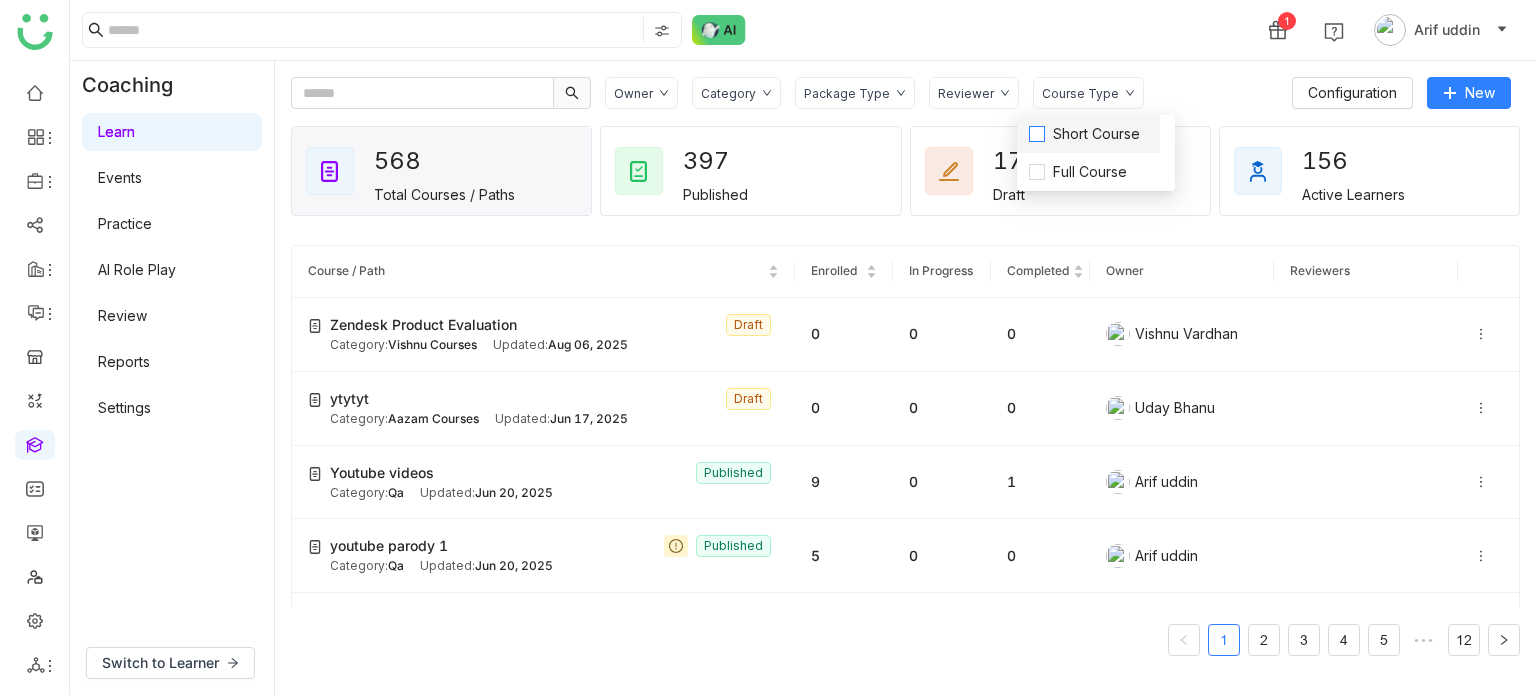 click on "Short Course" at bounding box center [1096, 134] 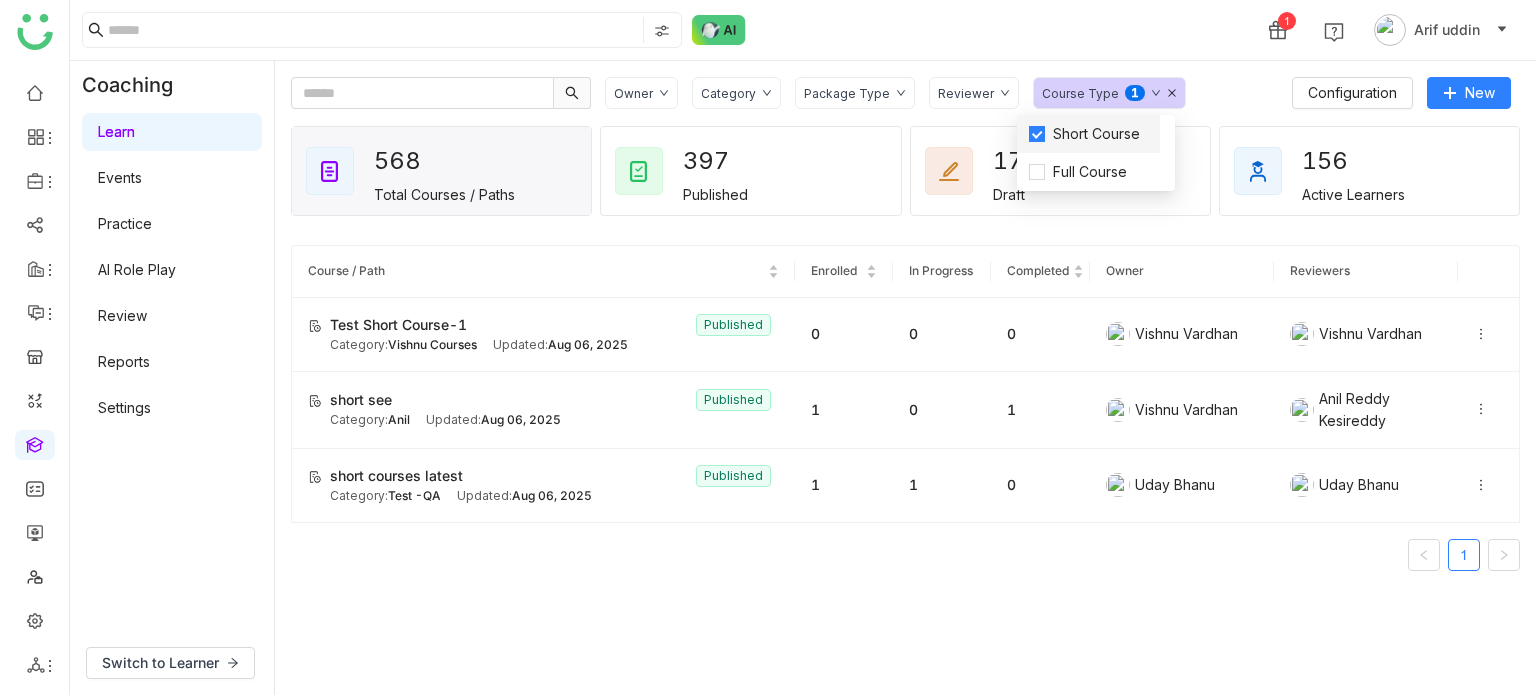 click on "Short Course" at bounding box center [1096, 134] 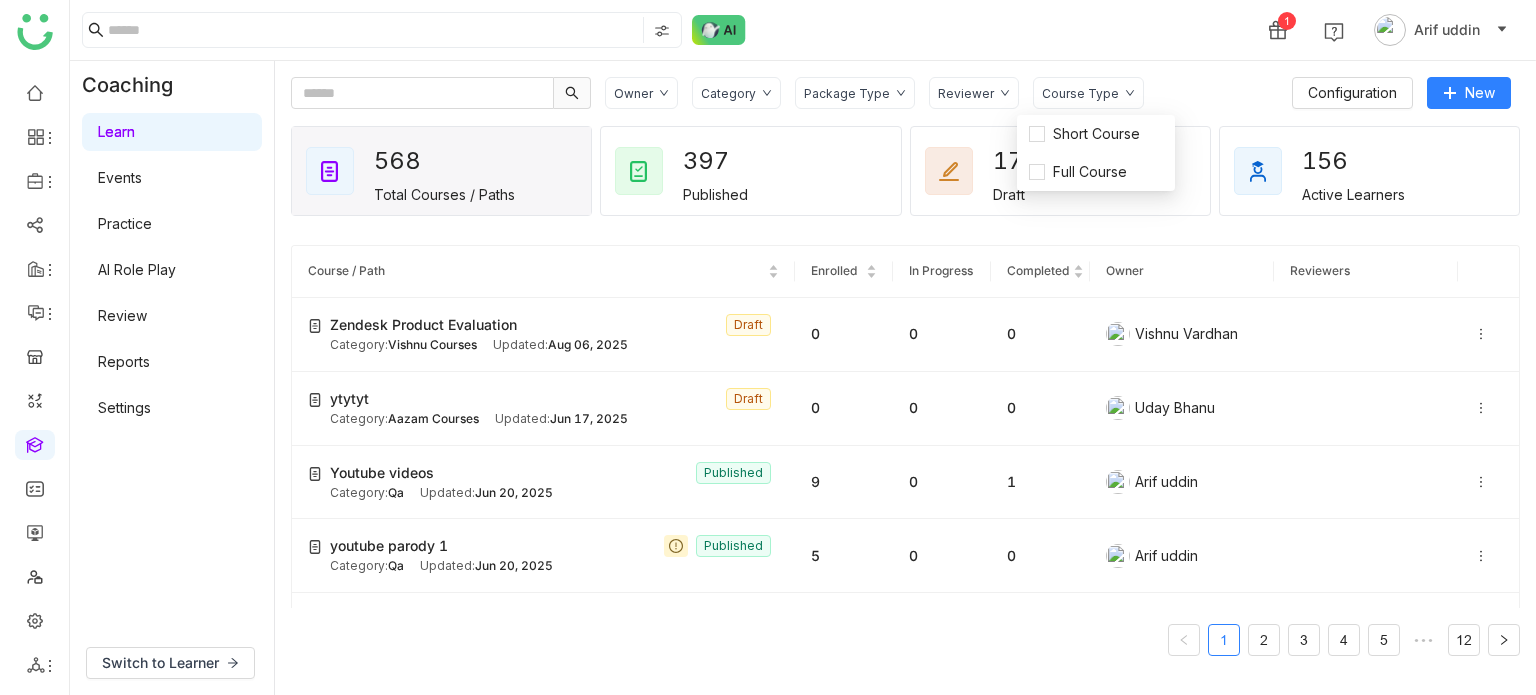 click 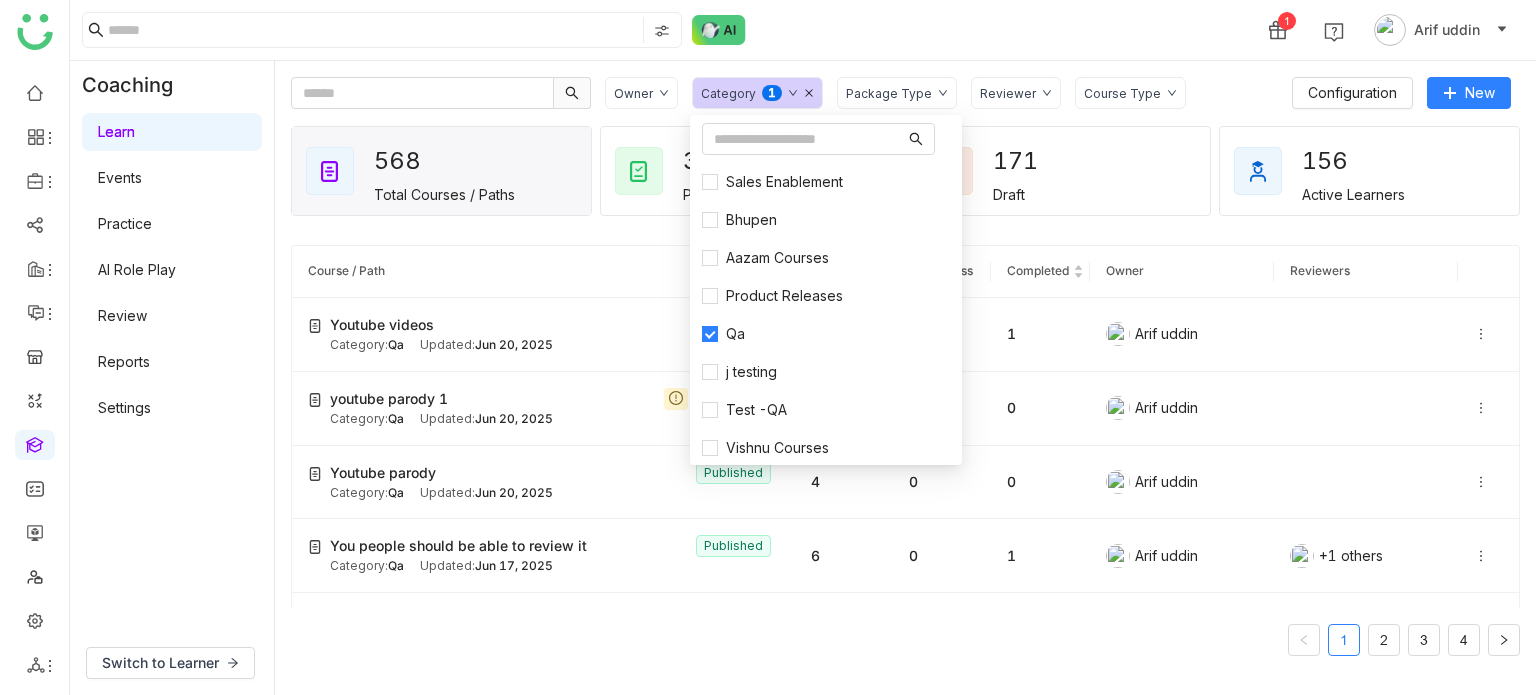 click on "Course Type" 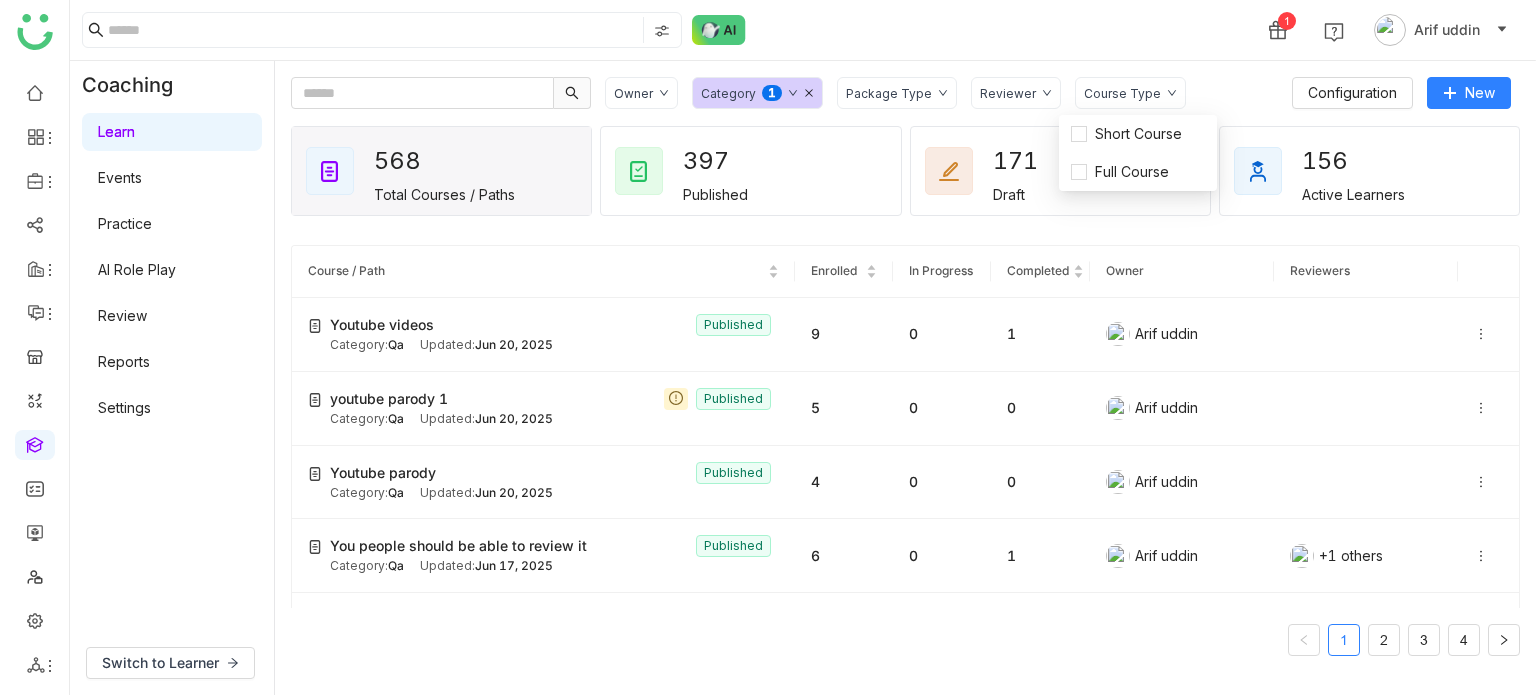 click on "Course Type" 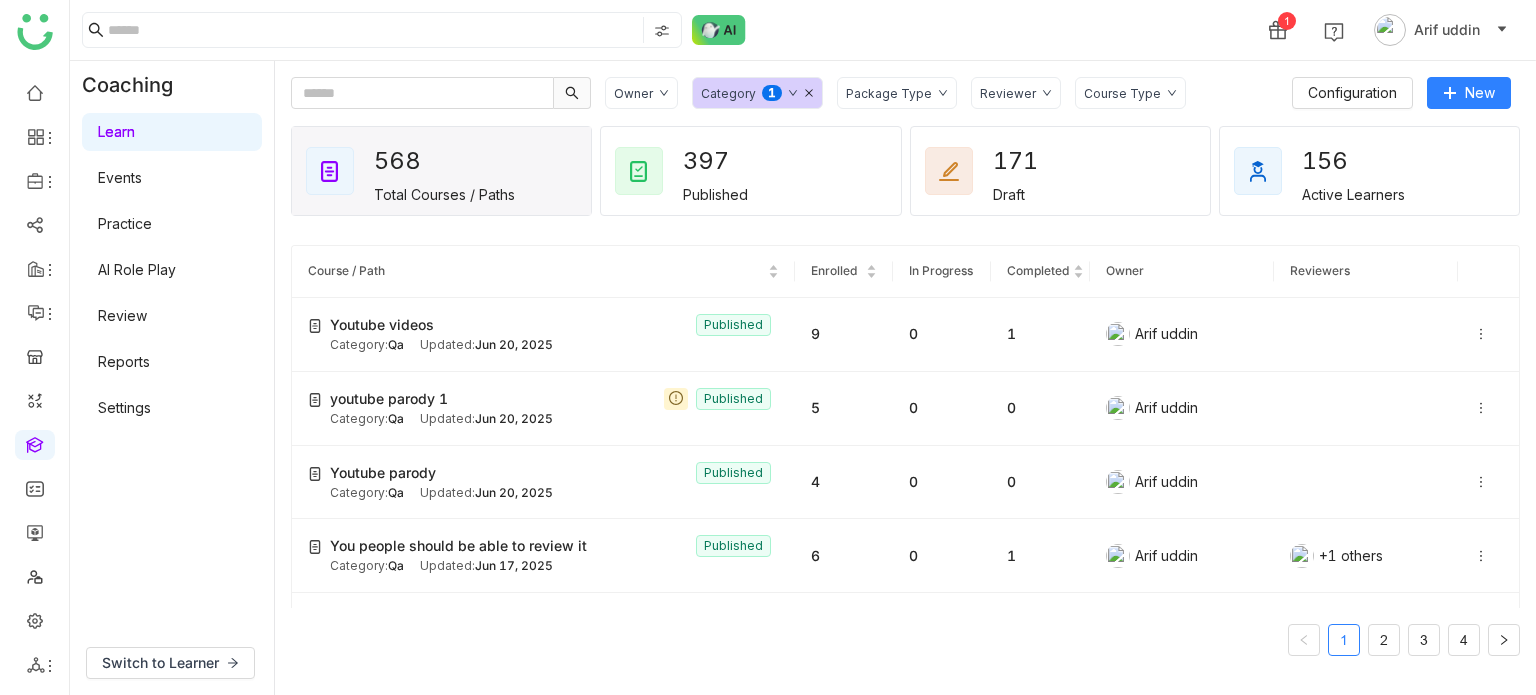 click on "Course Type" 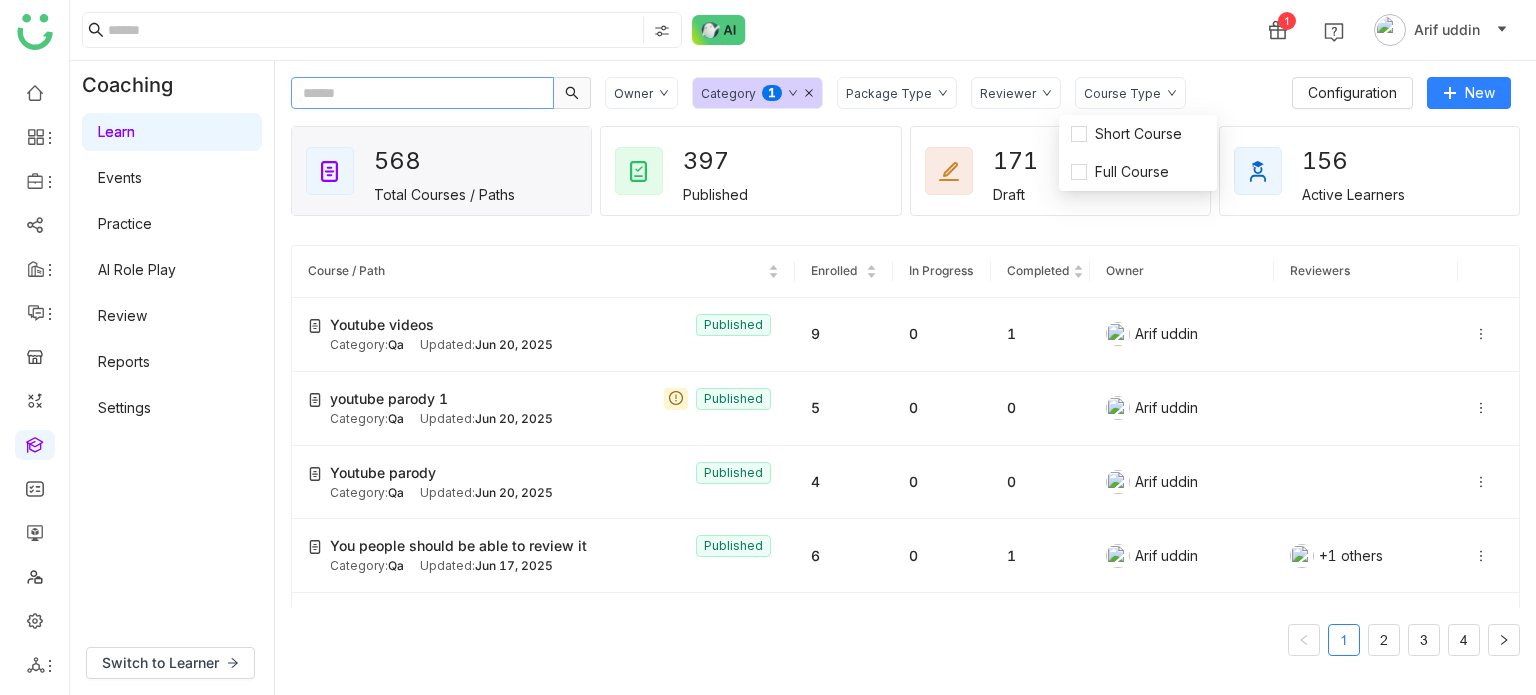 click 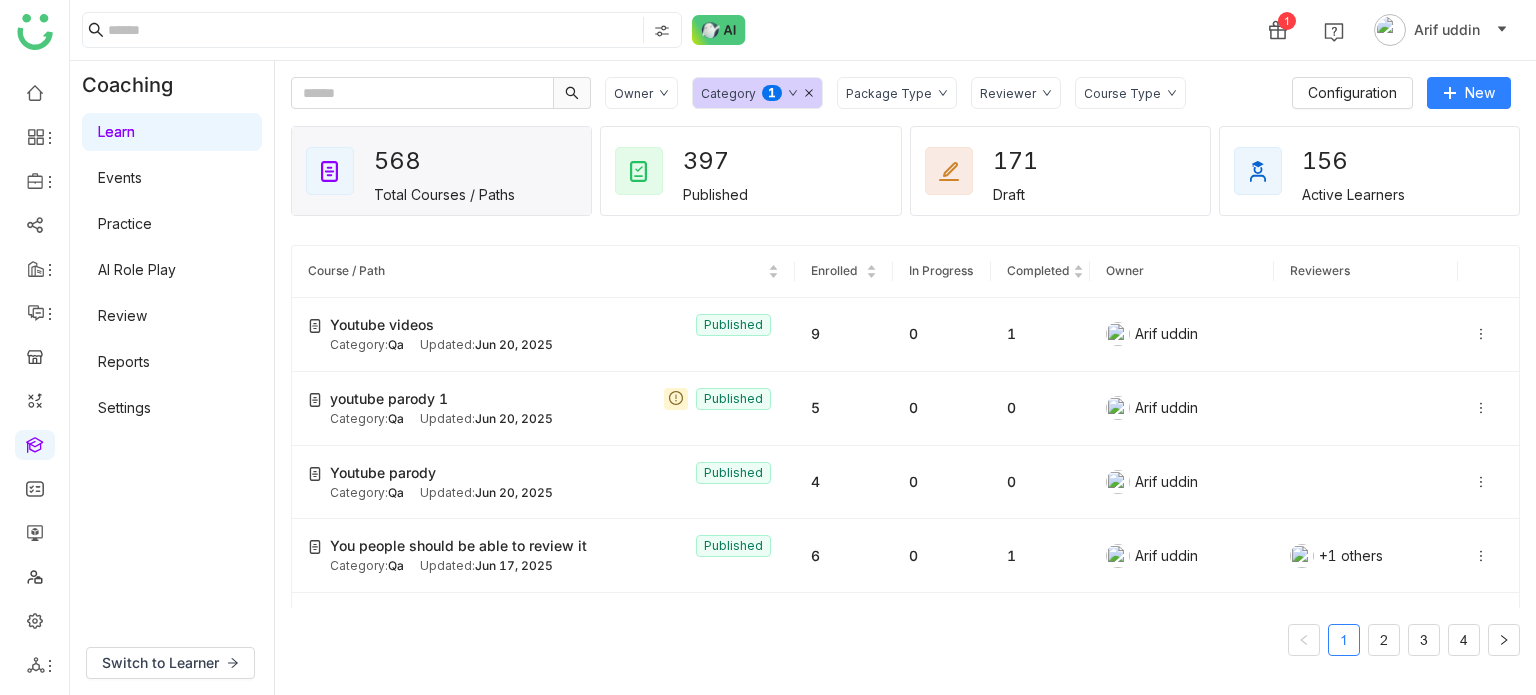 click on "0   1   2   3   4   5   6   7   8   9" 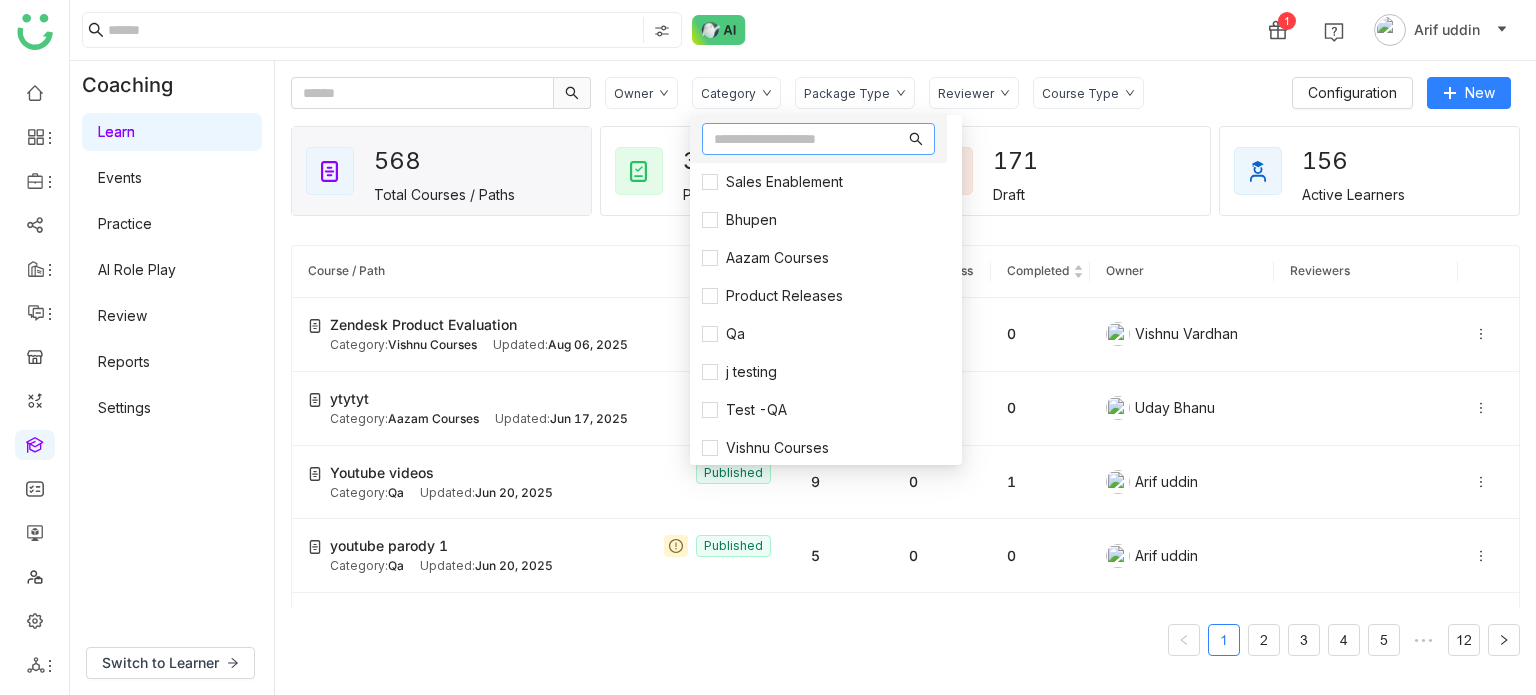 click at bounding box center [809, 139] 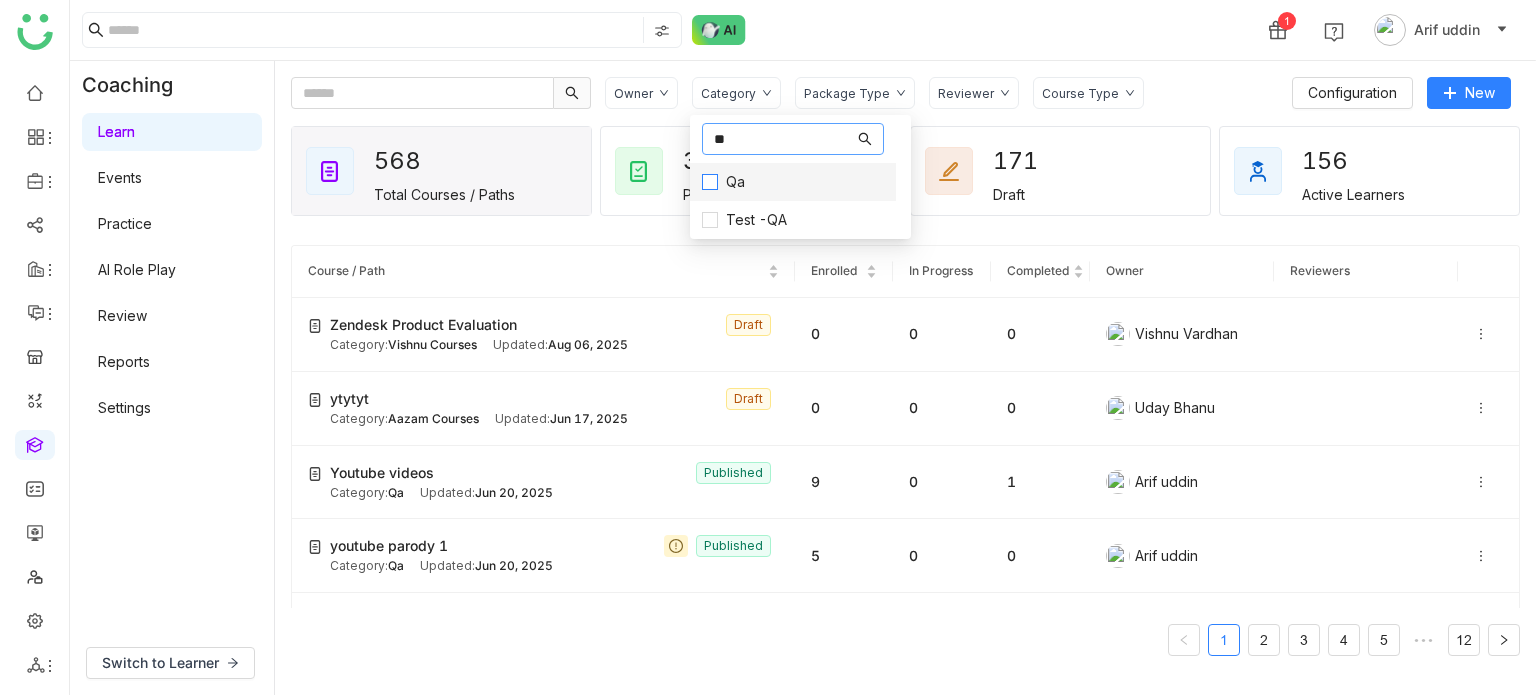 type on "**" 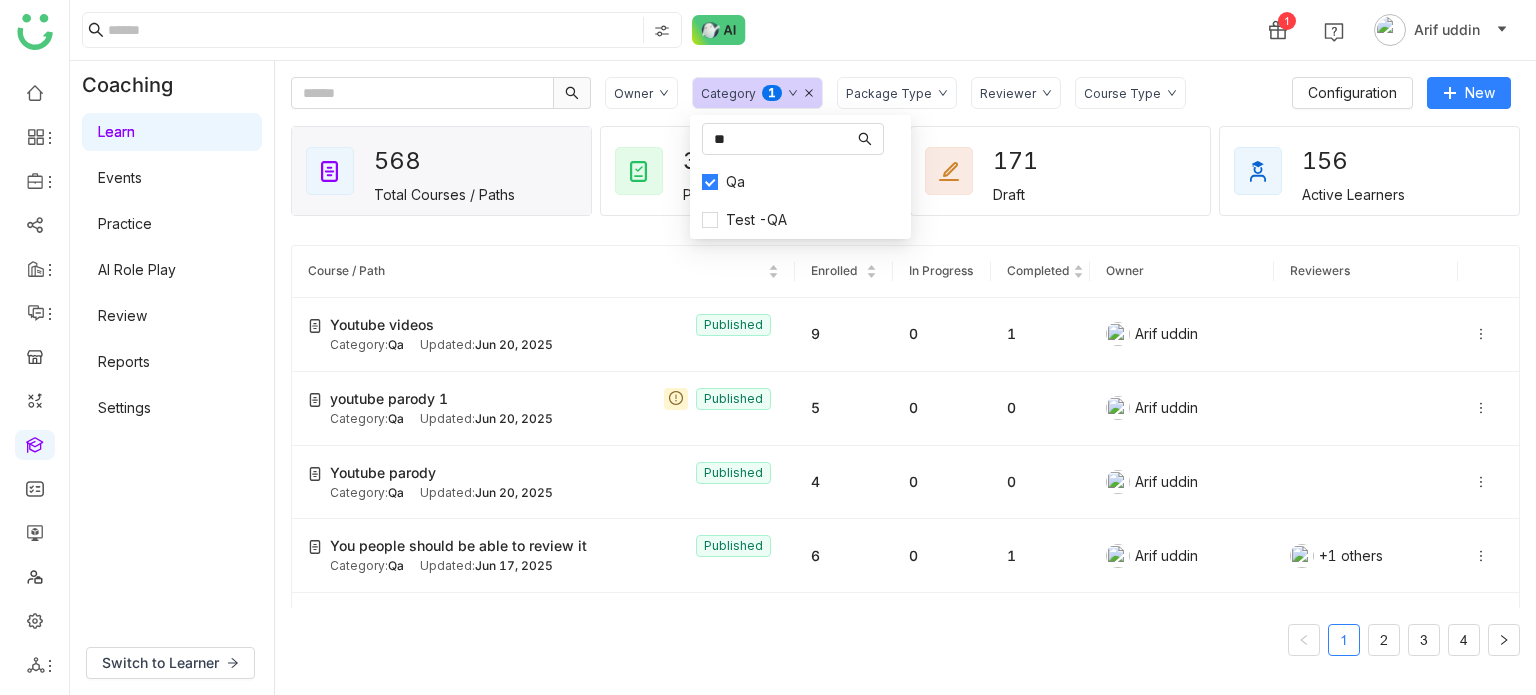 click 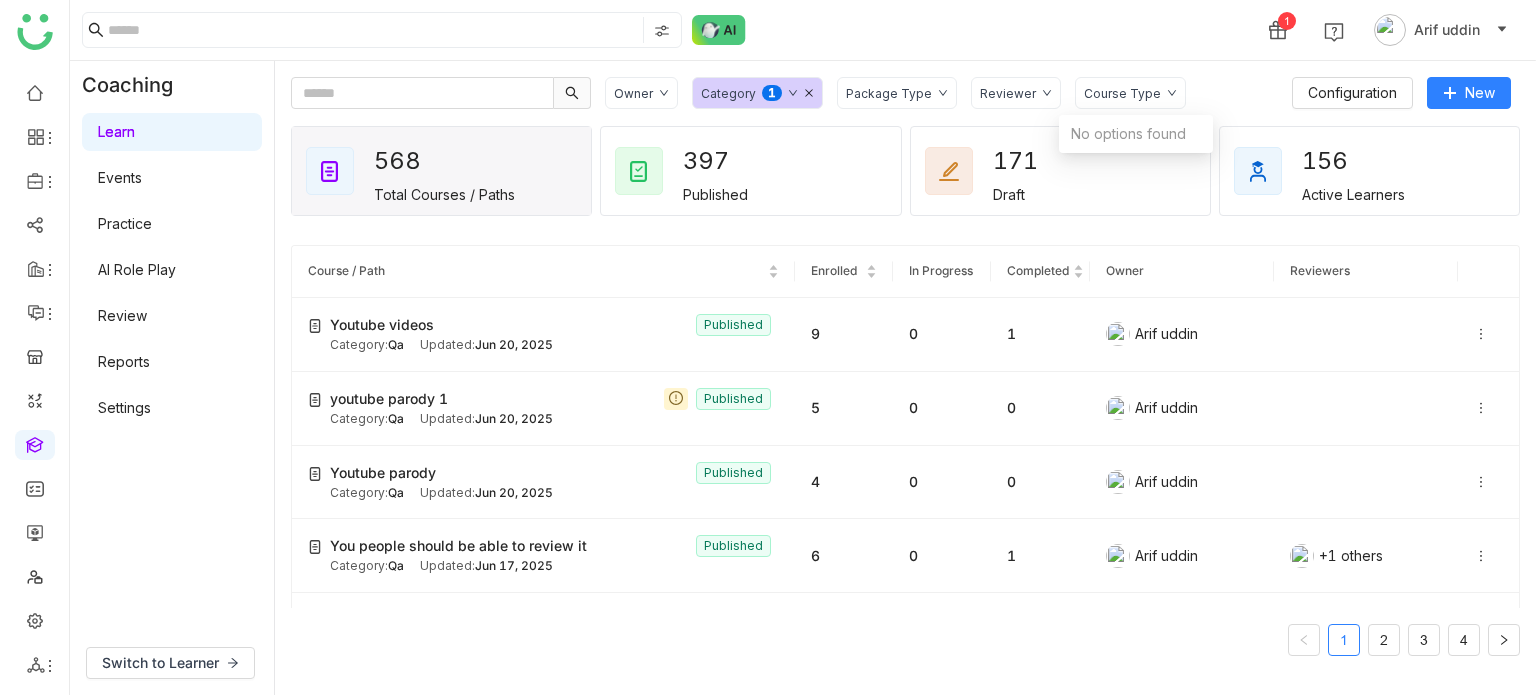 click on "Package Type" 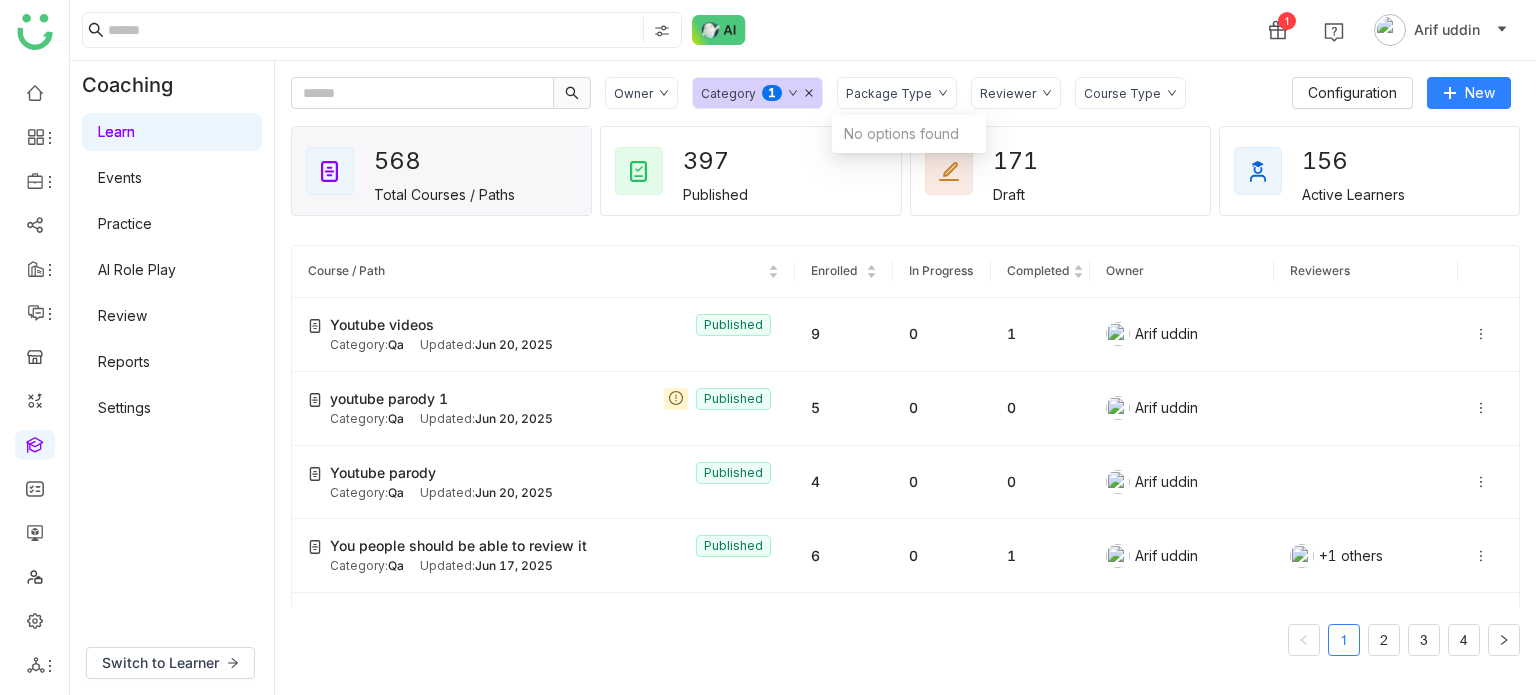 click on "Reviewer" 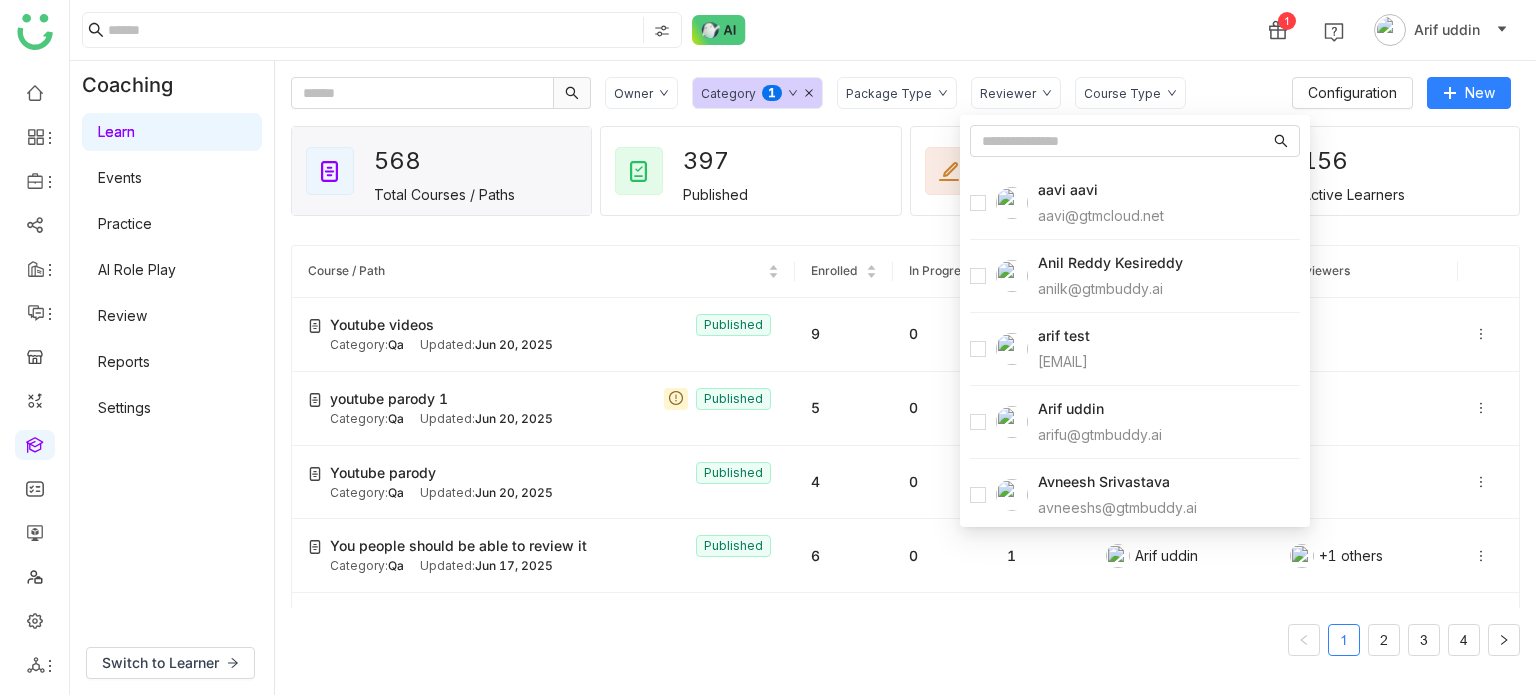 click on "Owner Category  0   1   2   3   4   5   6   7   8   9  Package Type Reviewer Course Type  Configuration   New   568   Total Courses / Paths   397   Published   171   Draft   156   Active Learners  Course / Path Enrolled In Progress Completed Owner Reviewers Youtube videos  Published Category:  Qa Updated:   [MONTH] [DAY], [YEAR] 9 0 1  [FIRST] [LAST]  youtube parody 1  Published Category:  Qa Updated:   [MONTH] [DAY], [YEAR] 5 0 0  [FIRST] [LAST]  Youtube parody  Published Category:  Qa Updated:   [MONTH] [DAY], [YEAR] 4 0 0  [FIRST] [LAST]  You people should be able to review it  Published Category:  Qa Updated:   [MONTH] [DAY], [YEAR] 6 0 1  [FIRST] [LAST]   +1 others  unable to rename files   Draft Category:  Qa Updated:   [MONTH] [DAY], [YEAR] 0 0 0  [FIRST] [LAST]  tt  Draft Category:  Qa Updated:   [MONTH] [DAY], [YEAR] 0 0 0  [FIRST] [LAST]  This should be only used in path   Published Category:  Qa Updated:   [MONTH] [DAY], [YEAR] 5 0 0  [FIRST] [LAST]  this is to test generate text with AI I am updating the course name to big and lengthy this is to te  Published Category:  Qa Updated:" 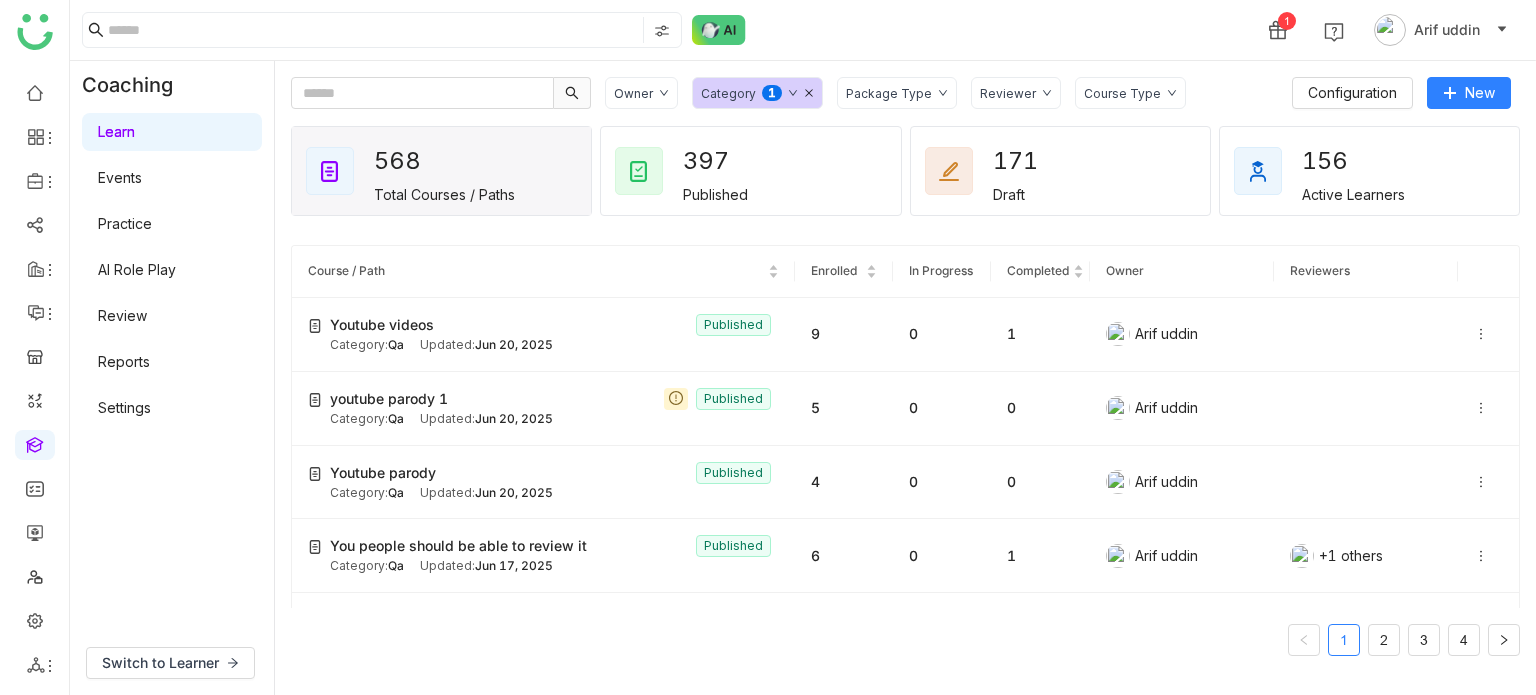 click on "Package Type" 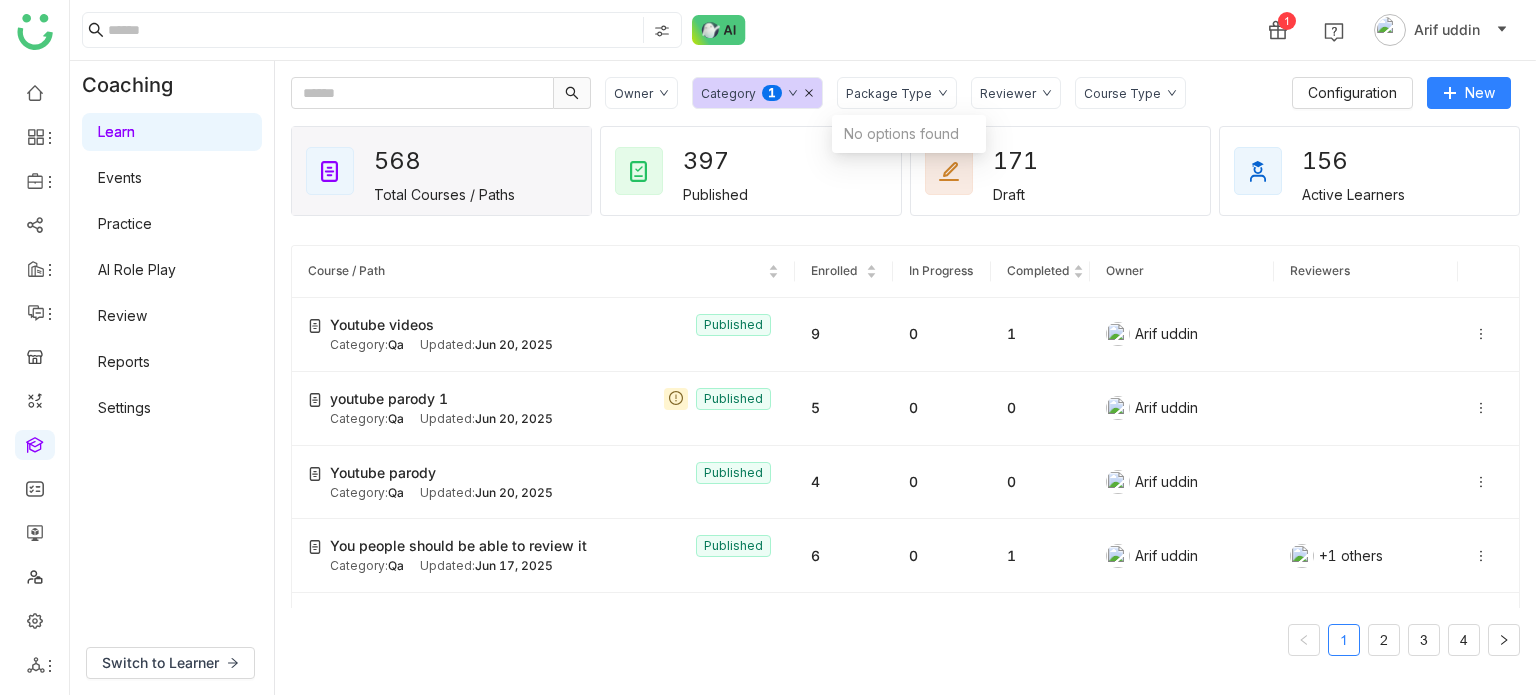 click on "Owner" 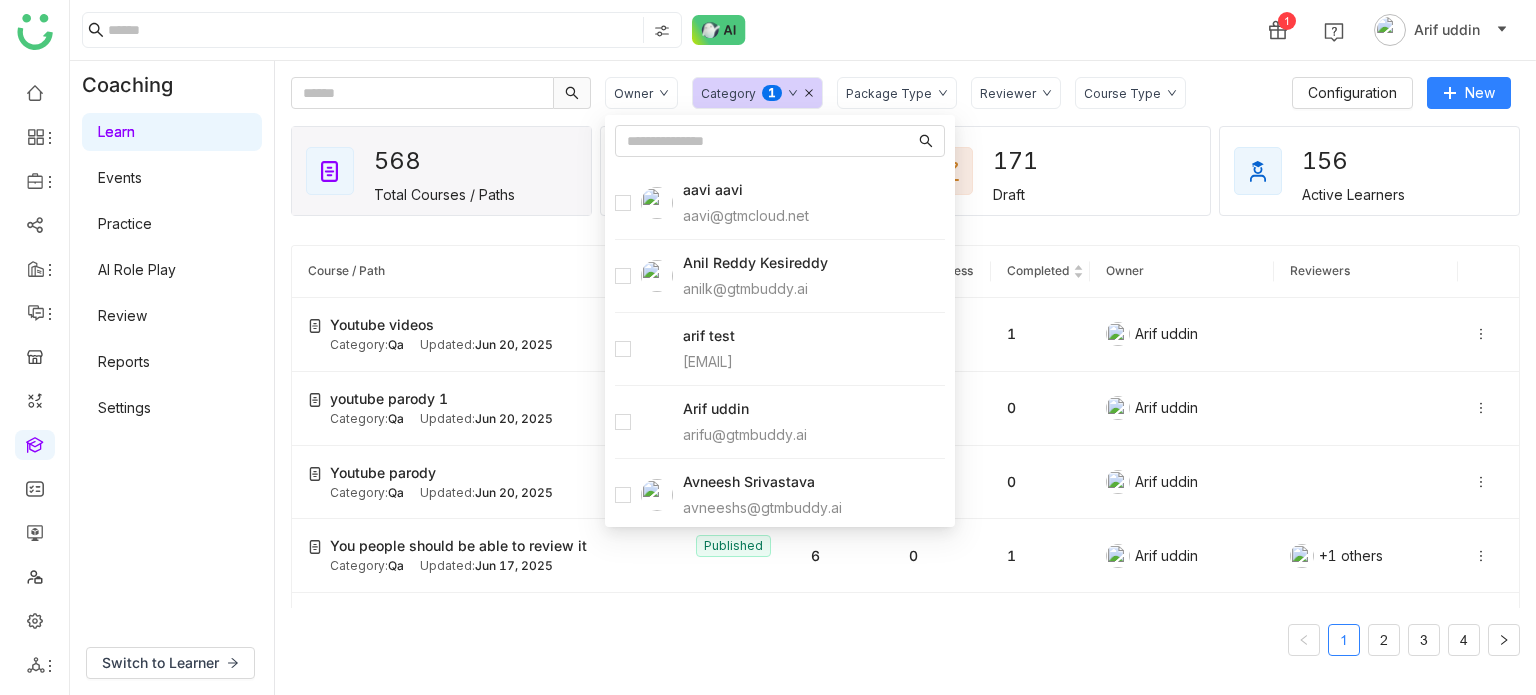 click 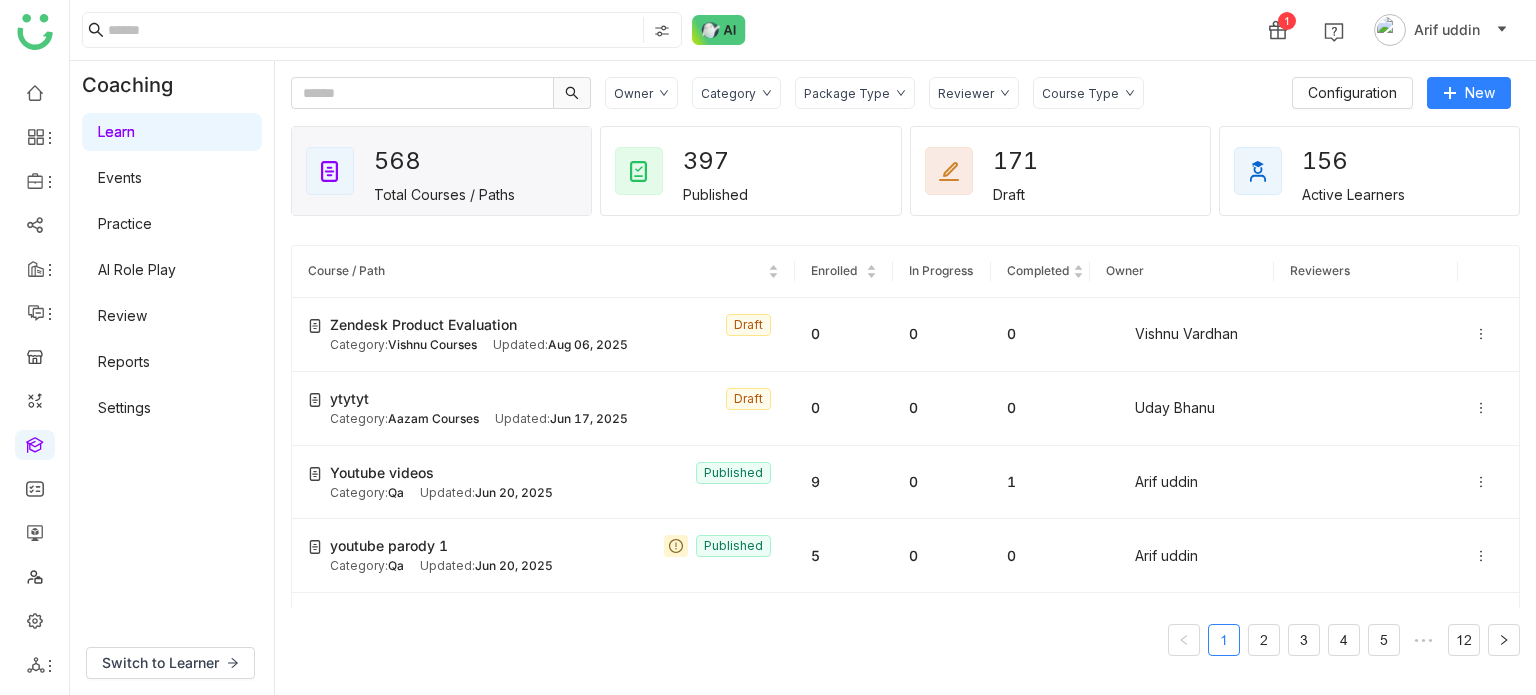 click on "1 Arif uddin" 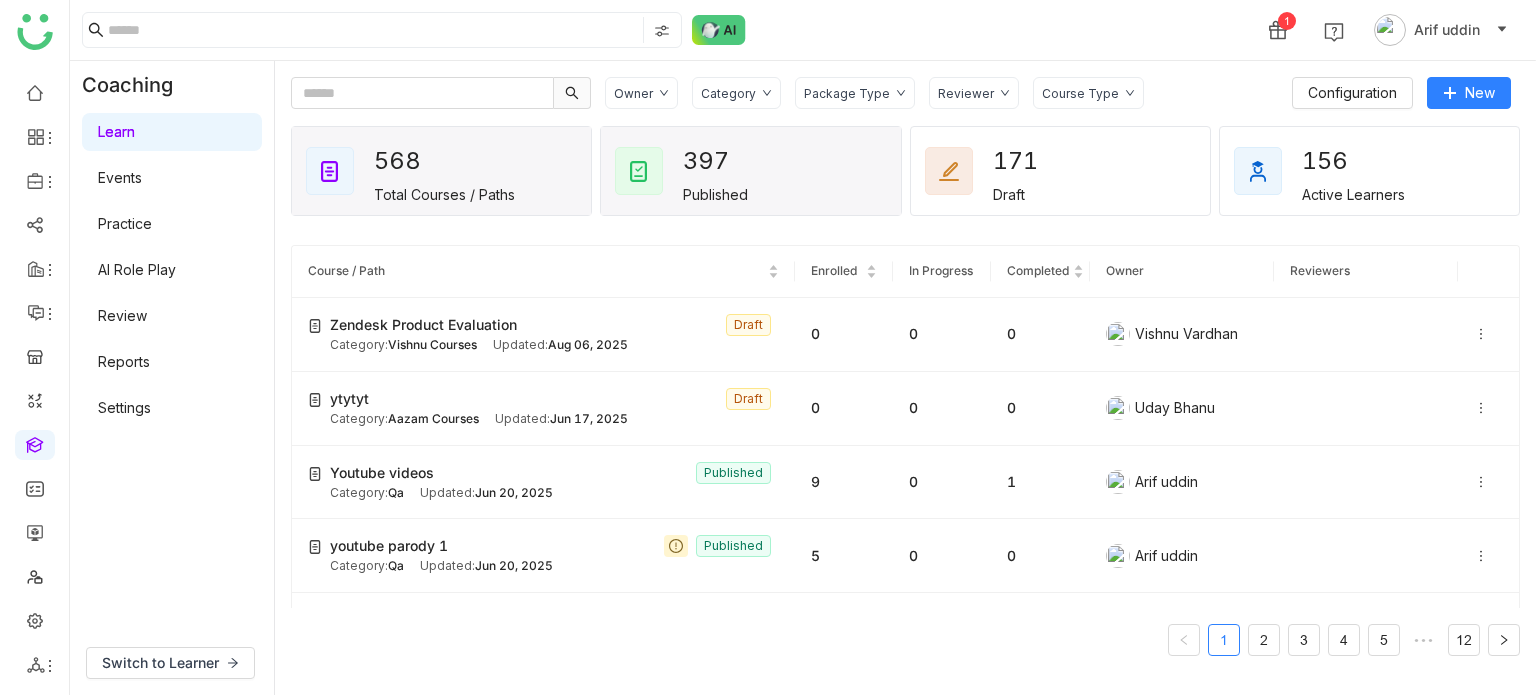 click on "397   Published" 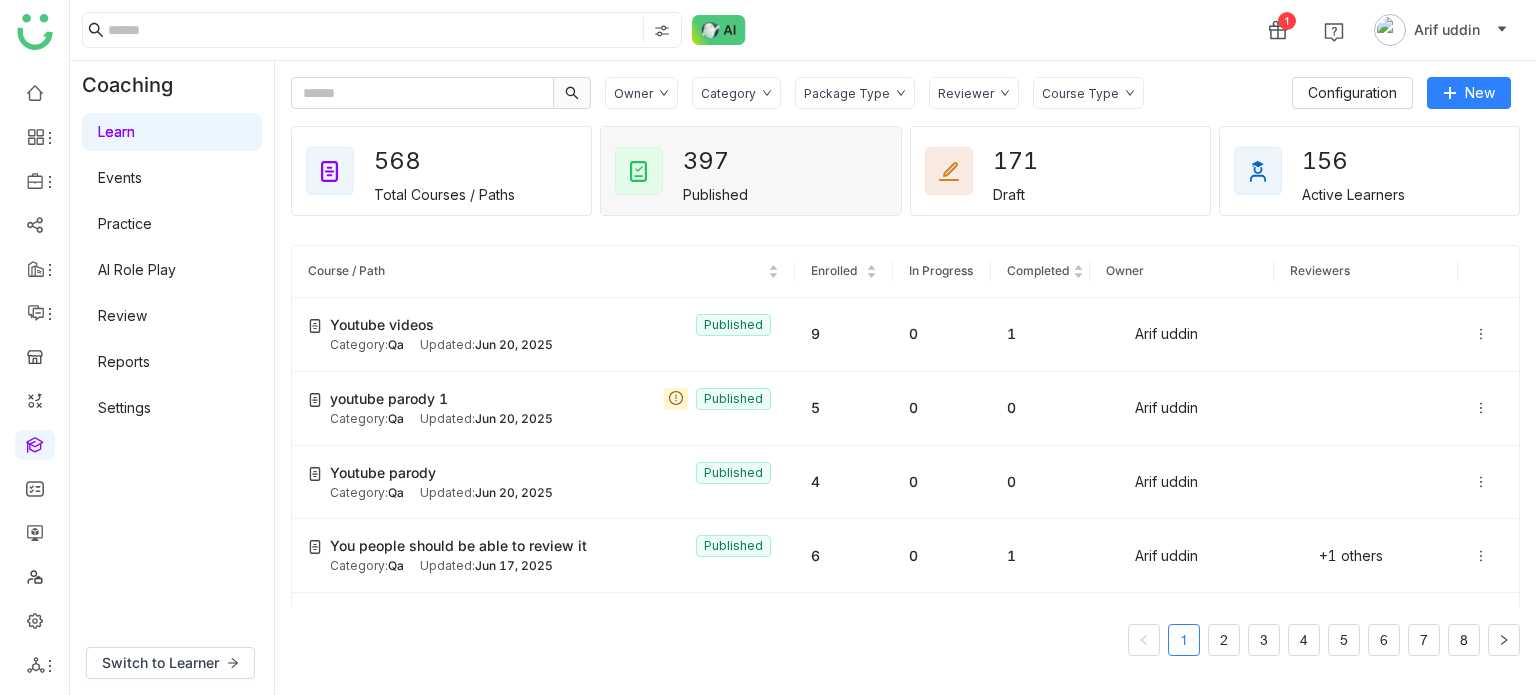 click on "Owner Category Package Type Reviewer Course Type" 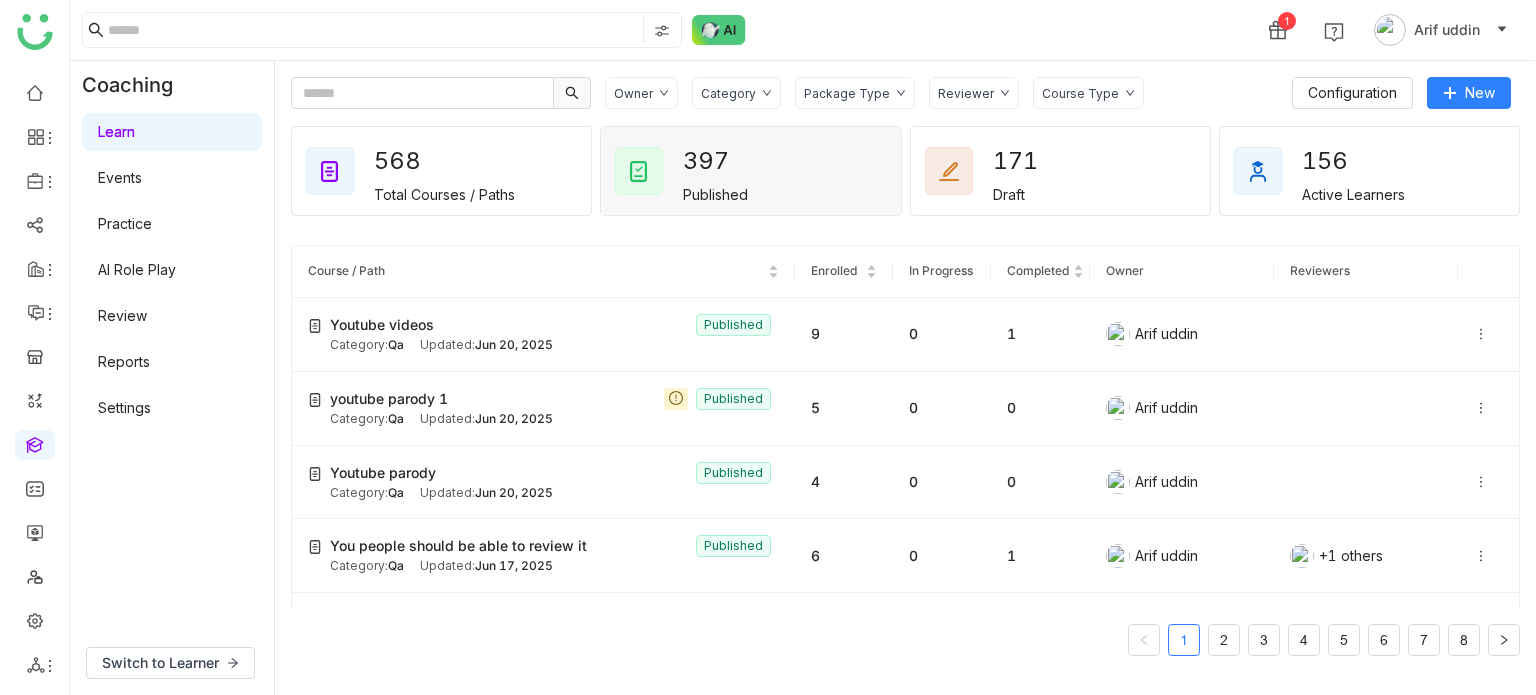 click on "Category" 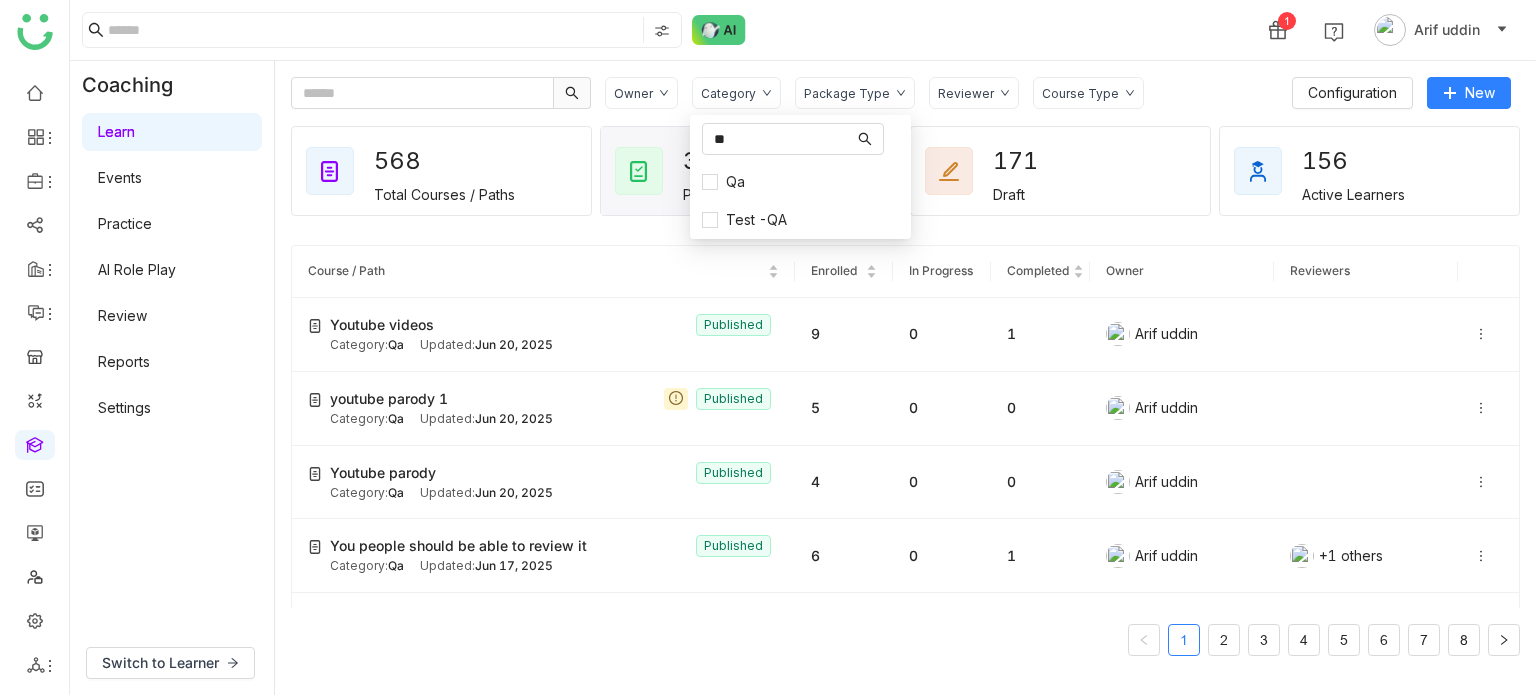 drag, startPoint x: 761, startPoint y: 132, endPoint x: 667, endPoint y: 147, distance: 95.189285 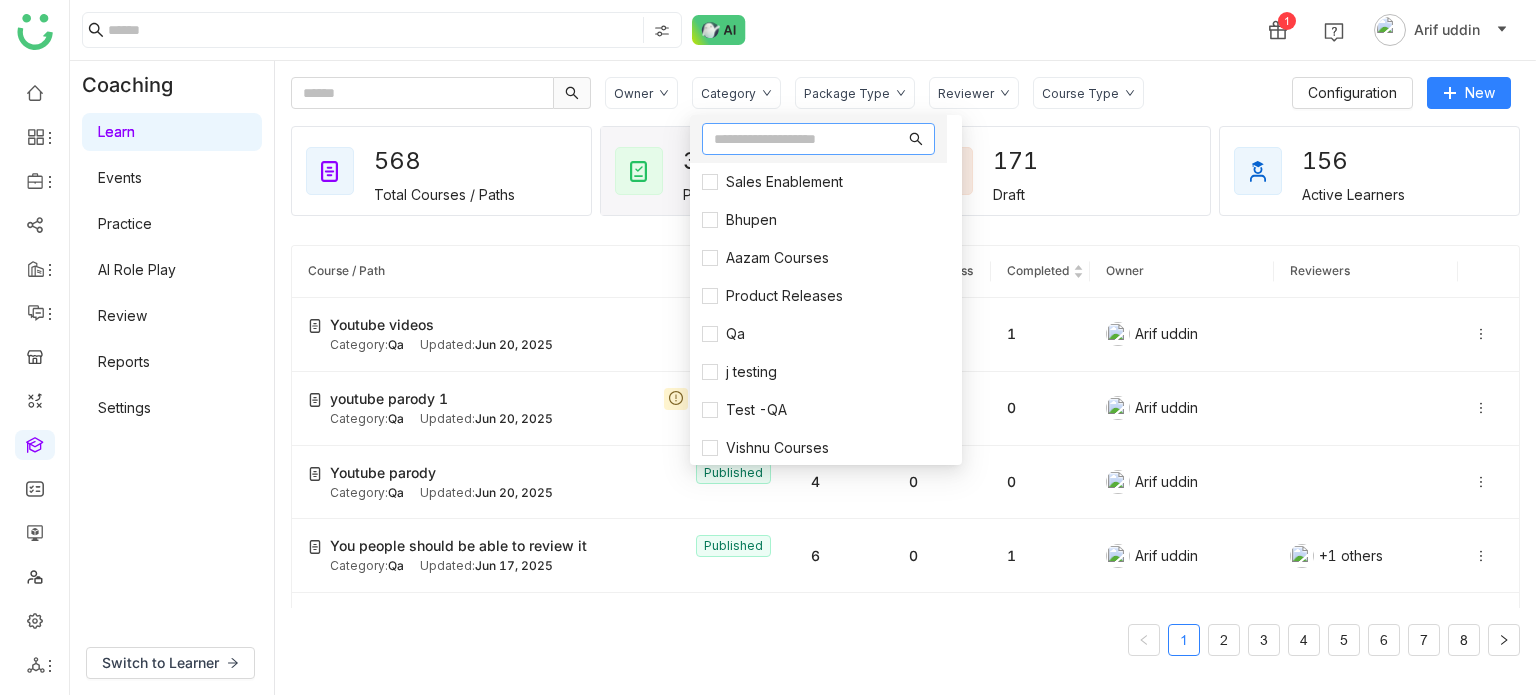 type 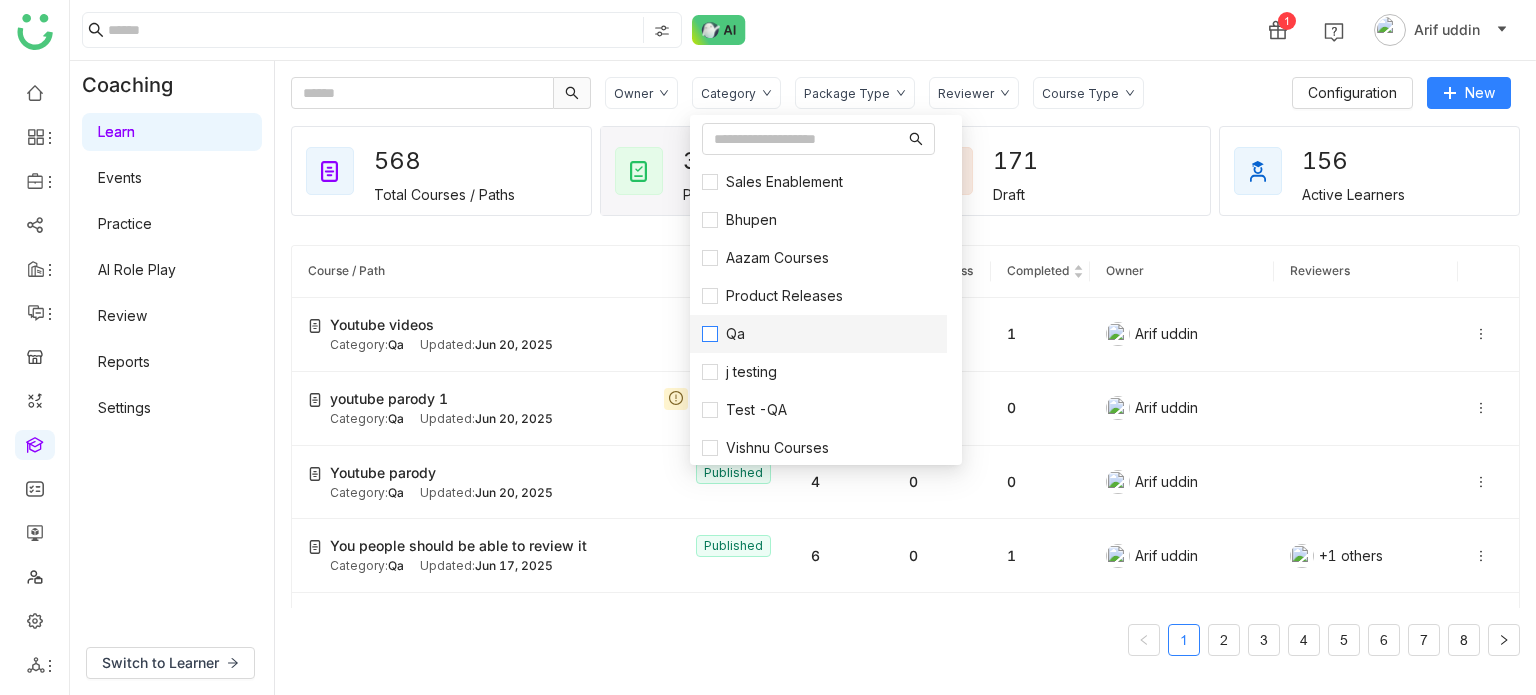 click on "Qa" at bounding box center (735, 334) 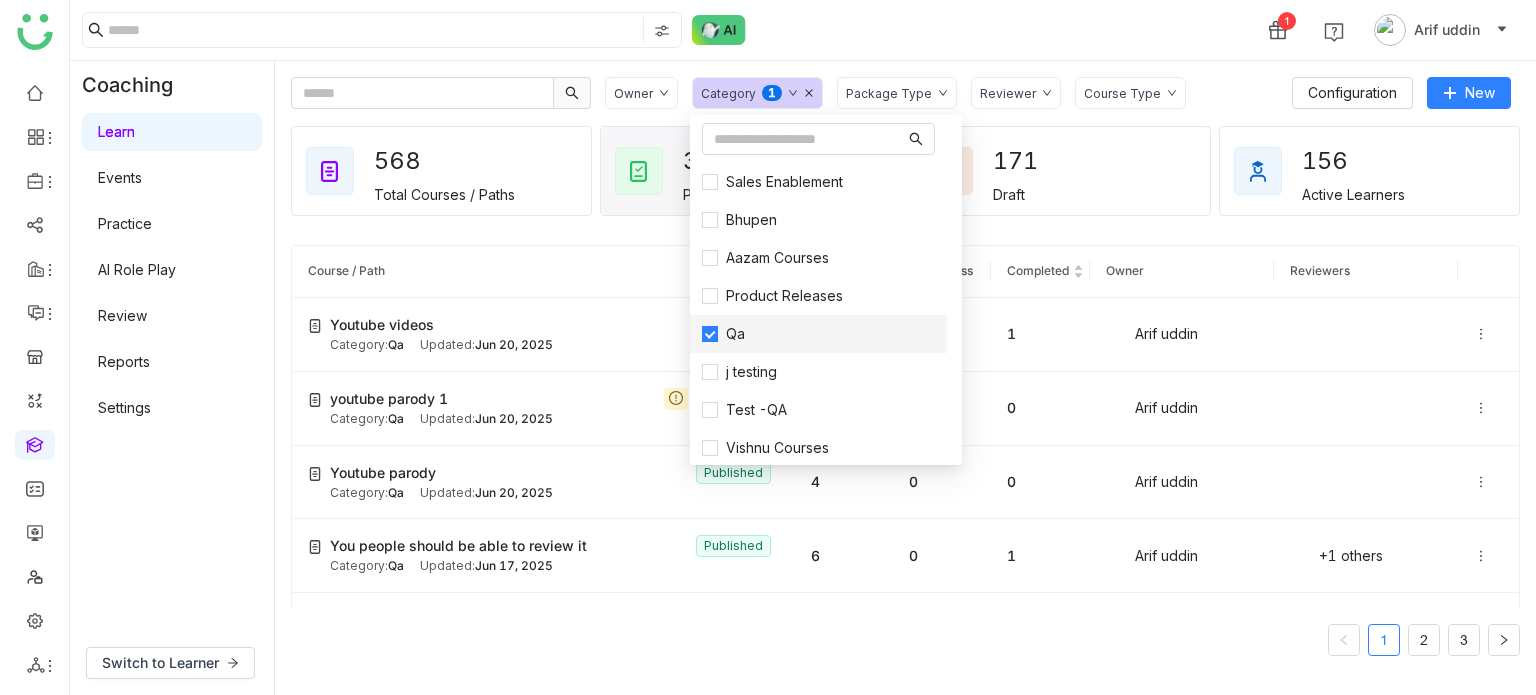 click on "Qa" at bounding box center [735, 334] 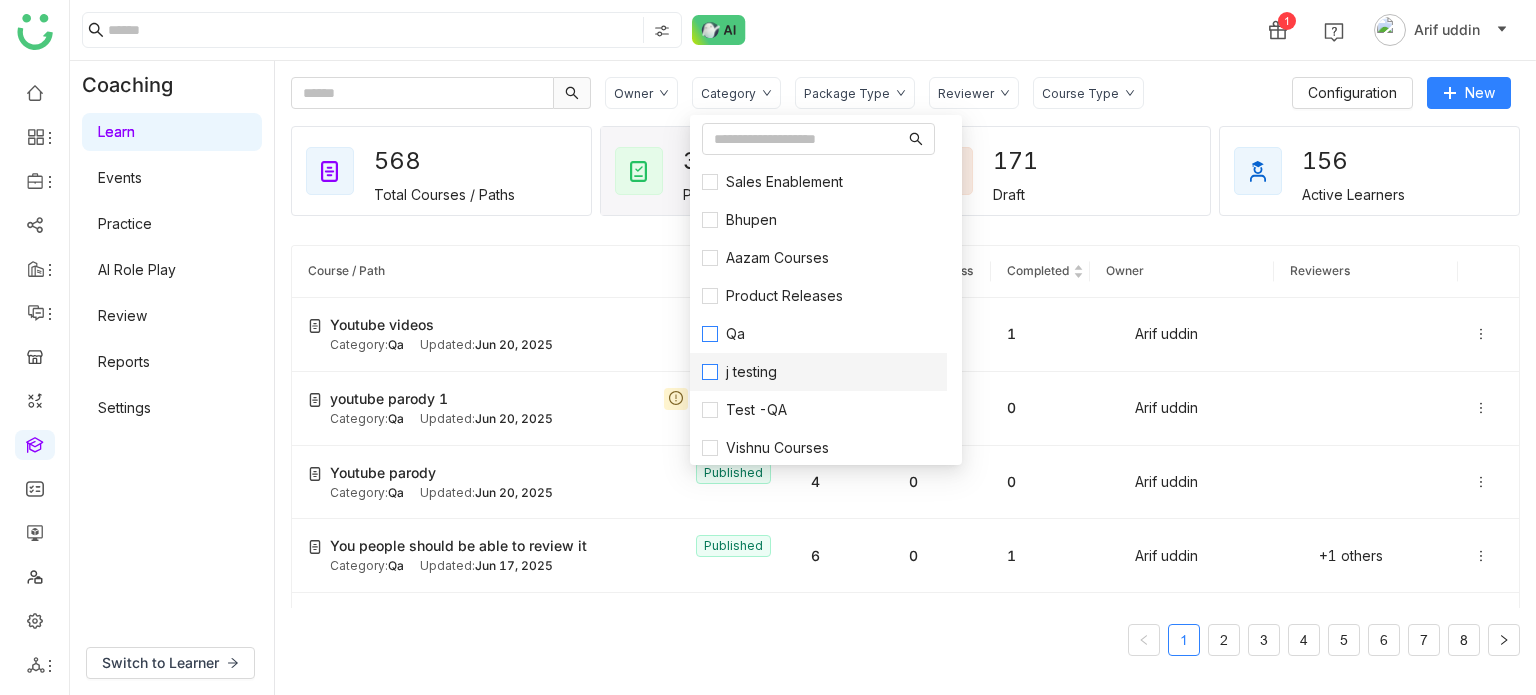scroll, scrollTop: 343, scrollLeft: 0, axis: vertical 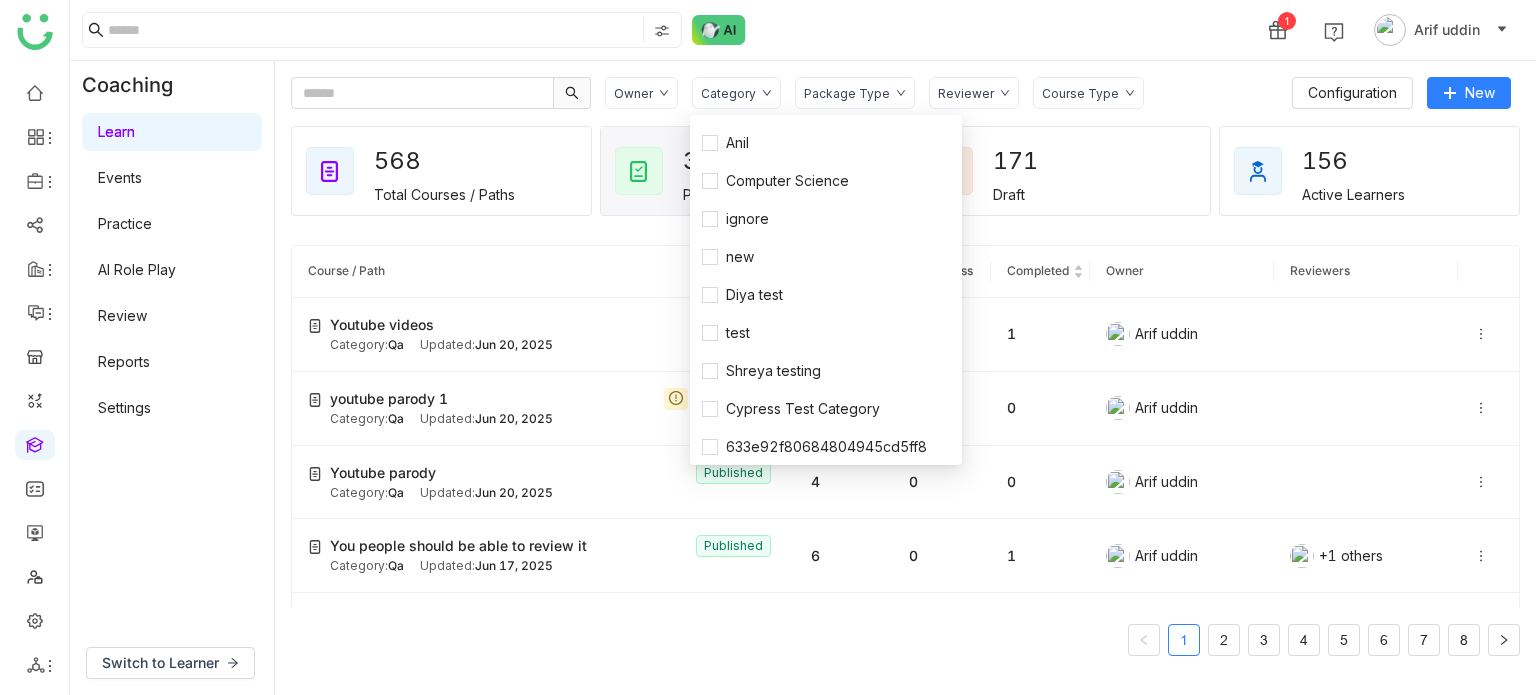 click on "1 Arif uddin" 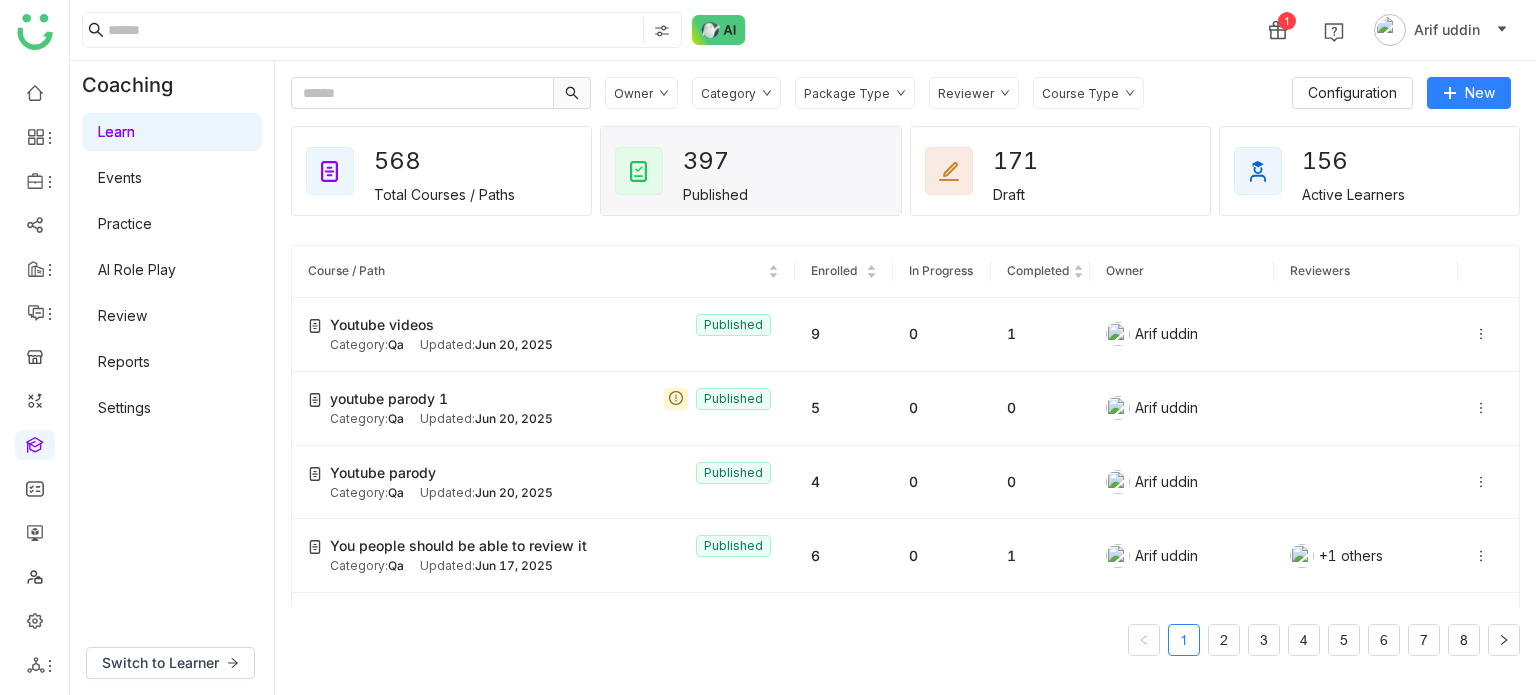 click on "Owner" 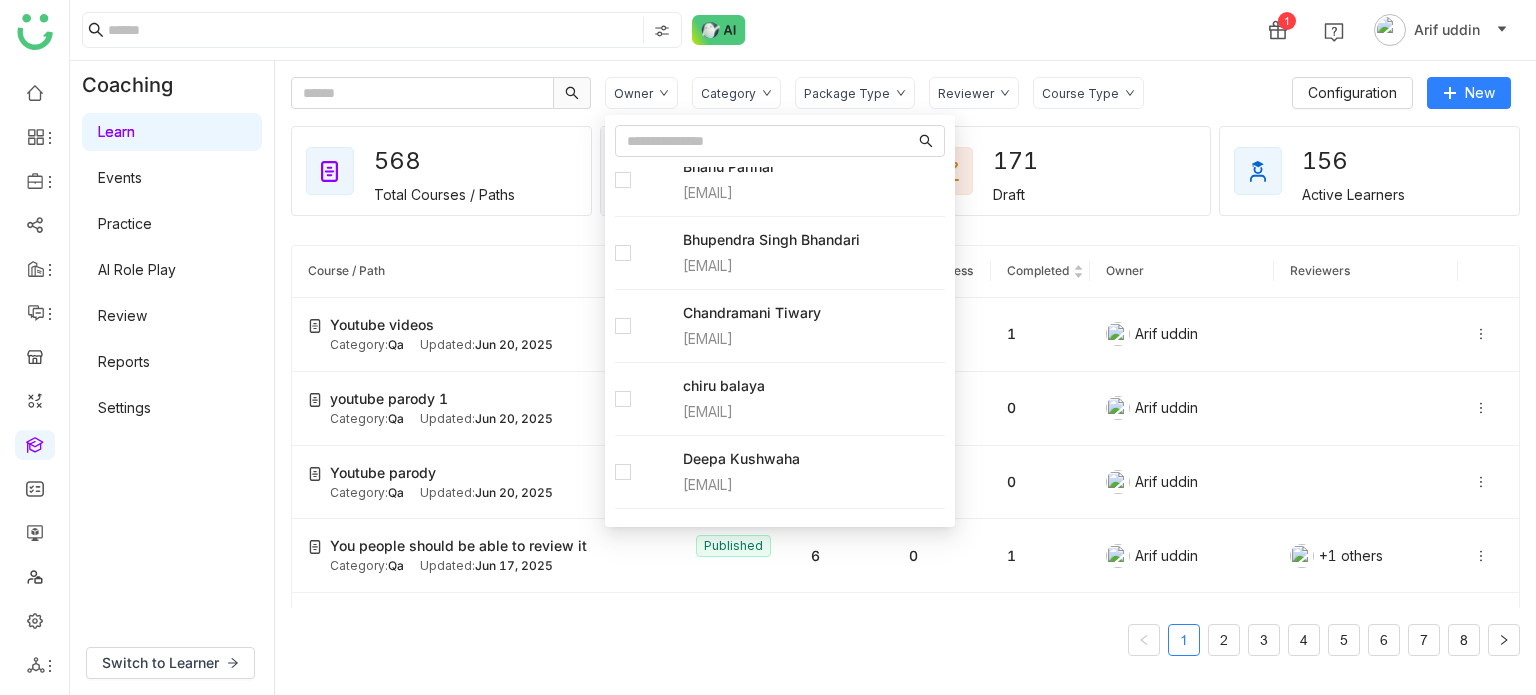 scroll, scrollTop: 610, scrollLeft: 0, axis: vertical 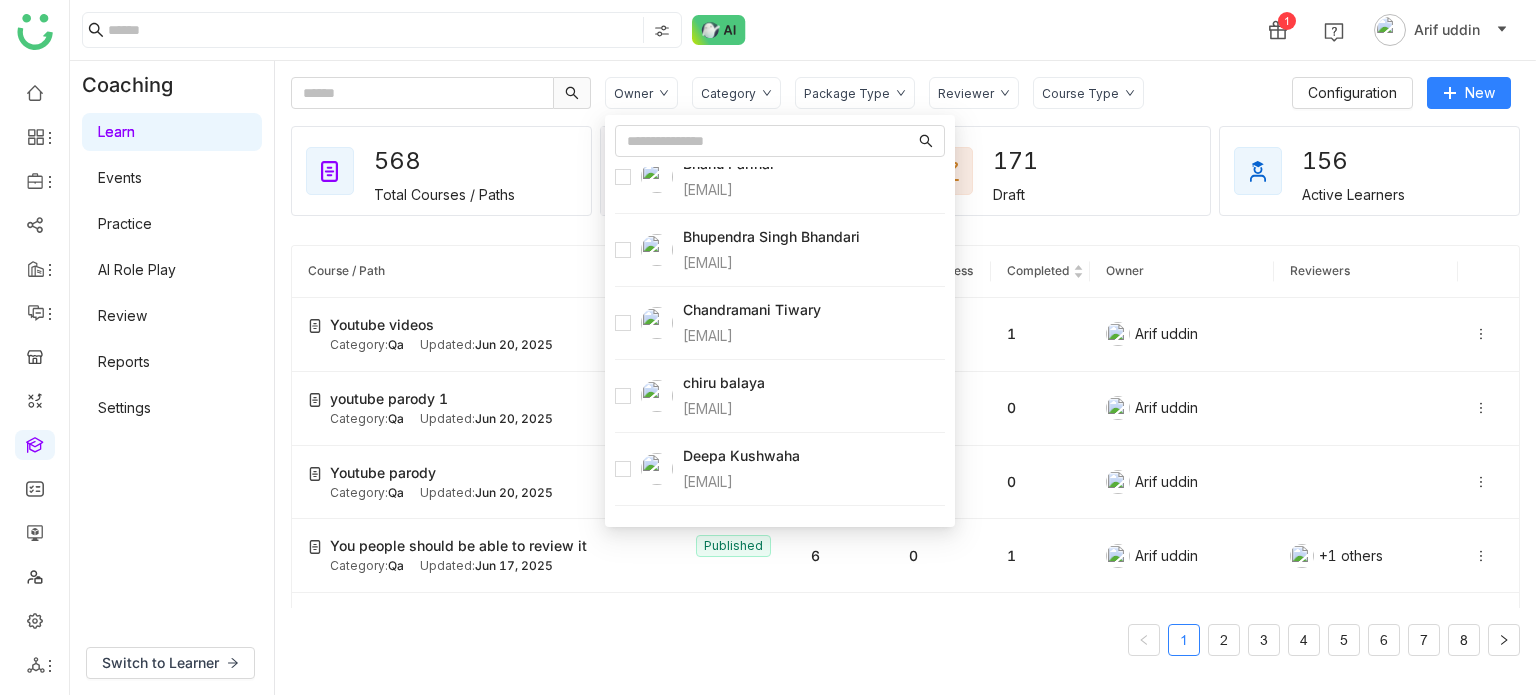 click 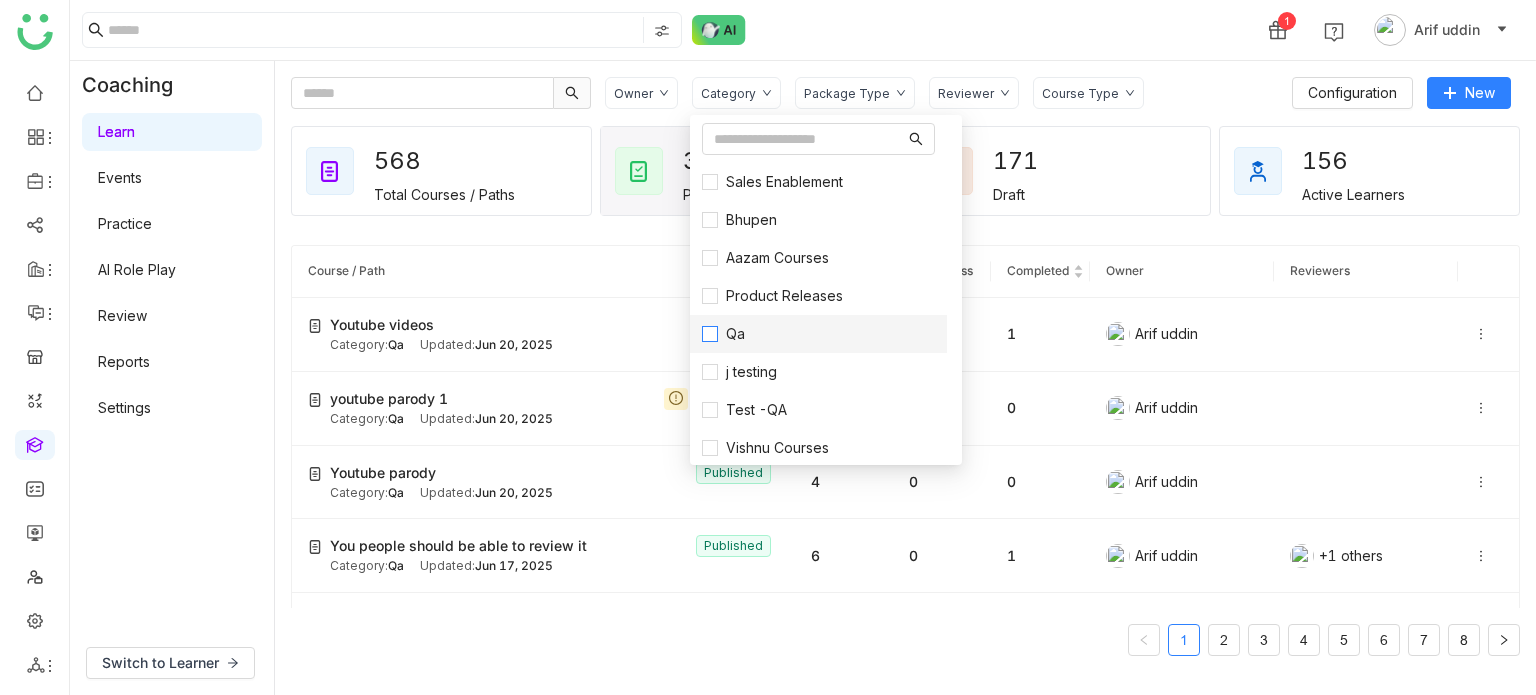 click on "Qa" at bounding box center [735, 334] 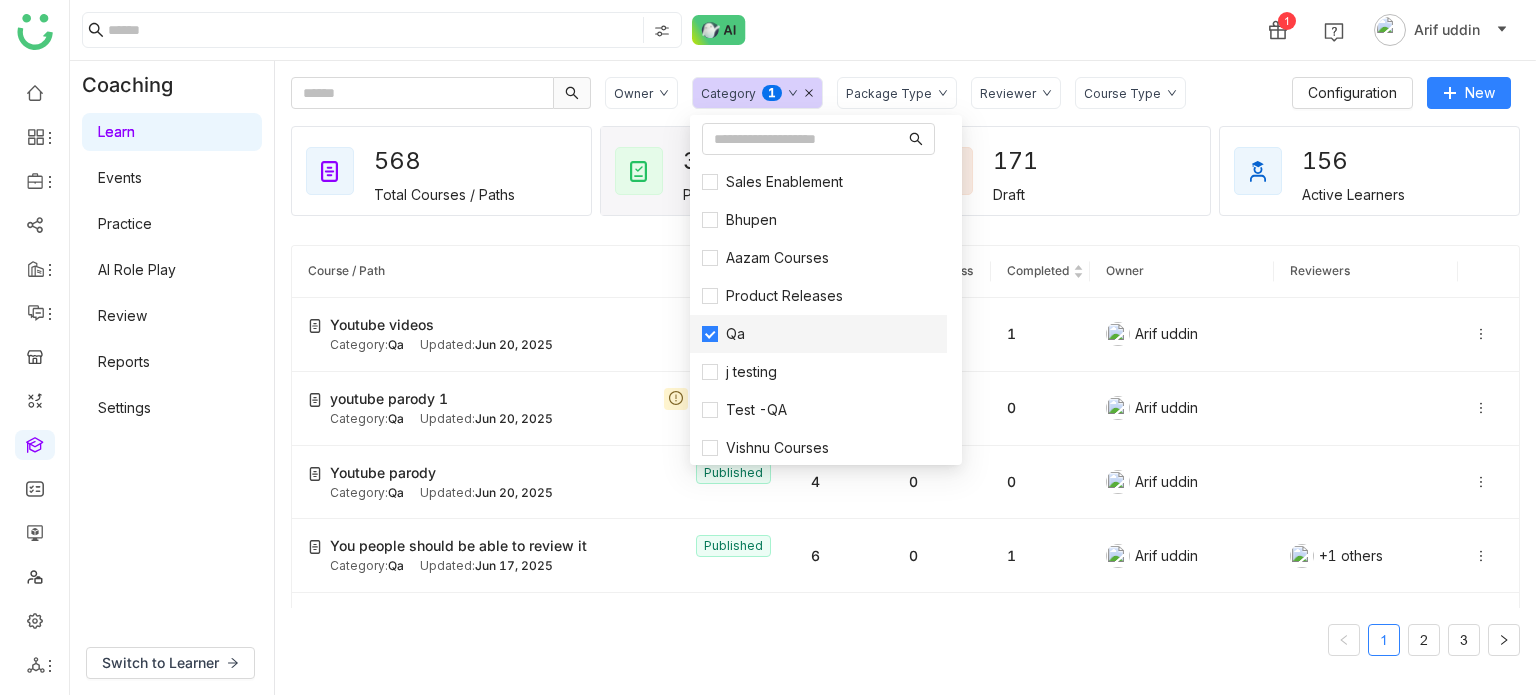 click on "Qa" at bounding box center [735, 334] 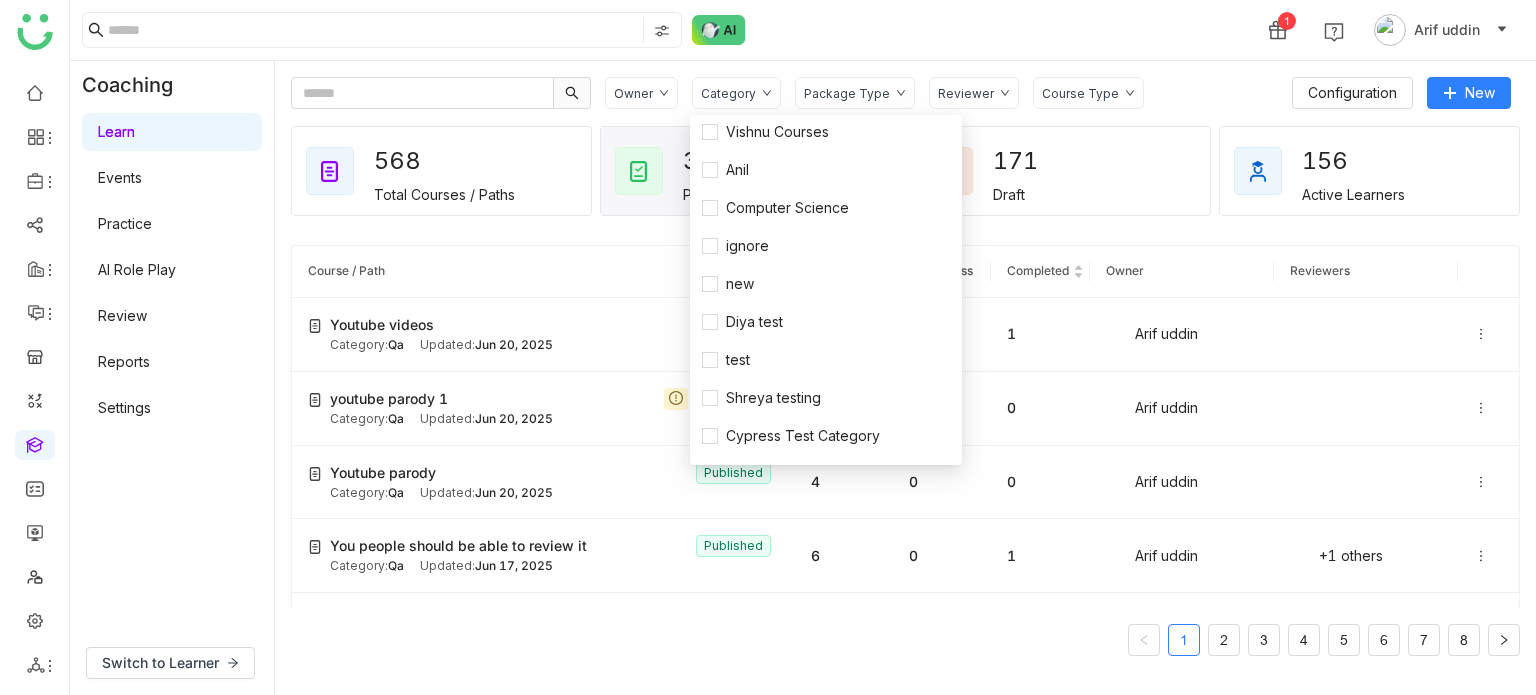 scroll, scrollTop: 343, scrollLeft: 0, axis: vertical 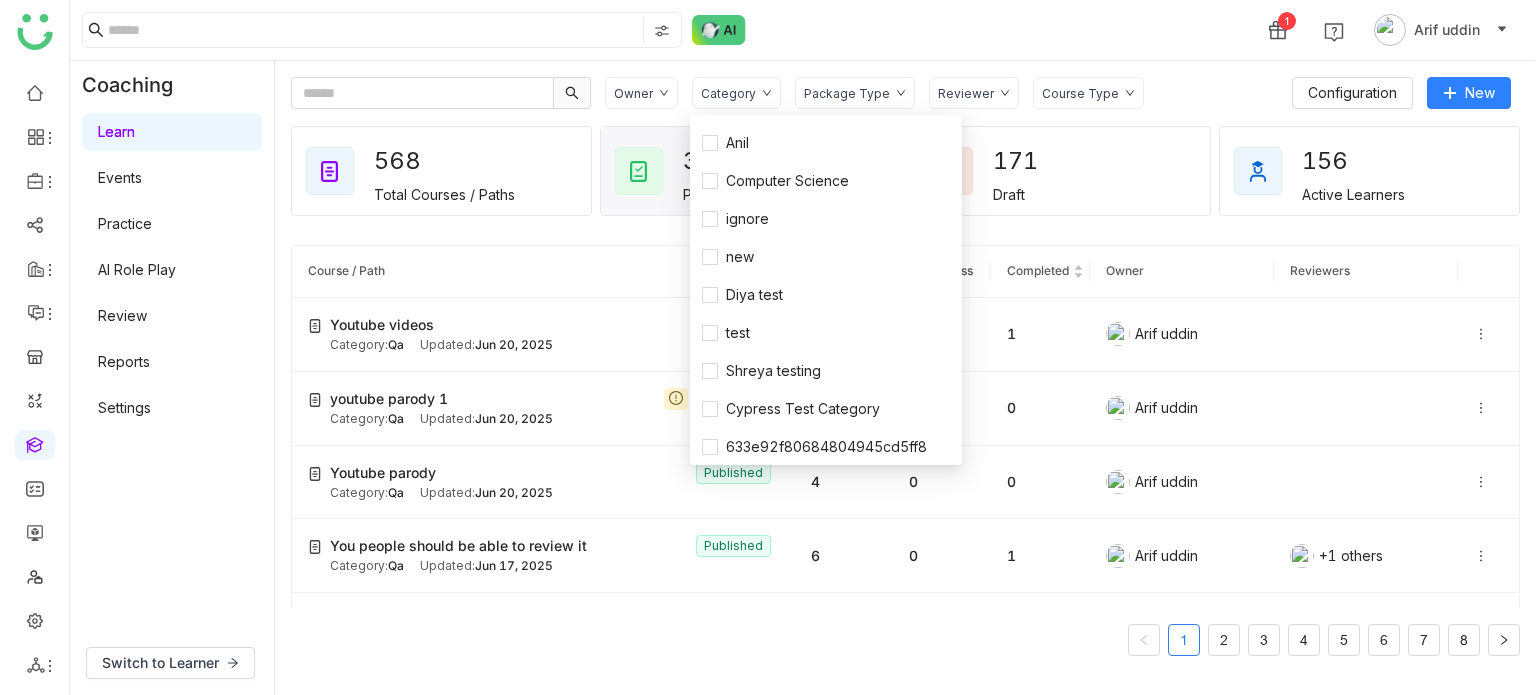 click on "Package Type" 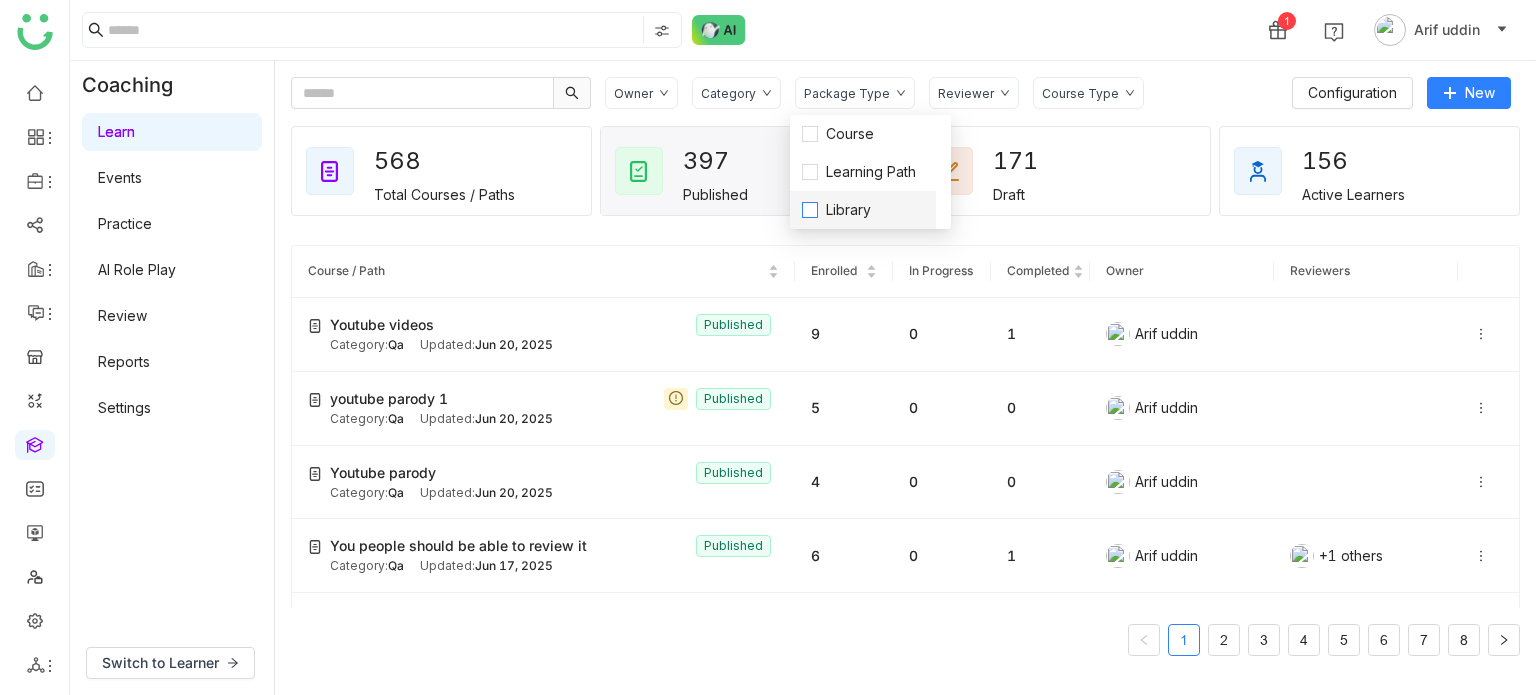 click on "Library" at bounding box center (848, 210) 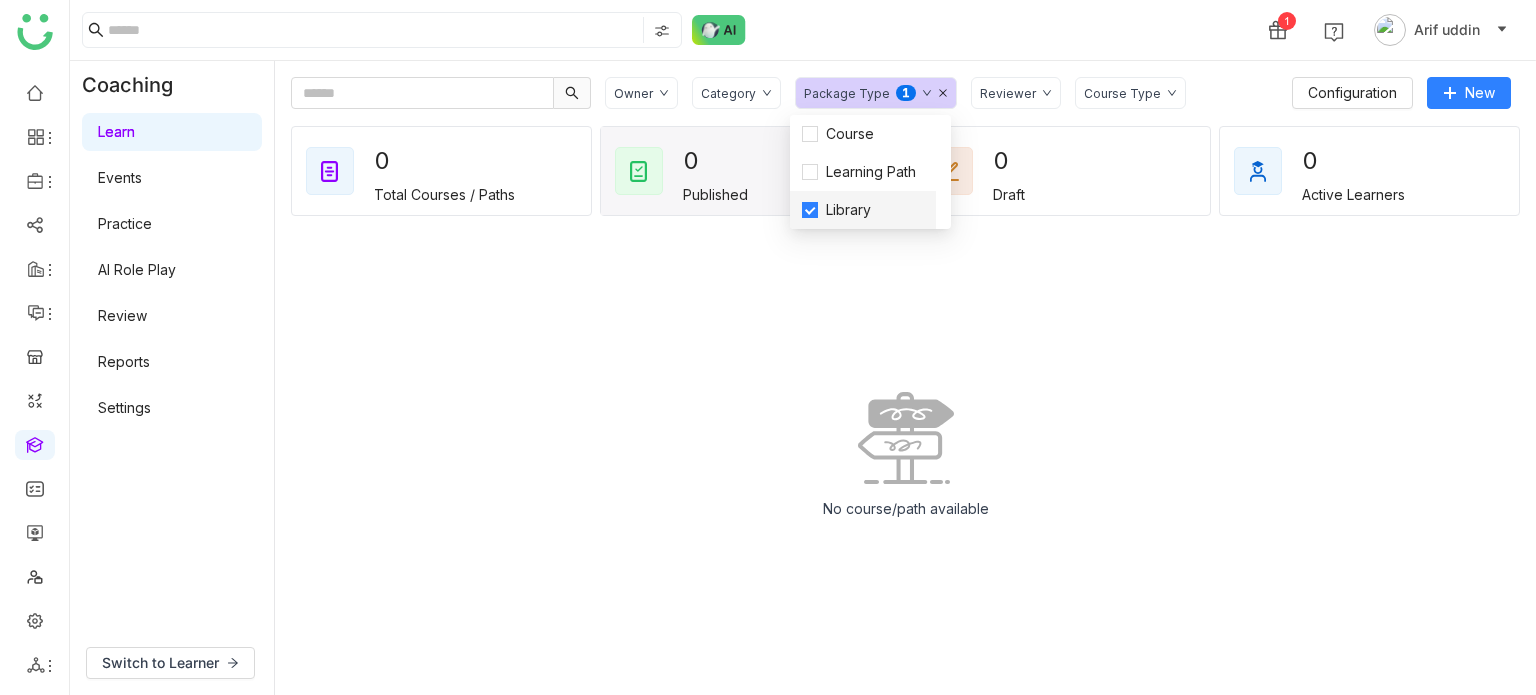 click on "Library" at bounding box center (848, 210) 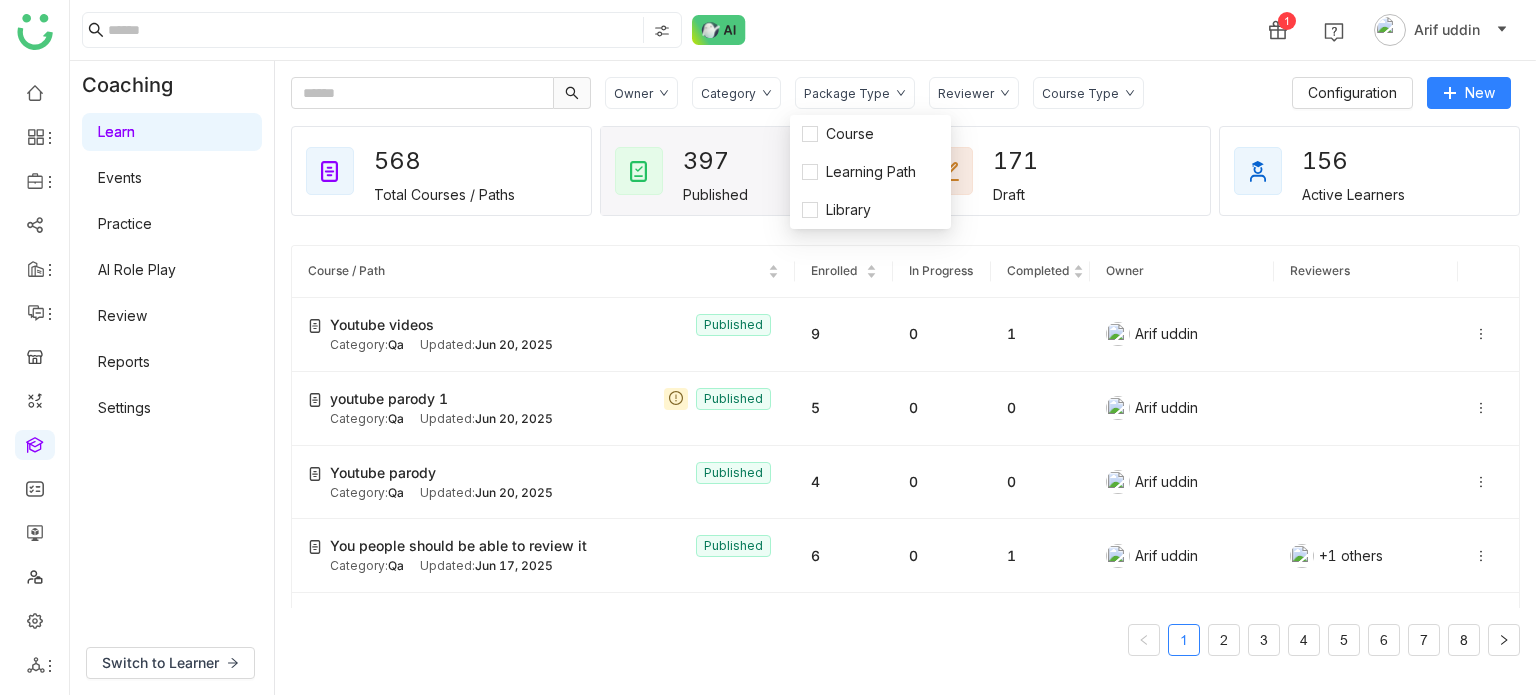 click on "Learn   Events   Practice   AI Role Play   Review   Reports   Settings" 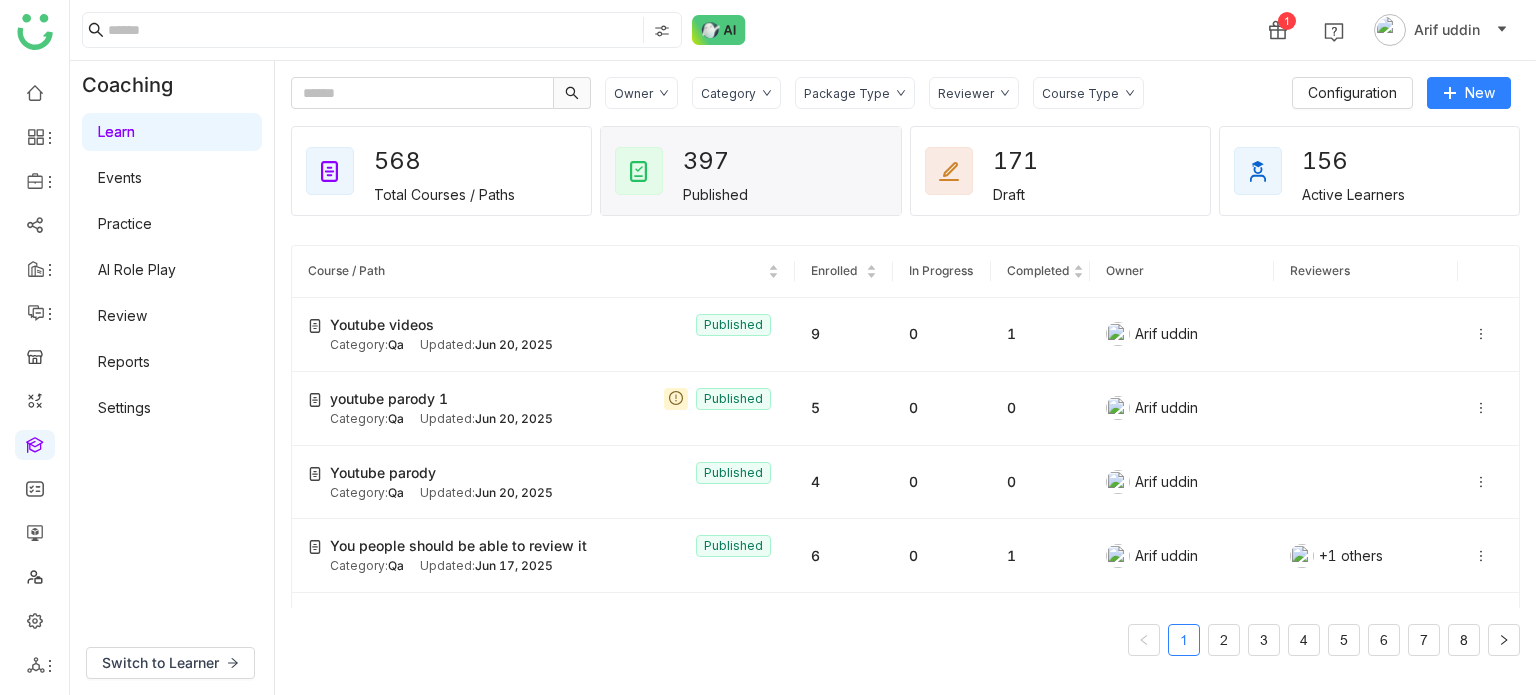 click on "Learn   Events   Practice   AI Role Play   Review   Reports   Settings" 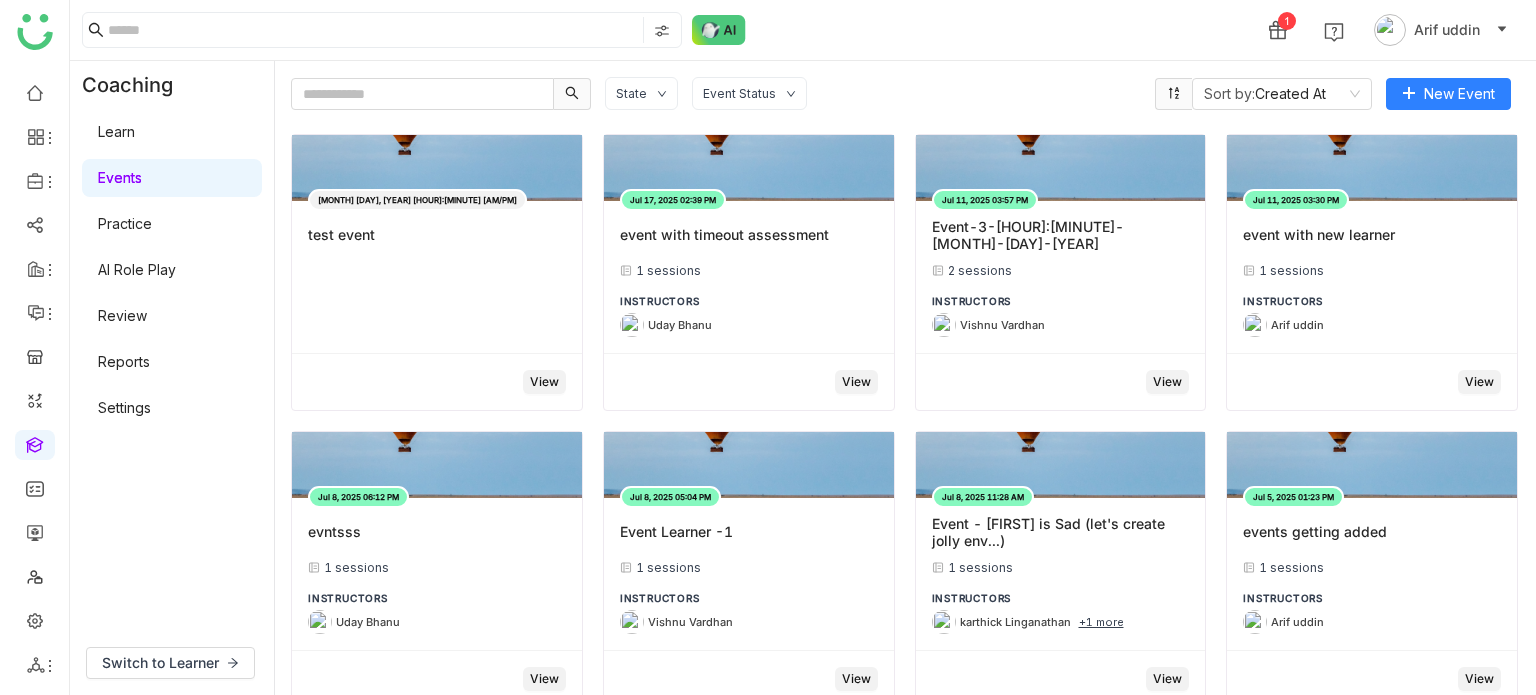 click on "Learn" at bounding box center (116, 131) 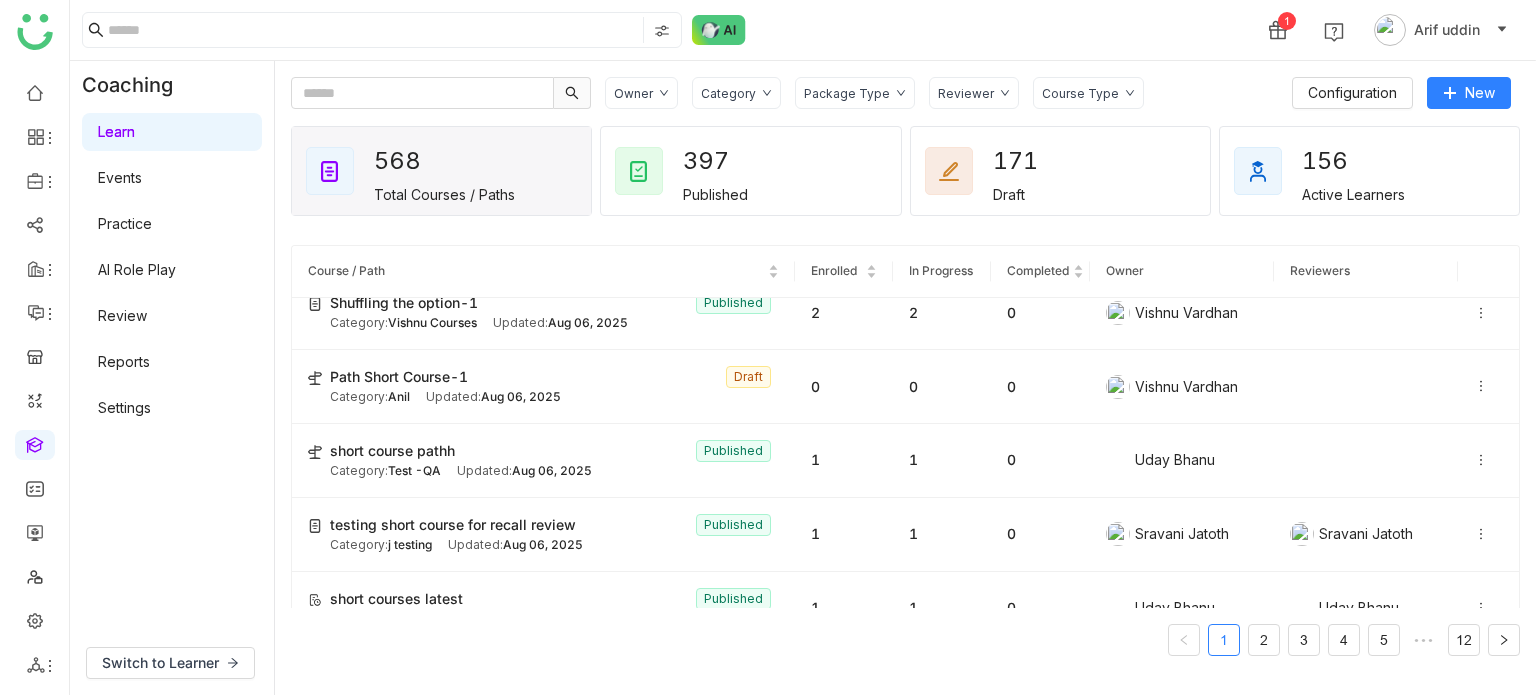 scroll, scrollTop: 244, scrollLeft: 0, axis: vertical 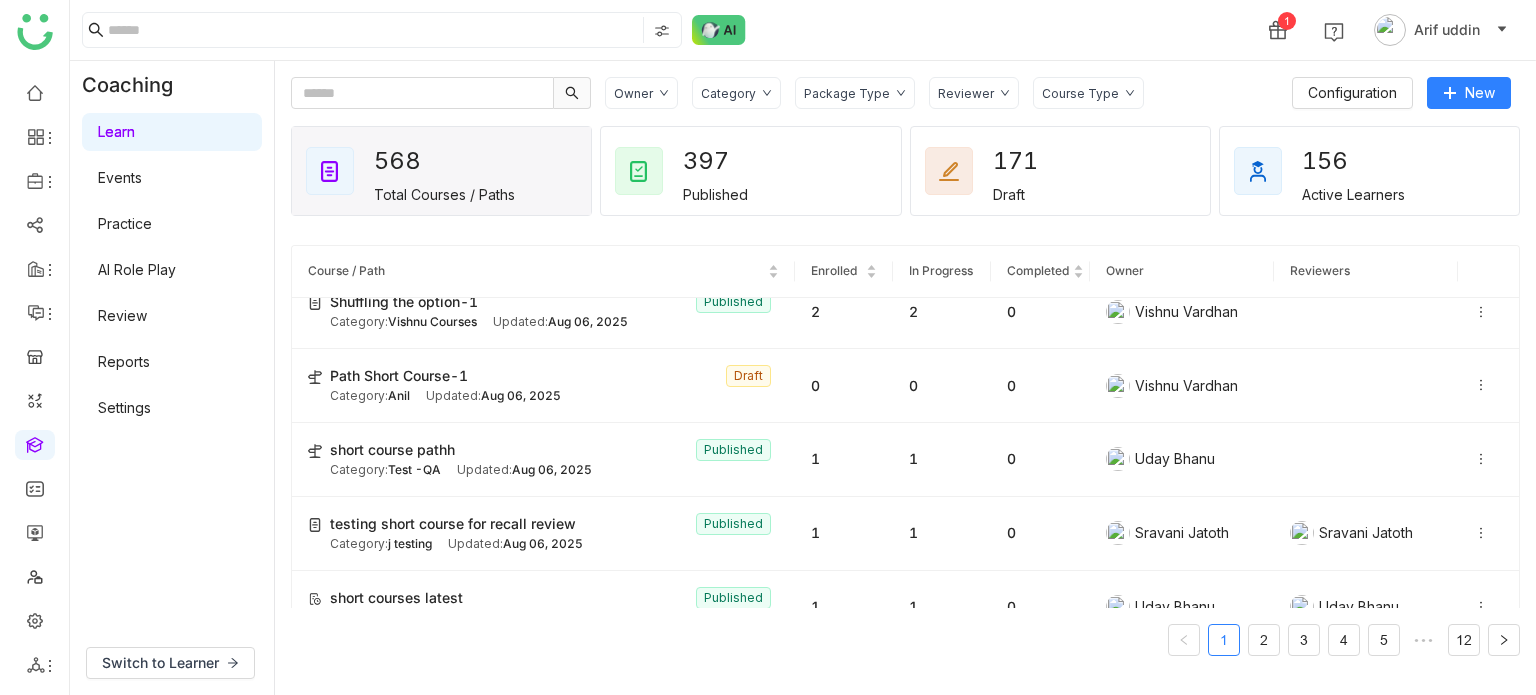 click on "Owner" 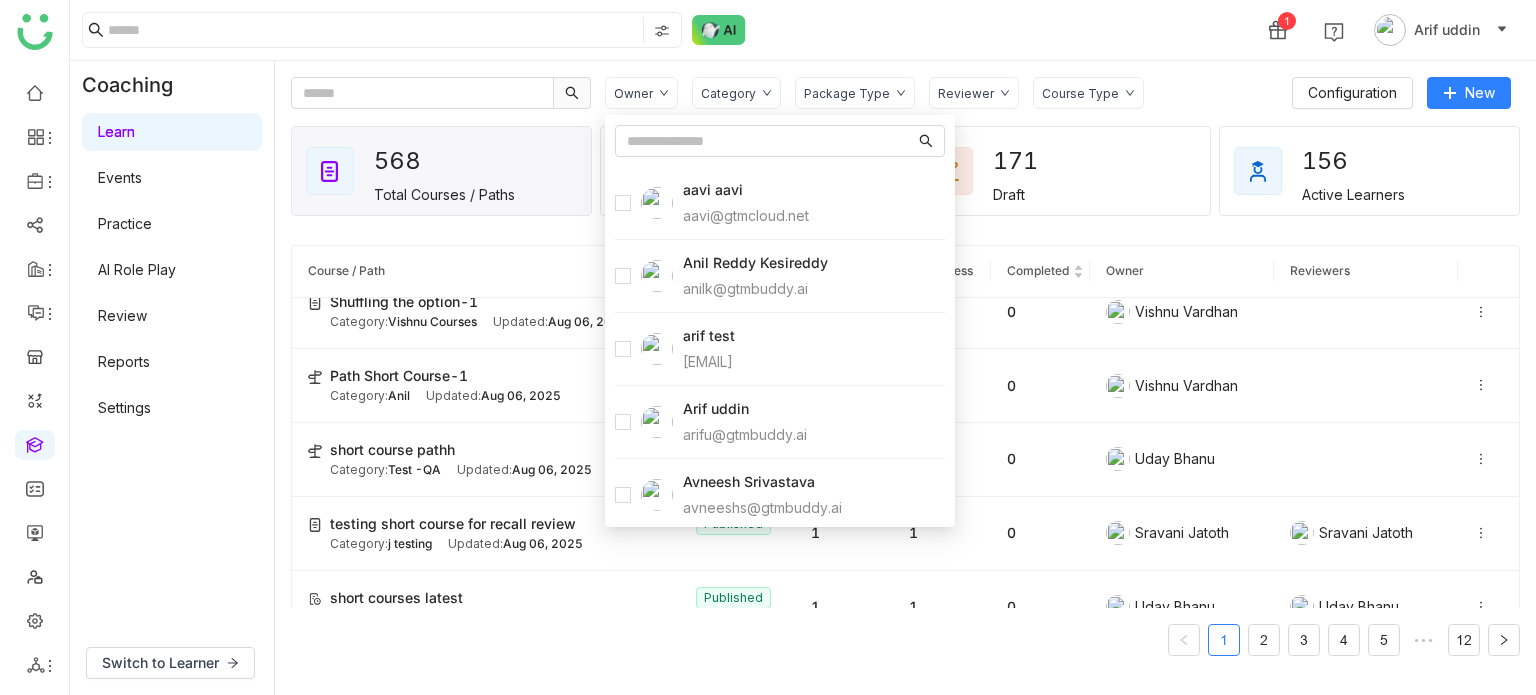 click on "1 Arif uddin" 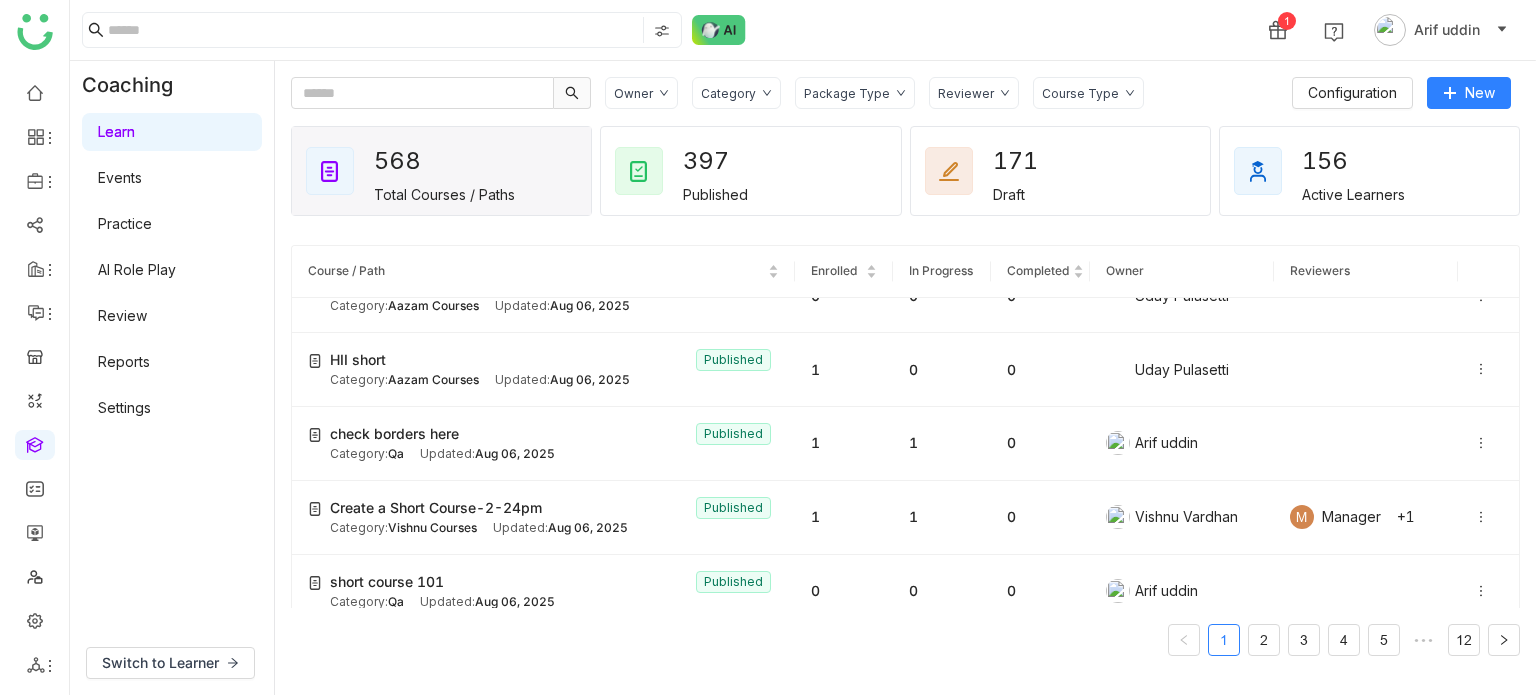 scroll, scrollTop: 1618, scrollLeft: 0, axis: vertical 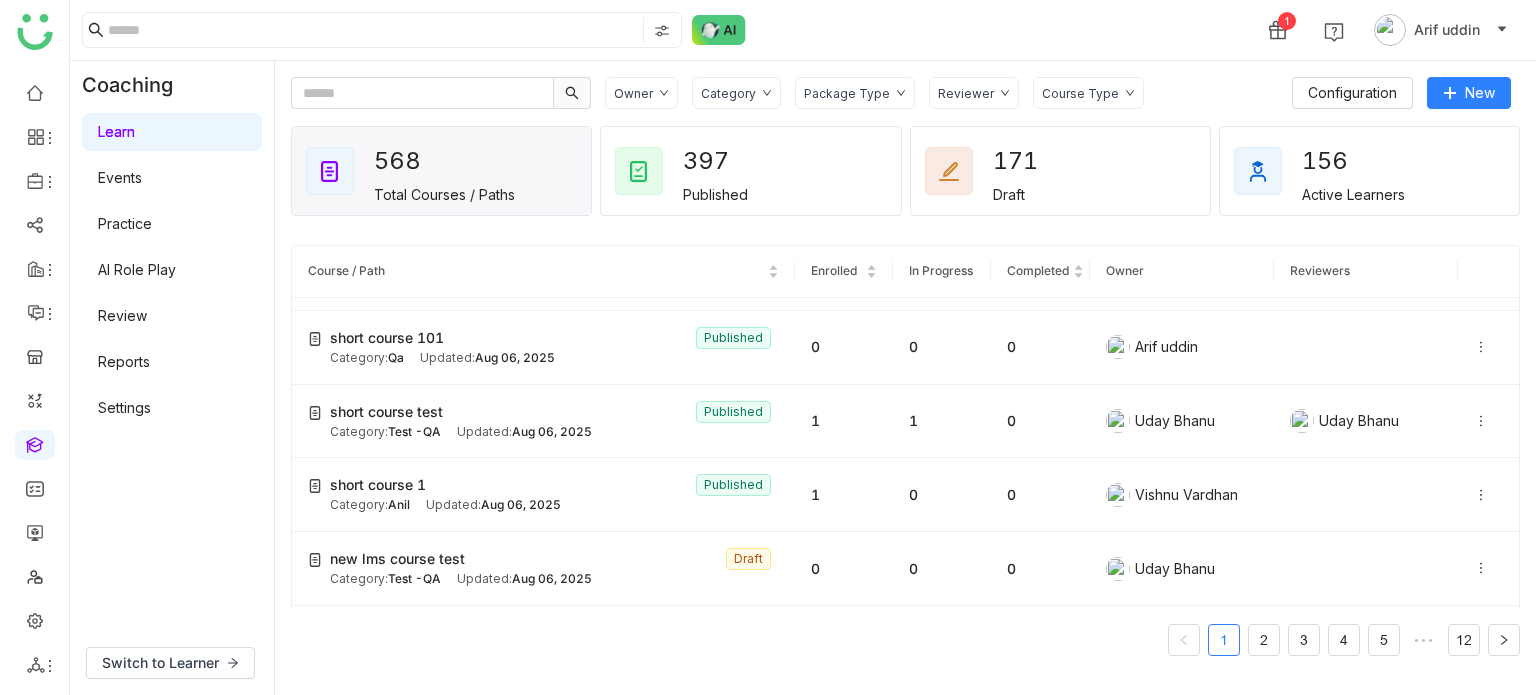 click on "Category" 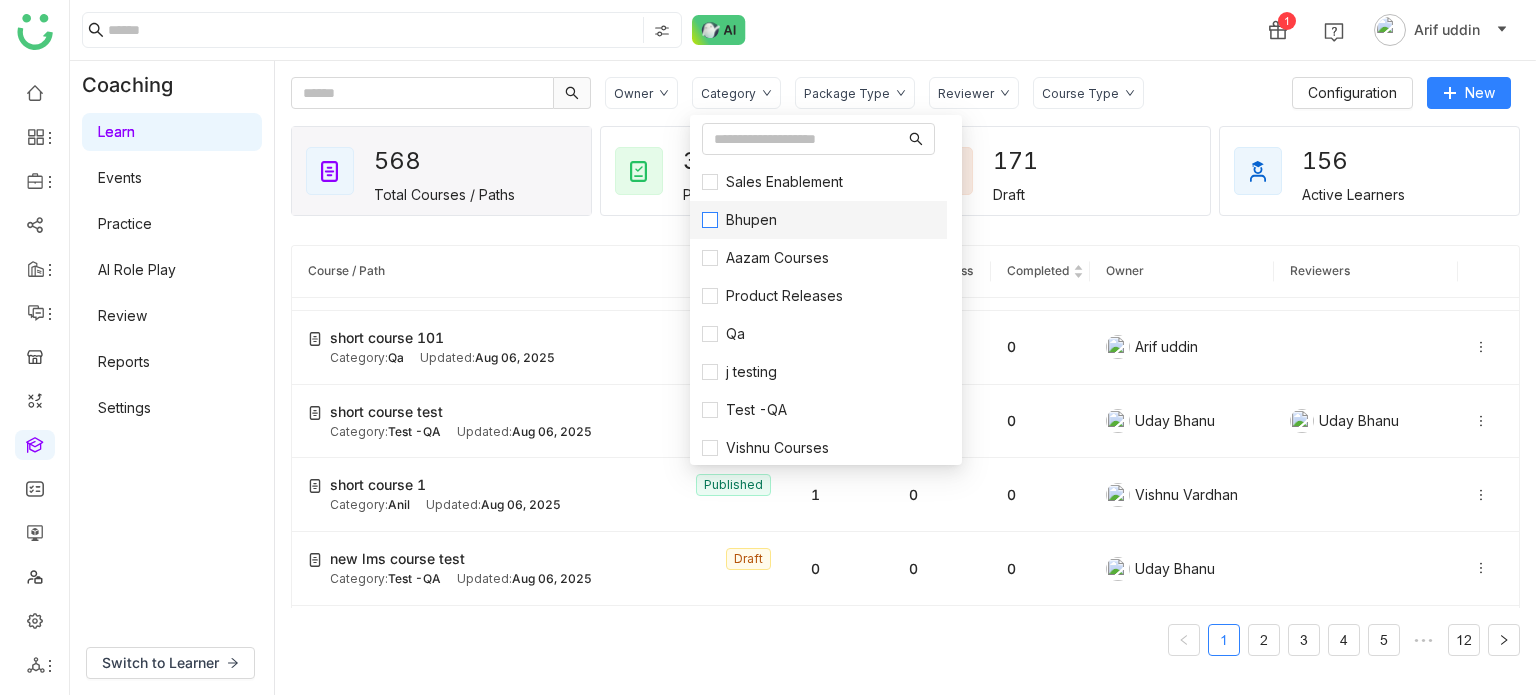 scroll, scrollTop: 343, scrollLeft: 0, axis: vertical 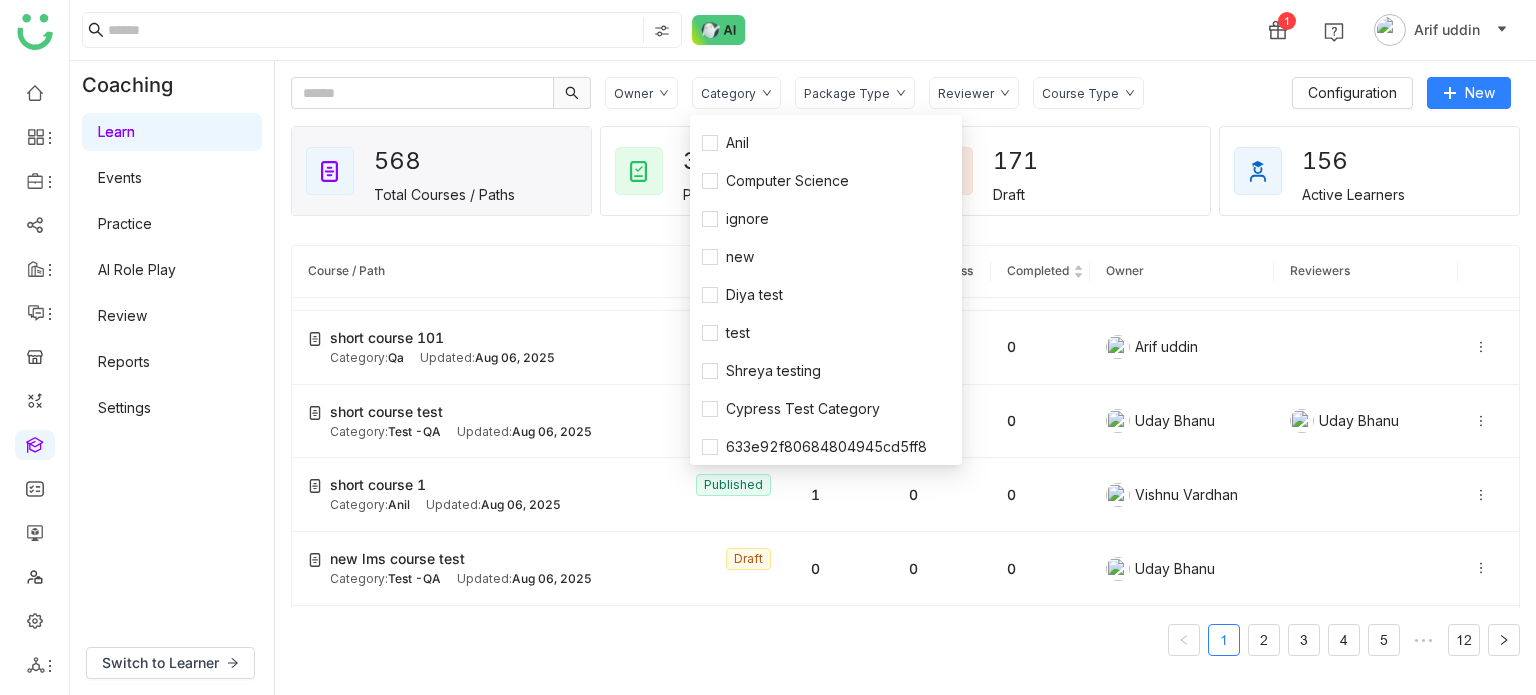 click on "Owner Category Package Type Reviewer Course Type" 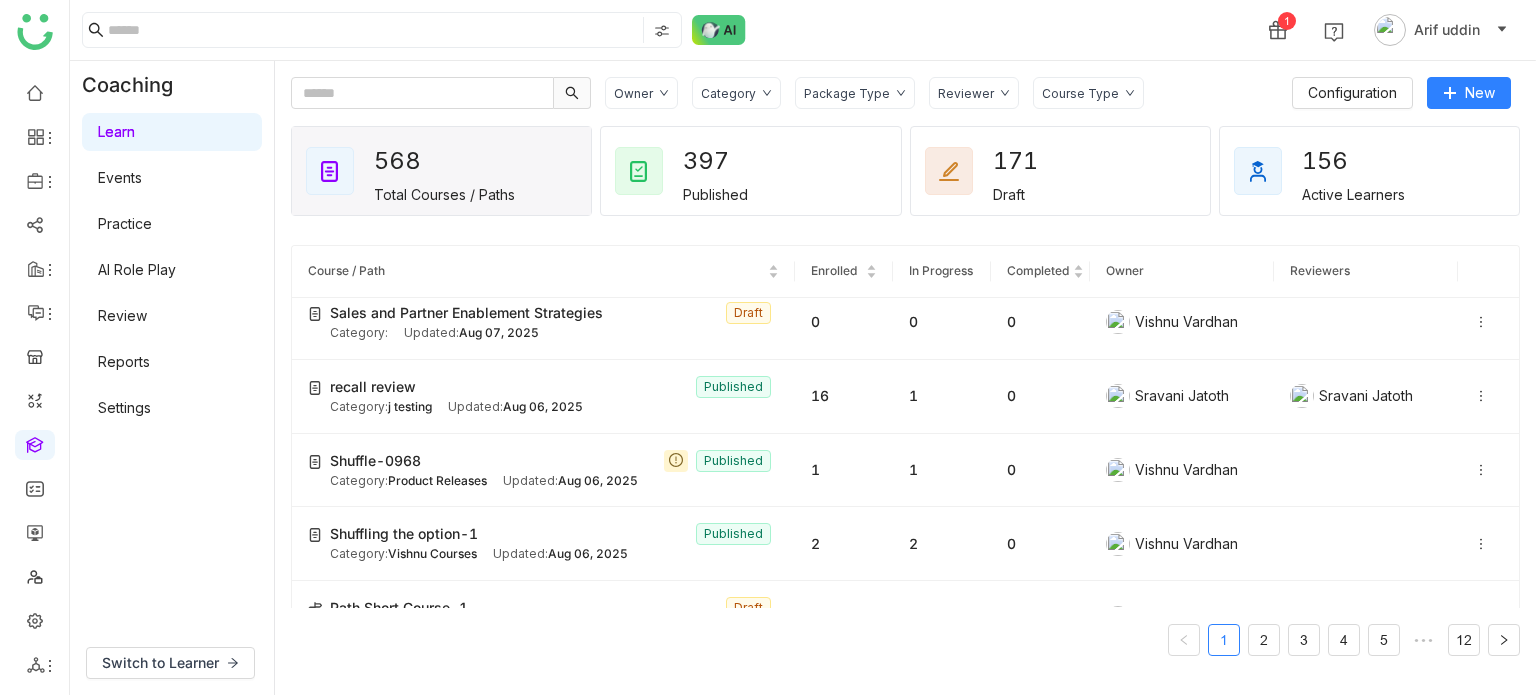scroll, scrollTop: 0, scrollLeft: 0, axis: both 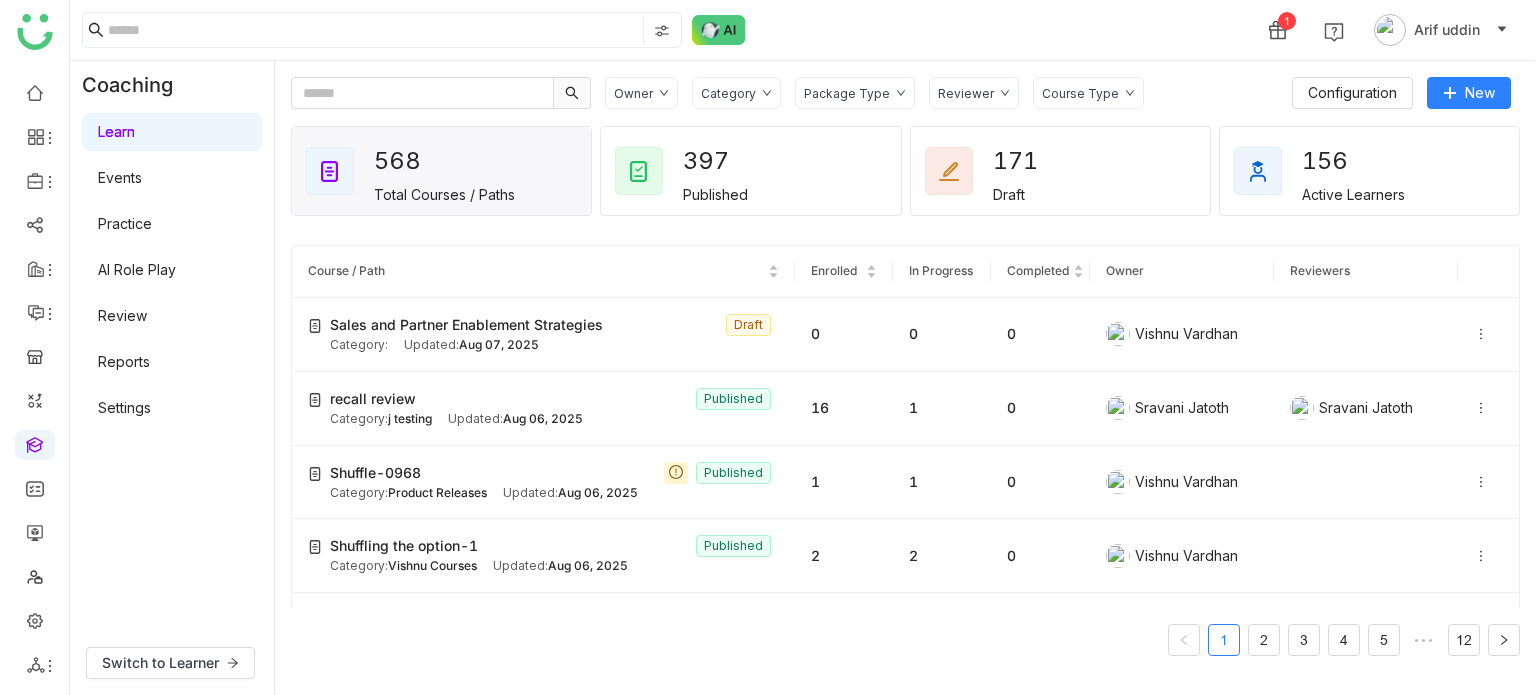 click on "Category" 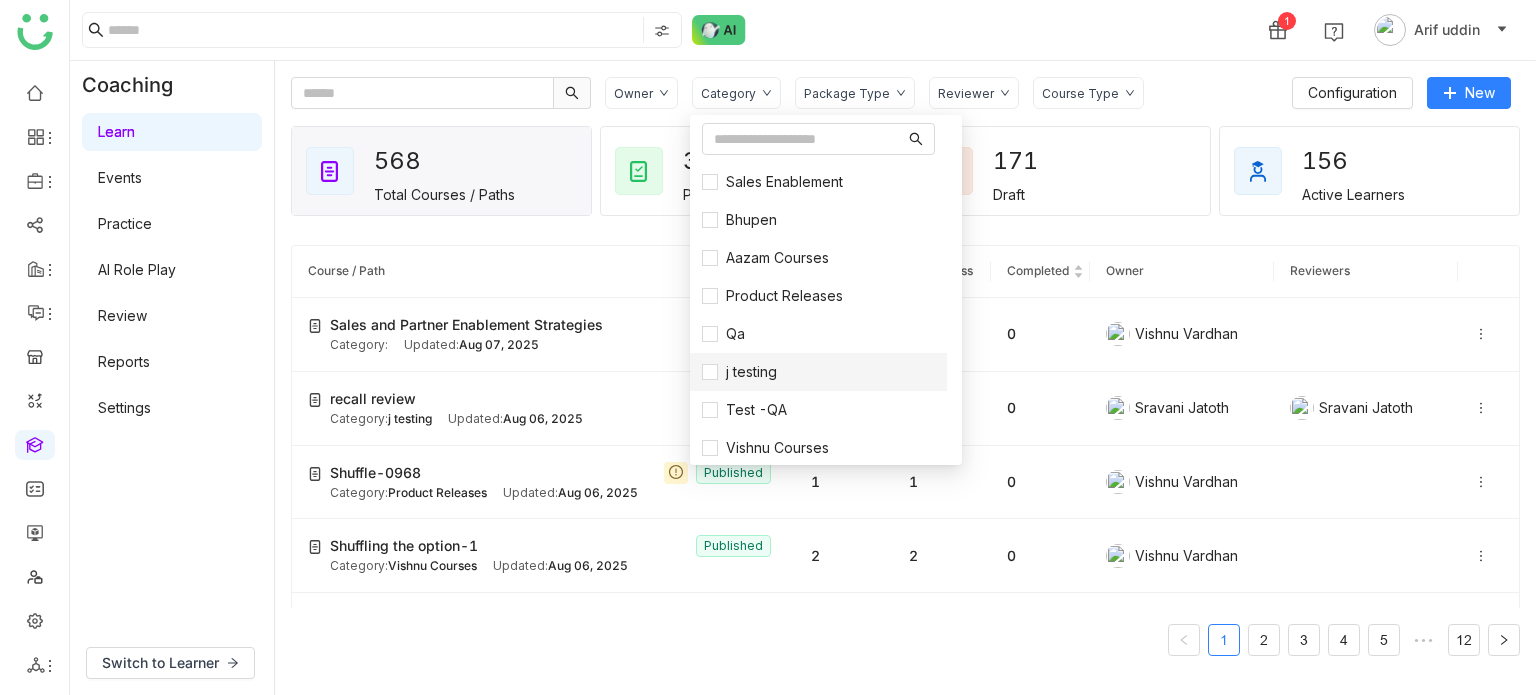 click on "Qa" at bounding box center (818, 334) 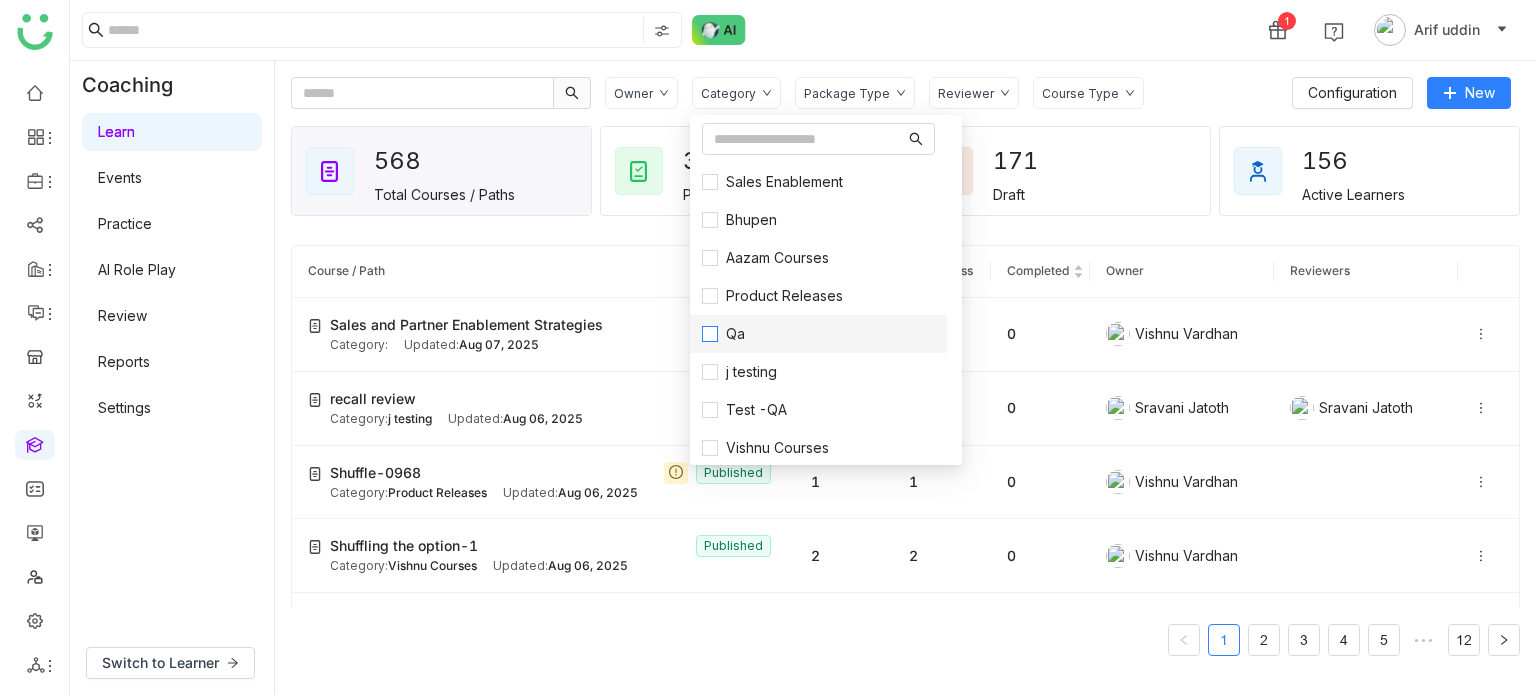 click on "Qa" at bounding box center (735, 334) 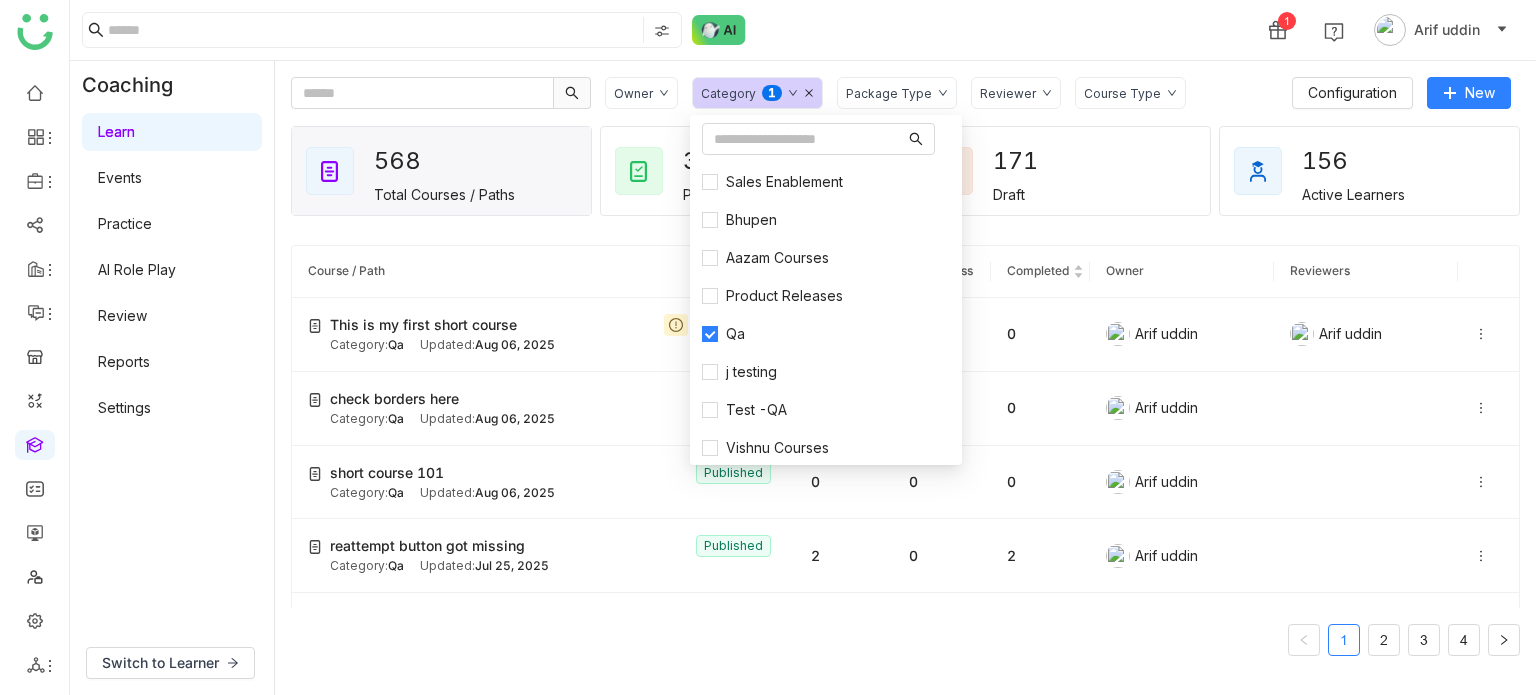 click on "1 Arif uddin" 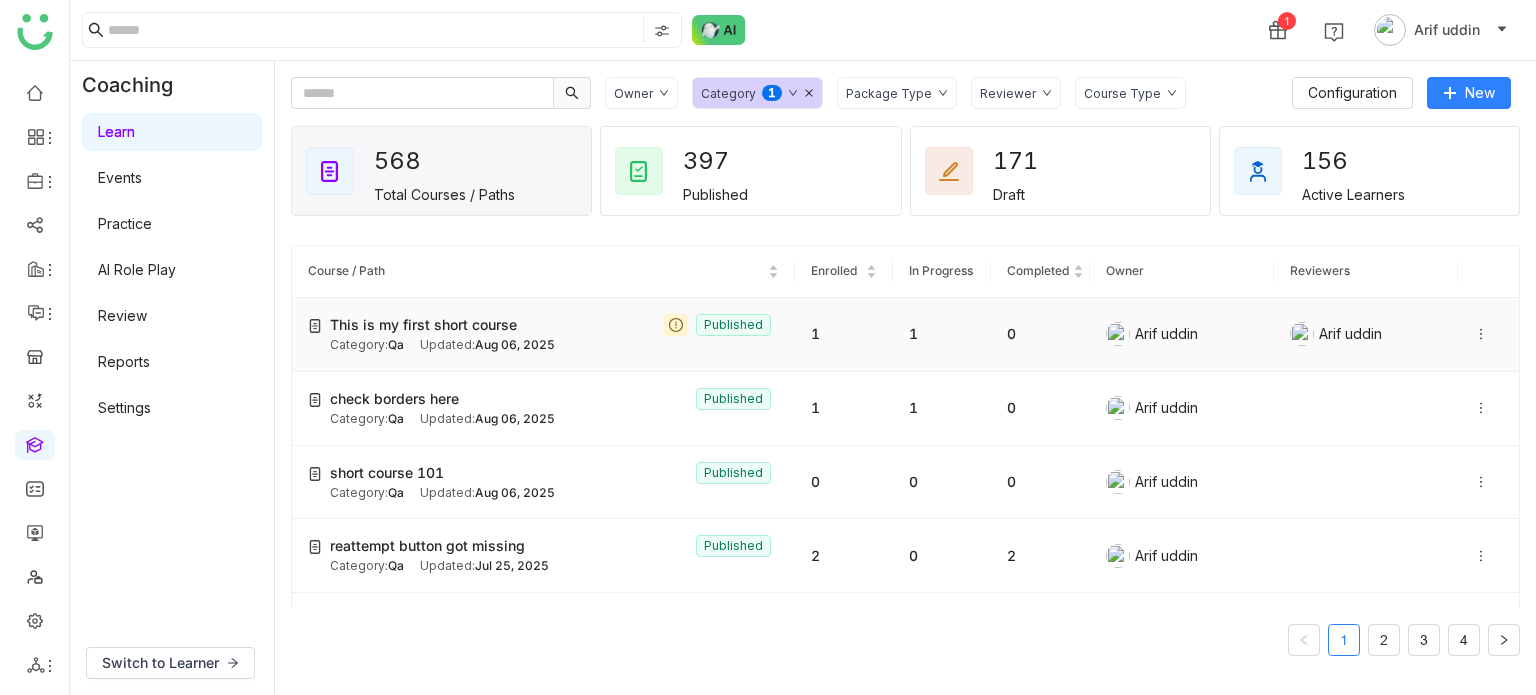 click on "This is my first short course" 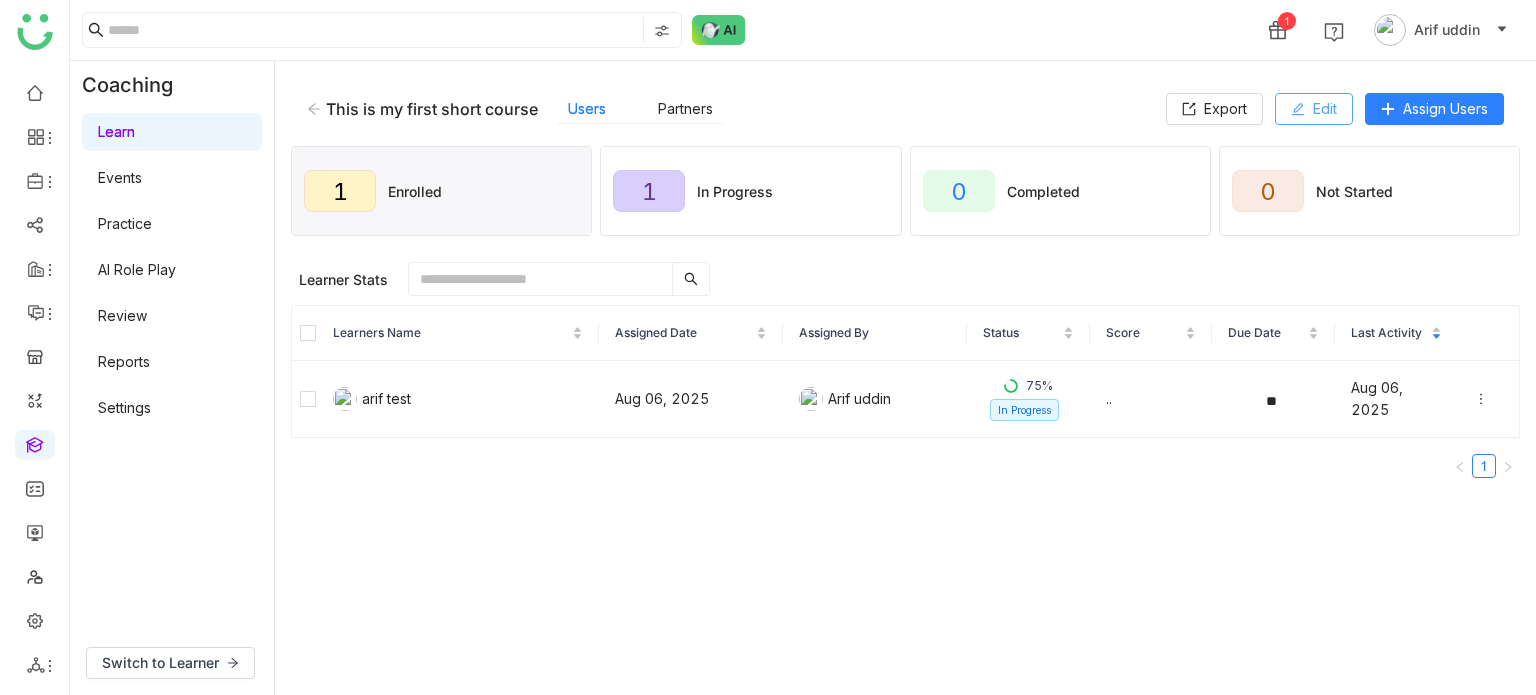 click on "Edit" 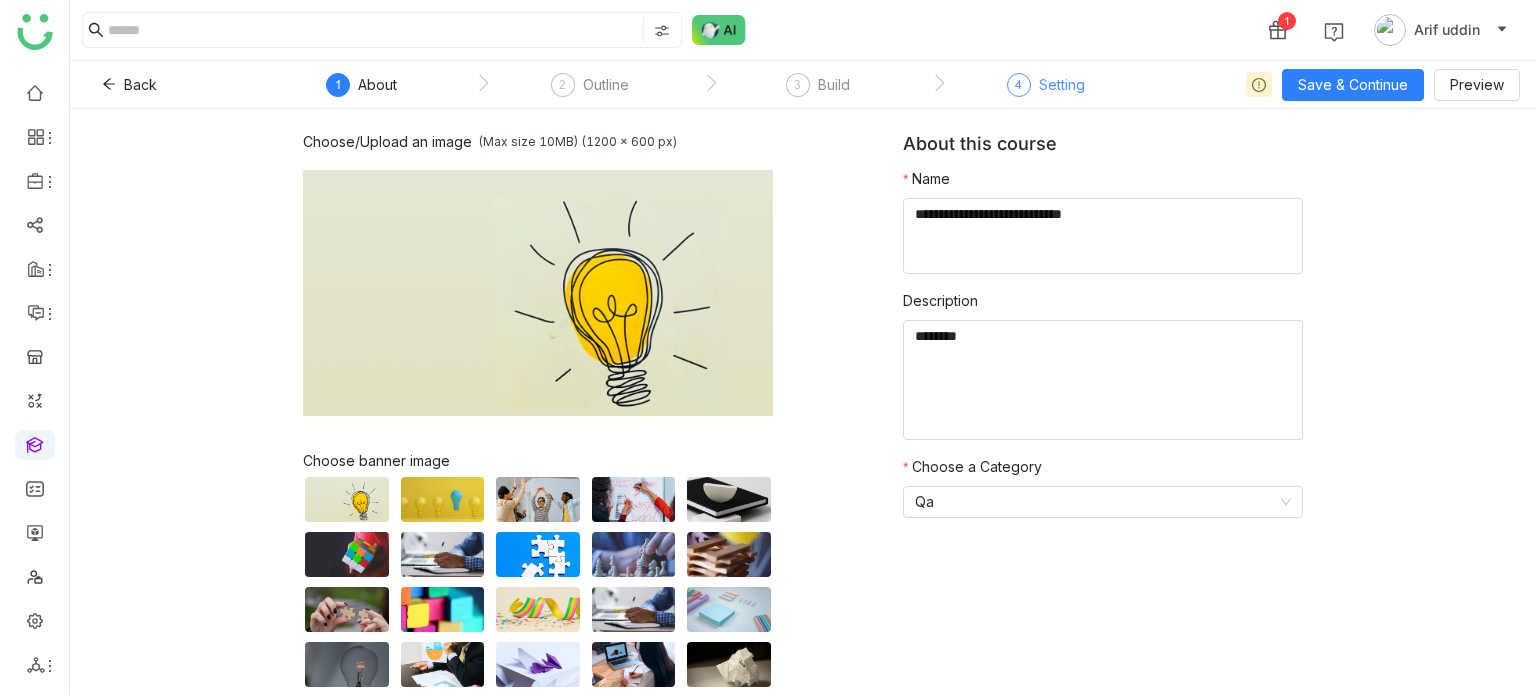 click on "4  Setting" 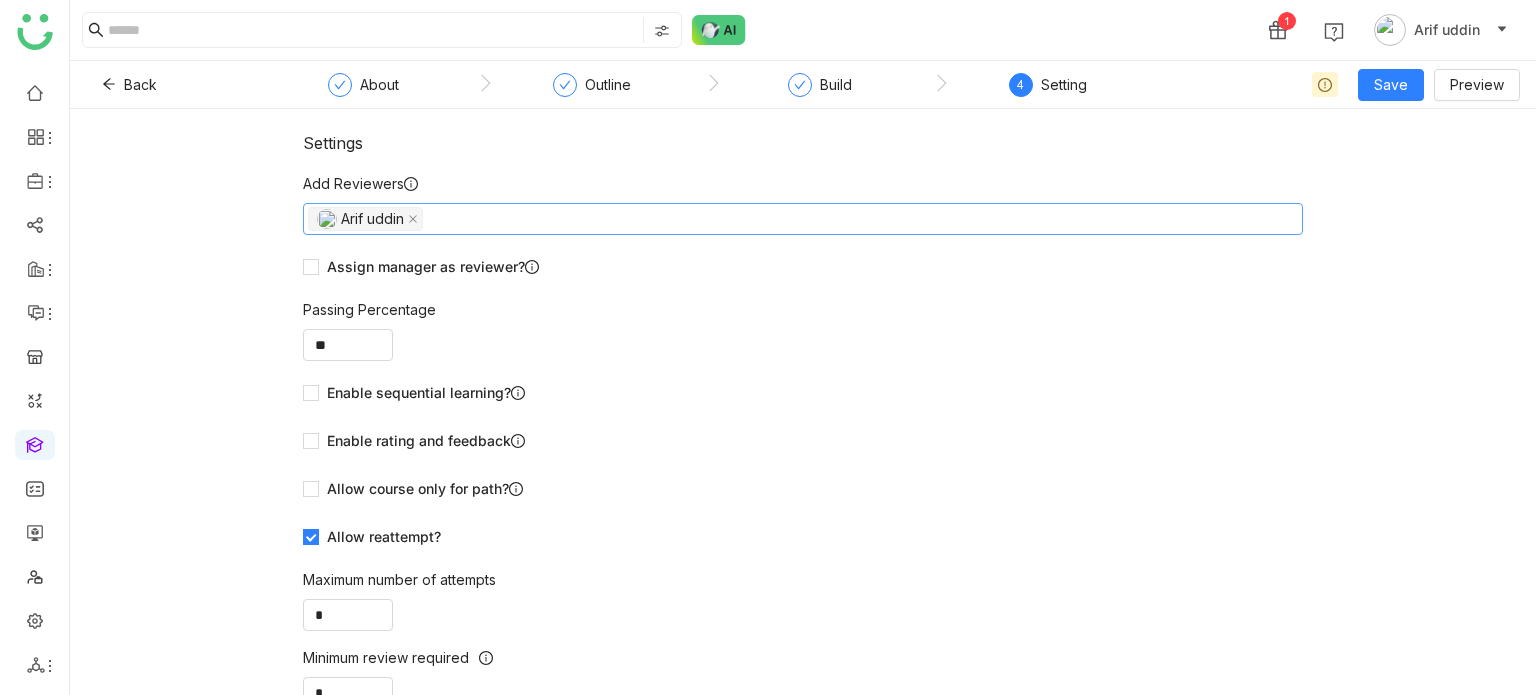 click on "Arif uddin" 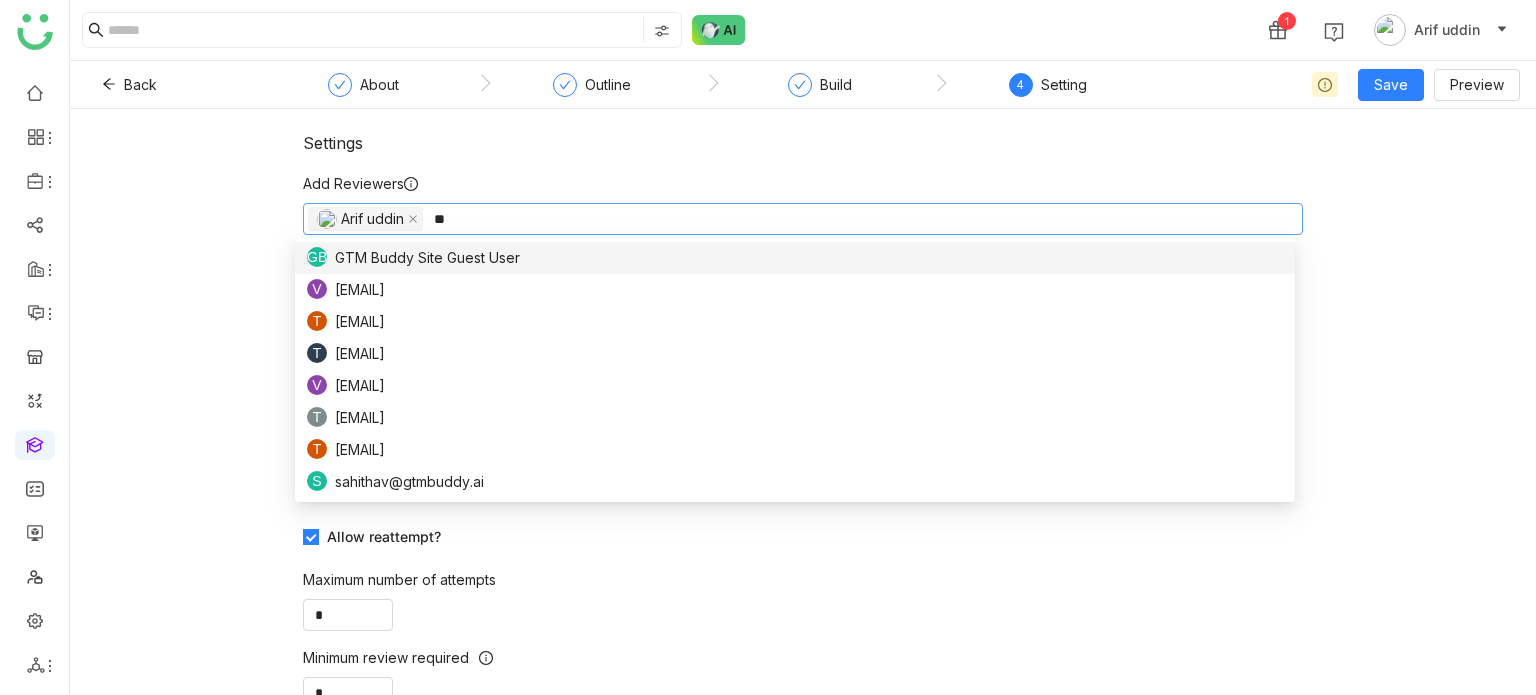 scroll, scrollTop: 0, scrollLeft: 0, axis: both 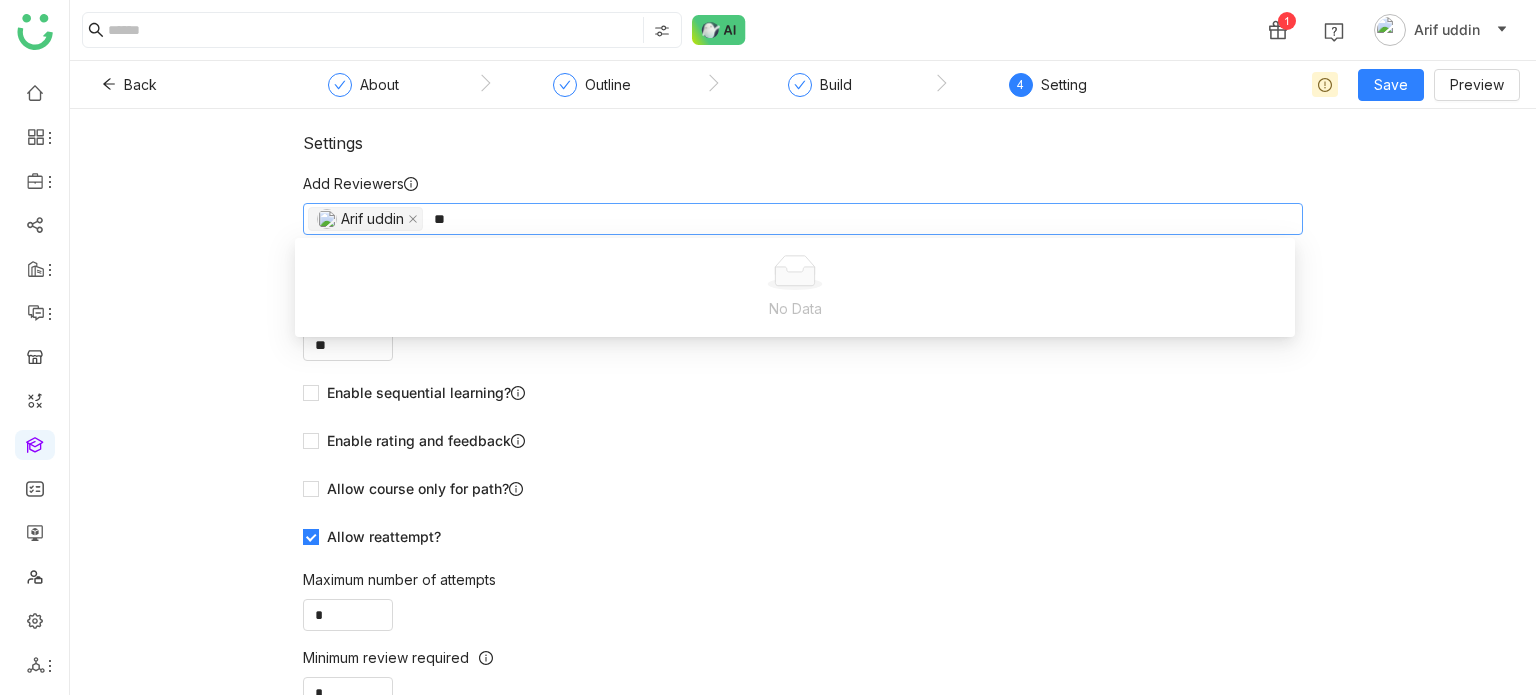 type on "*" 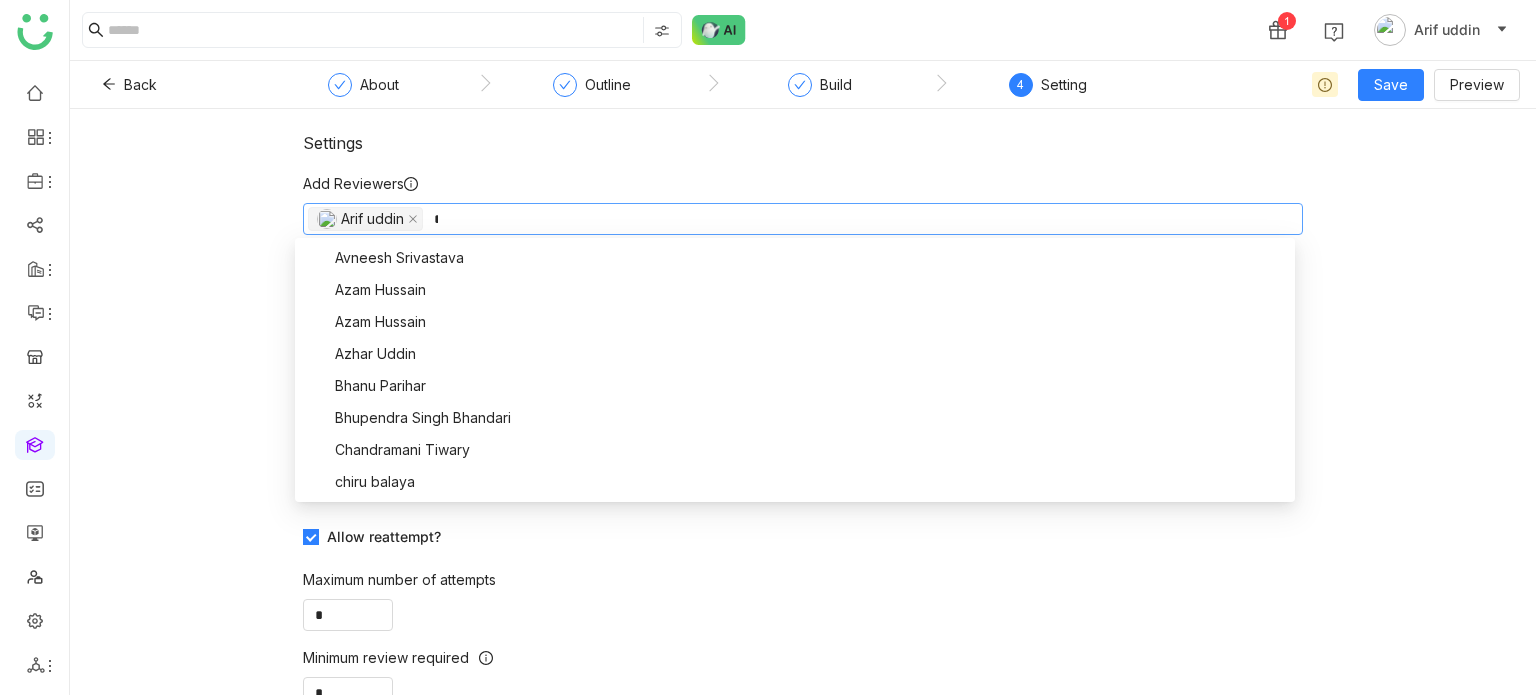 scroll, scrollTop: 128, scrollLeft: 0, axis: vertical 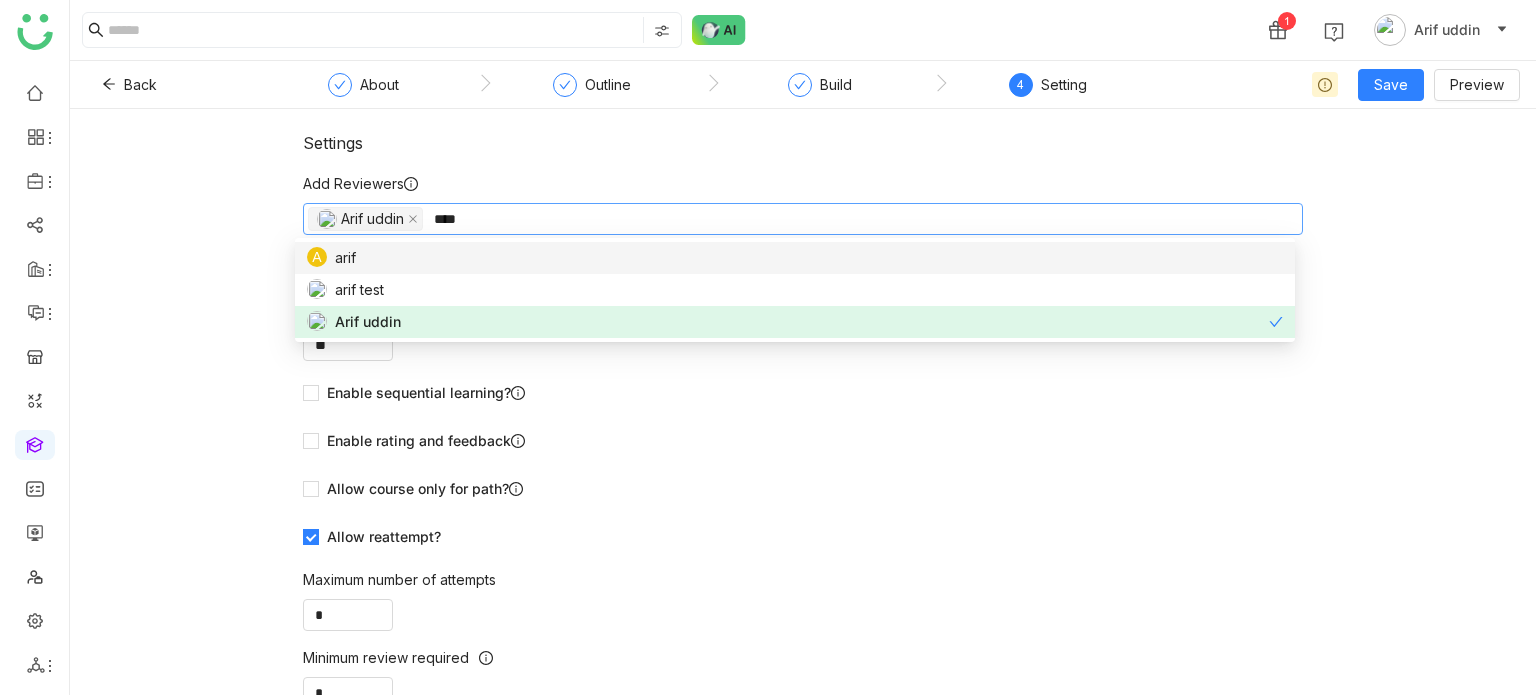 type on "****" 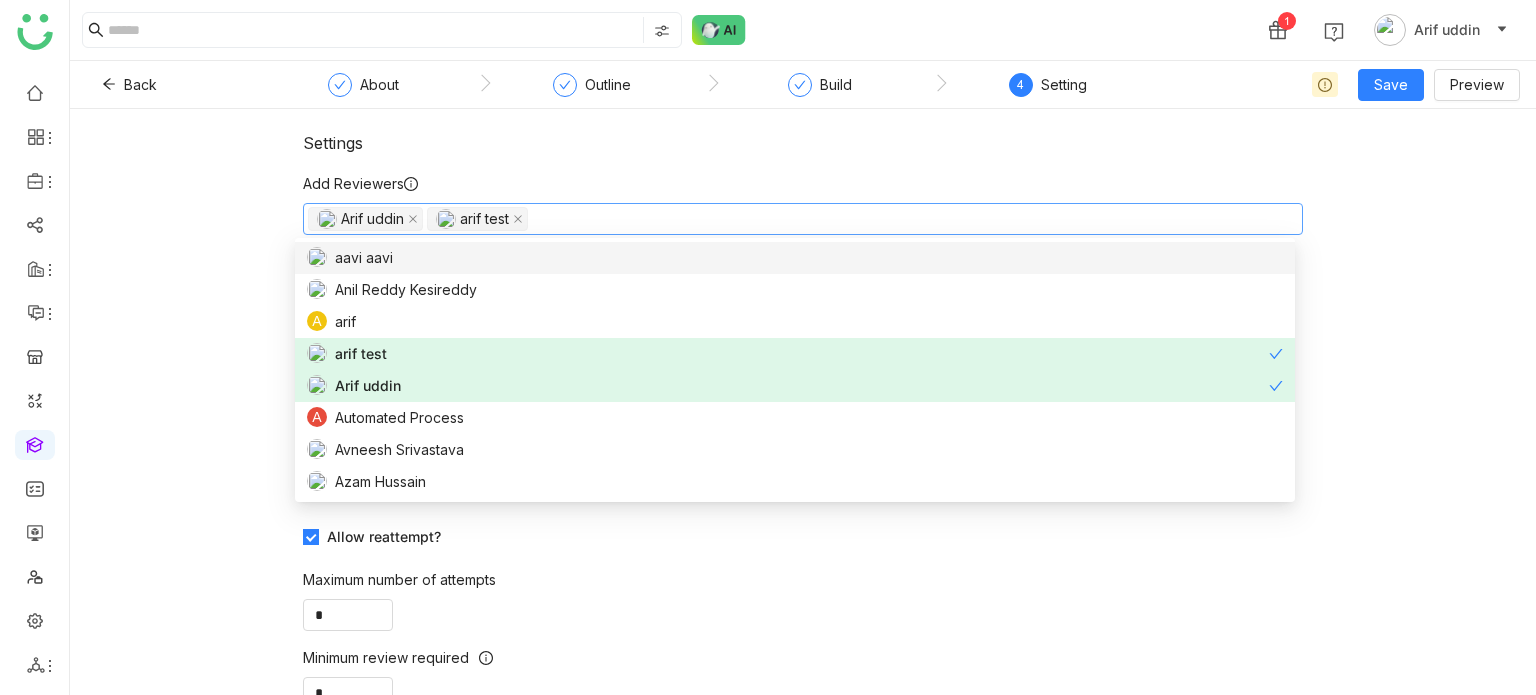 click on "Settings   Add Reviewers   [FIRST] [LAST]   [EMAIL]    Assign manager as reviewer?   Passing Percentage  ** Enable sequential learning?   Enable rating and feedback  Allow course only for path?  Allow reattempt?  Maximum number of attempts  *  Minimum review required  *  User can mark lesson as complete?   Enable Content Download?   Generate Certificate?" 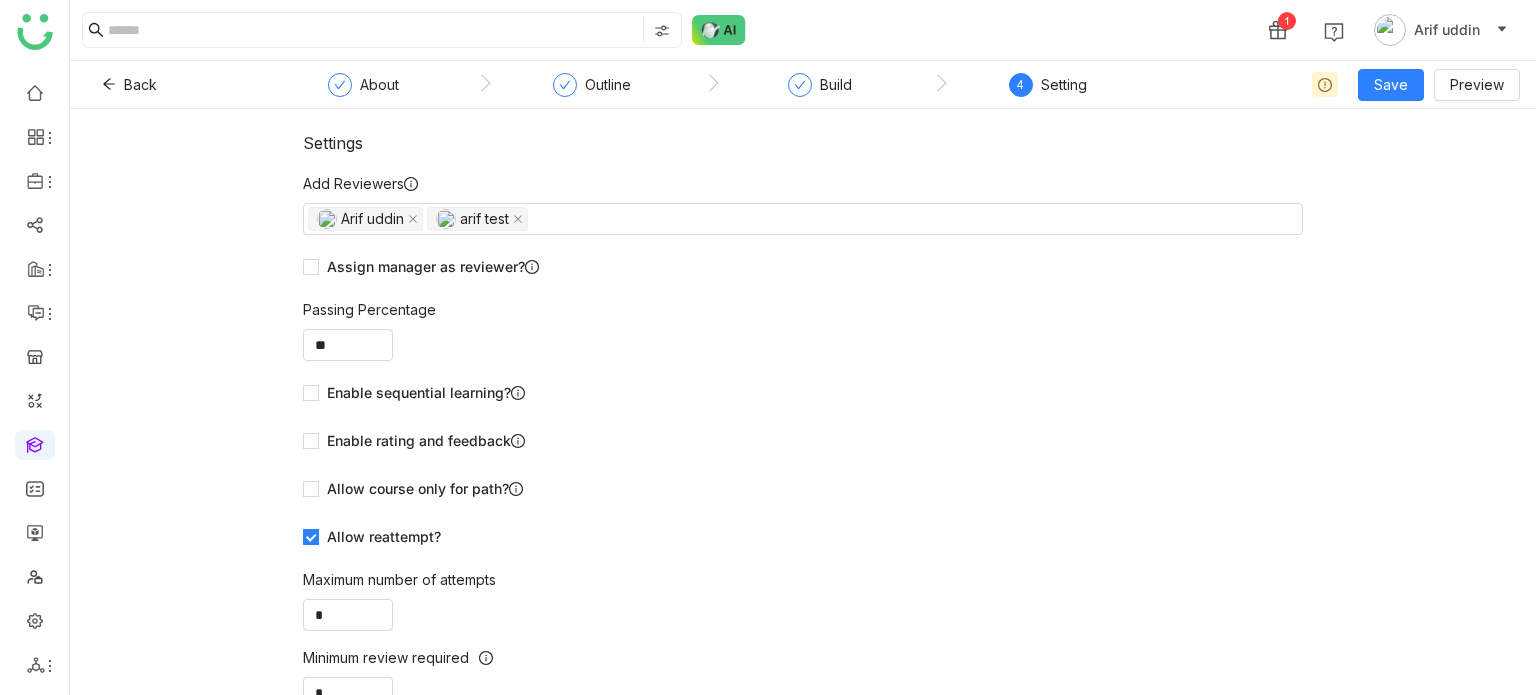 click on "1 Arif uddin" 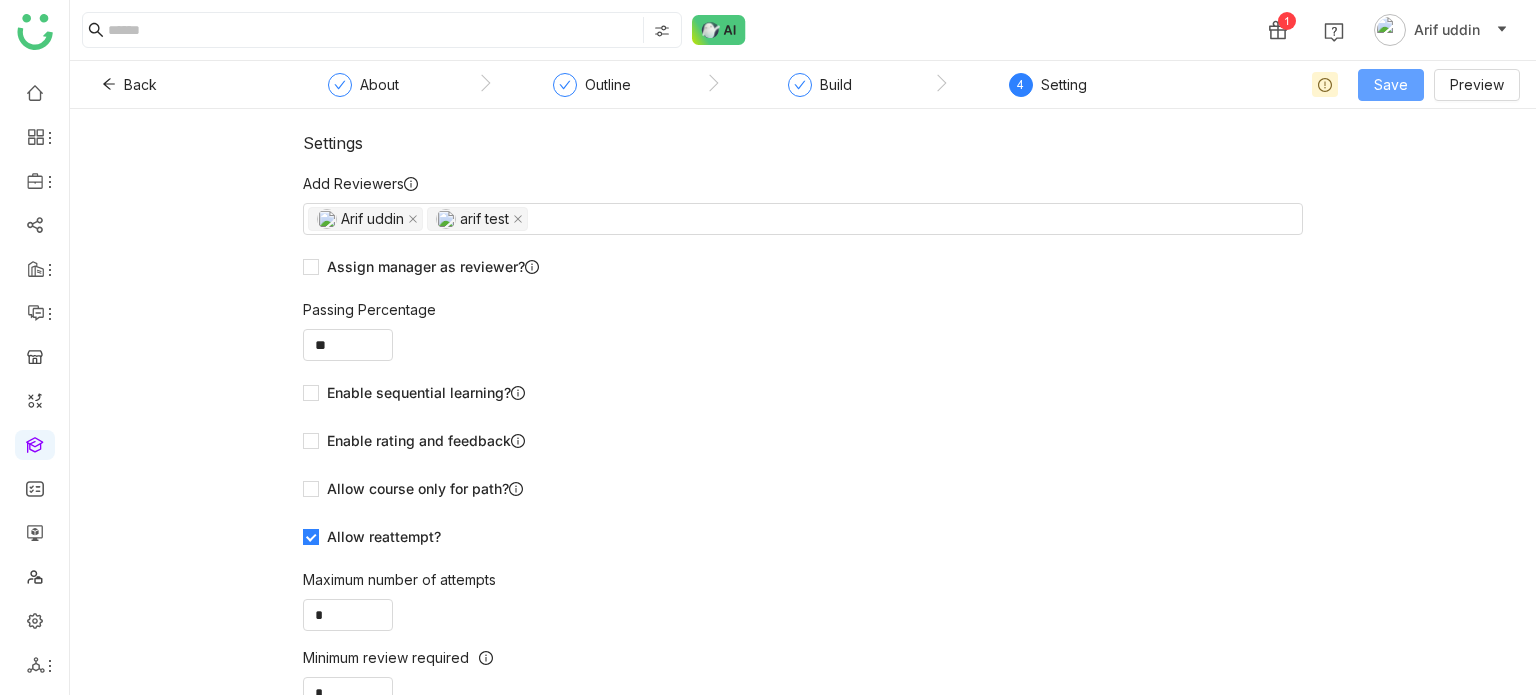 click on "Save" 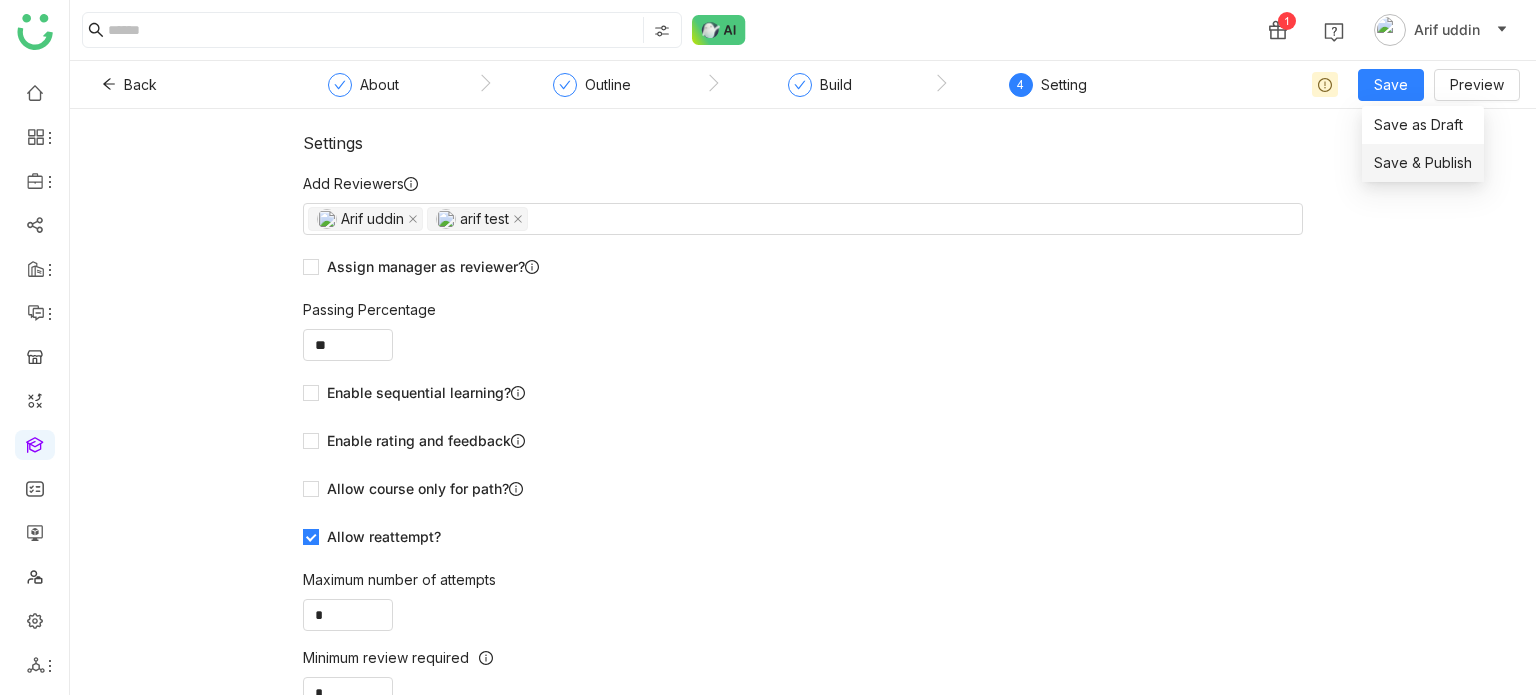 click on "Save & Publish" at bounding box center [1423, 163] 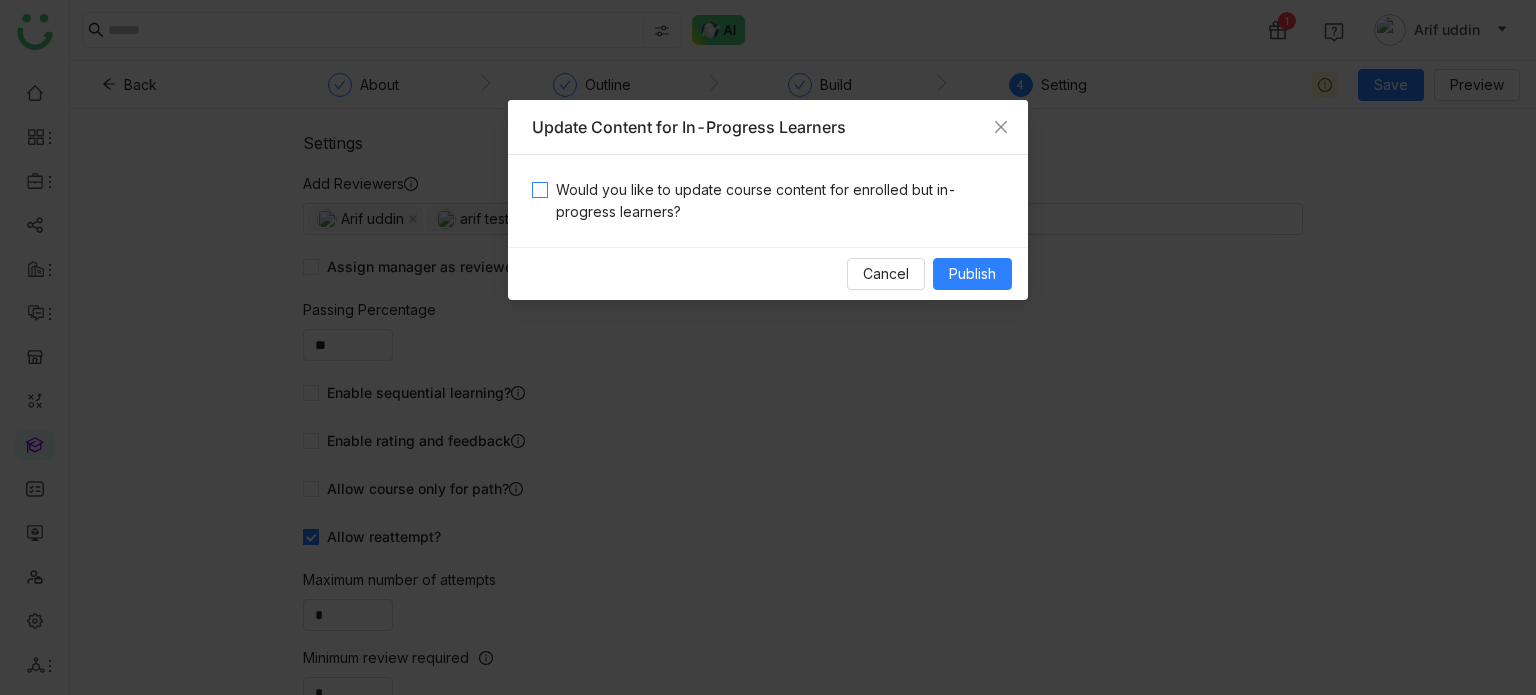 click on "Would you like to update course content for enrolled but in-progress learners?" at bounding box center (776, 201) 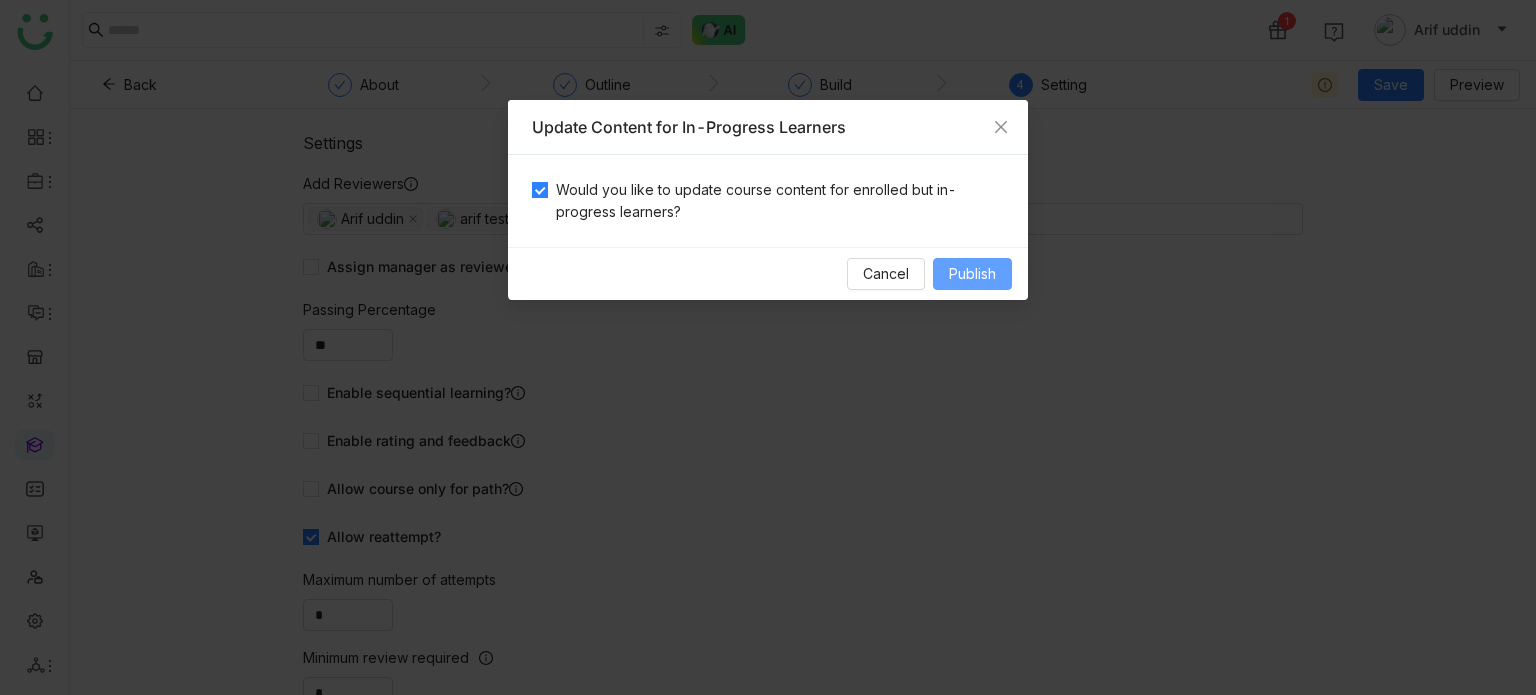 click on "Publish" at bounding box center [972, 274] 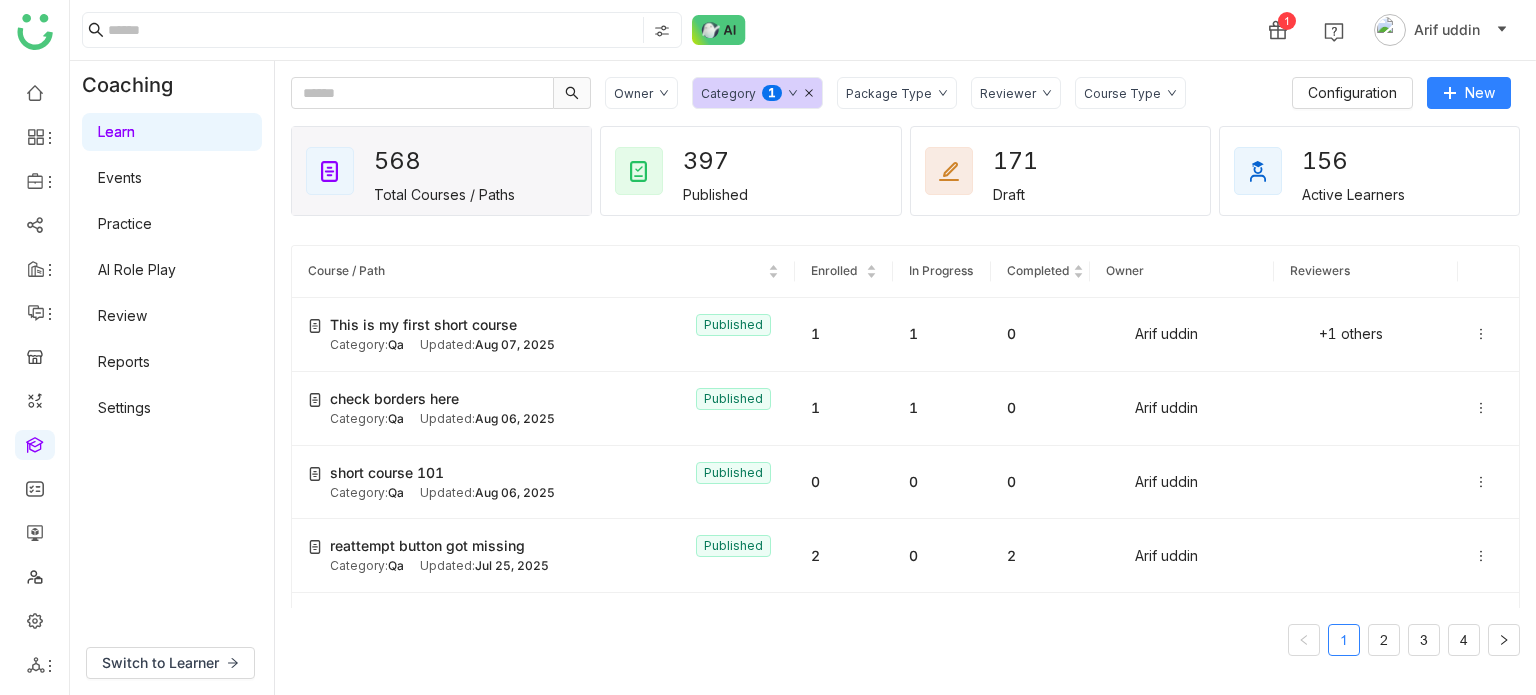 click on "Reviewer" 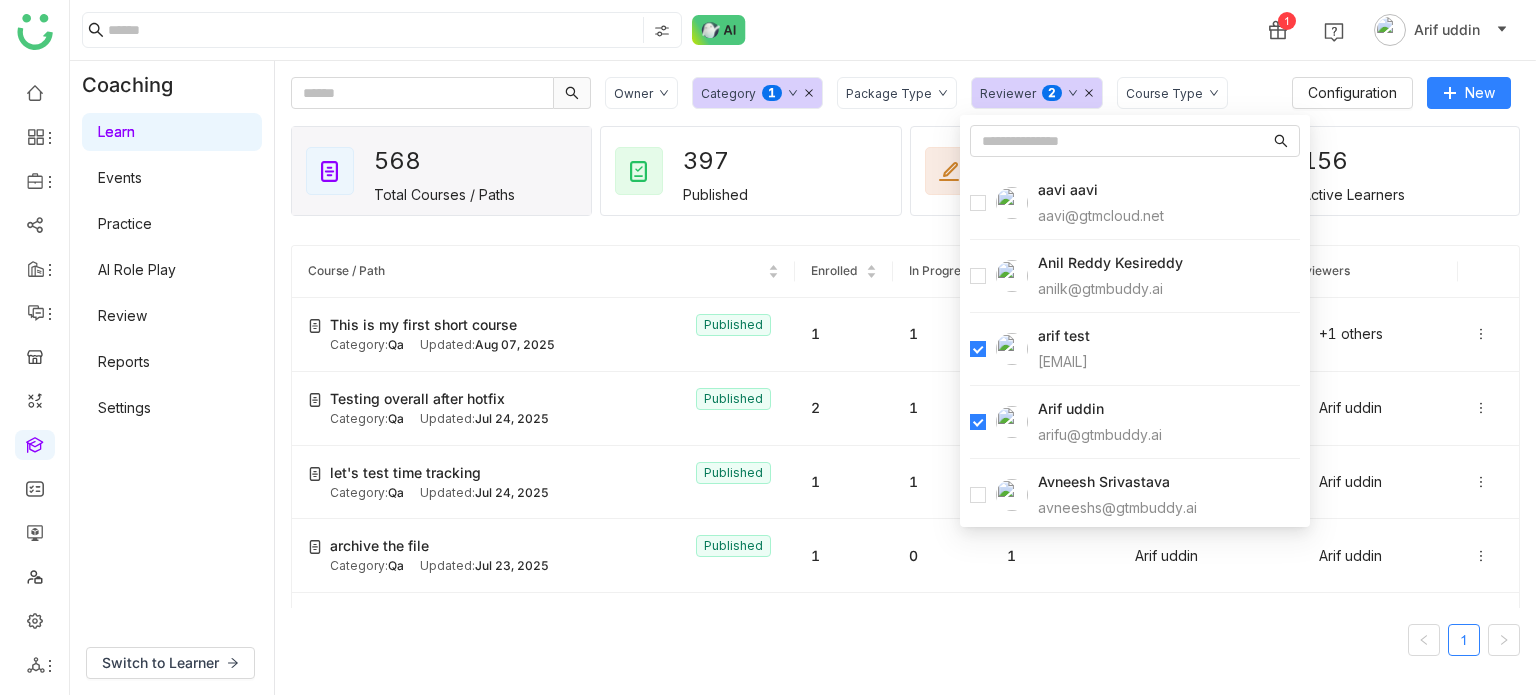 click on "Course / Path Enrolled In Progress Completed Owner Reviewers This is my first short course  Published Category:  Qa Updated:   [MONTH] [DAY], [YEAR] 1 1 0  [FIRST] [LAST]   +1 others  Testing overall after hotfix  Published Category:  Qa Updated:   [MONTH] [DAY], [YEAR] 2 1 1  [FIRST] [LAST]   [FIRST] [LAST]  let's test time tracking   Published Category:  Qa Updated:   [MONTH] [DAY], [YEAR] 1 1 0  [FIRST] [LAST]   [FIRST] [LAST]  archive the file   Published Category:  Qa Updated:   [MONTH] [DAY], [YEAR] 1 0 1  [FIRST] [LAST]   [FIRST] [LAST]  create course and check active times   Published Category:  Qa Updated:   [MONTH] [DAY], [YEAR] 1 1 0  [FIRST] [LAST]   [FIRST] [LAST]  knowldege check  Published Category:  Qa Updated:   [MONTH] [DAY], [YEAR] 1 0 0  [FIRST] [LAST]   [FIRST] [LAST]  checking the new category .  Published Category:  Qa Updated:   [MONTH] [DAY], [YEAR] 1 1 0  [FIRST] [LAST]   [FIRST] [LAST]  Check assessment   Published Category:  Qa Updated:   [MONTH] [DAY], [YEAR] 4 3 0  [FIRST] [LAST]   [FIRST] [LAST]  test asssessment ssetting  Published Category:  Qa Updated:   [MONTH] [DAY], [YEAR] 2 2 0  [FIRST] [LAST]   [FIRST] [LAST]  Qa 3 2" 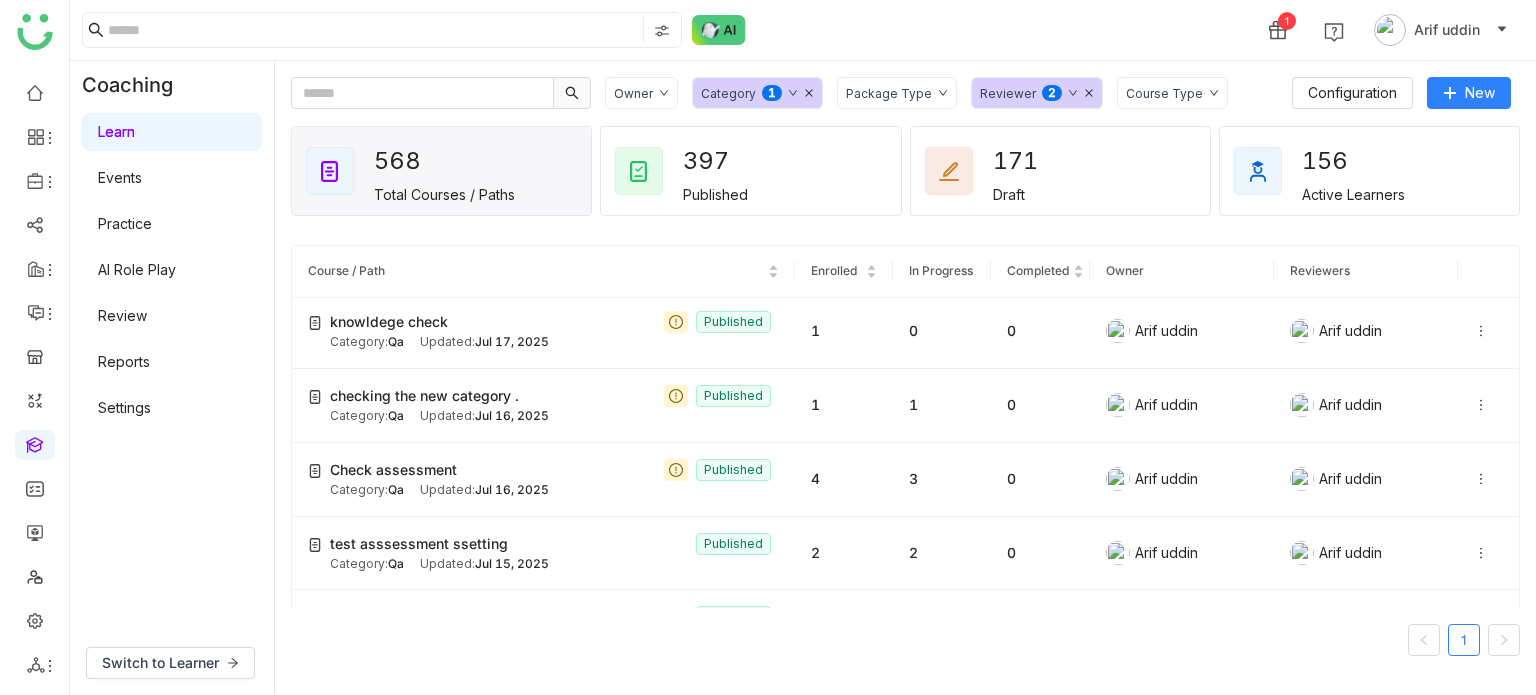 scroll, scrollTop: 0, scrollLeft: 0, axis: both 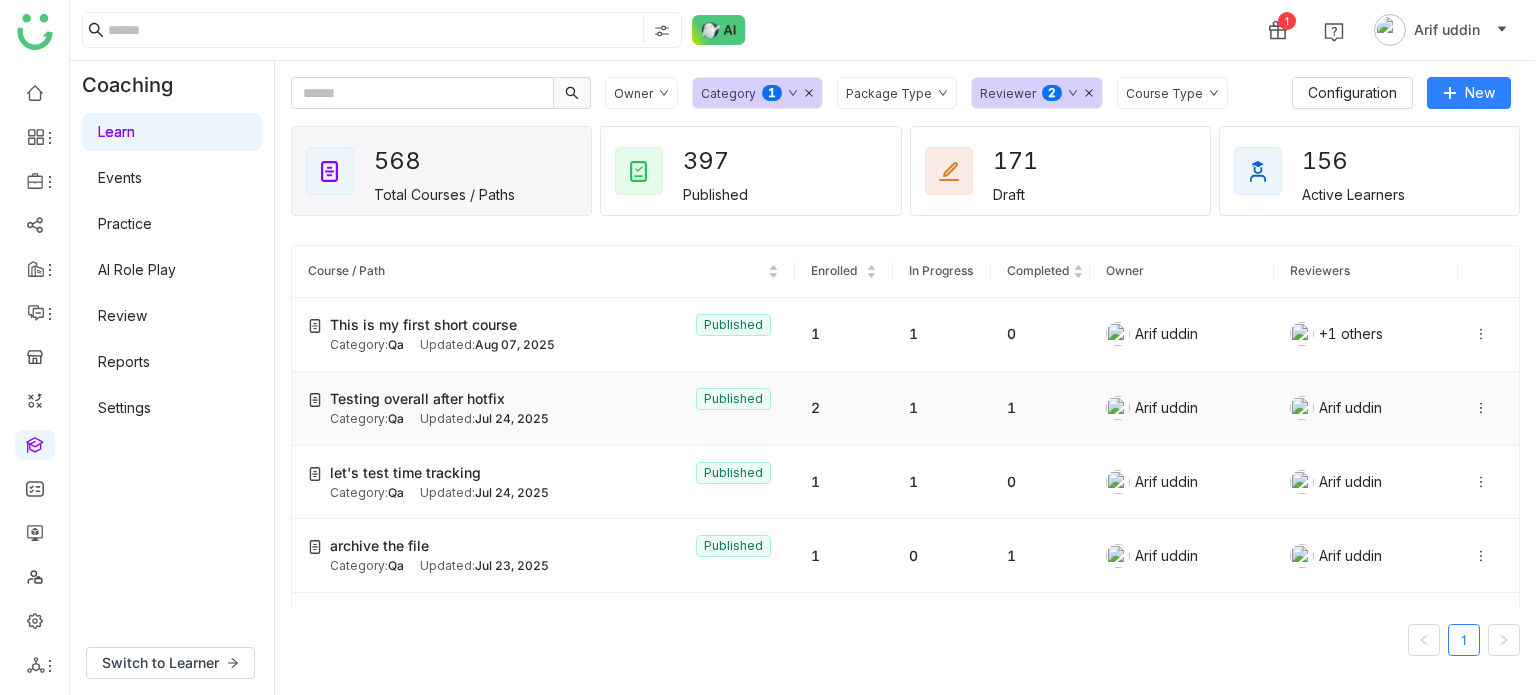 click on "Testing overall after hotfix  Published Category:  Qa Updated:   [MONTH] [DAY], [YEAR]" 